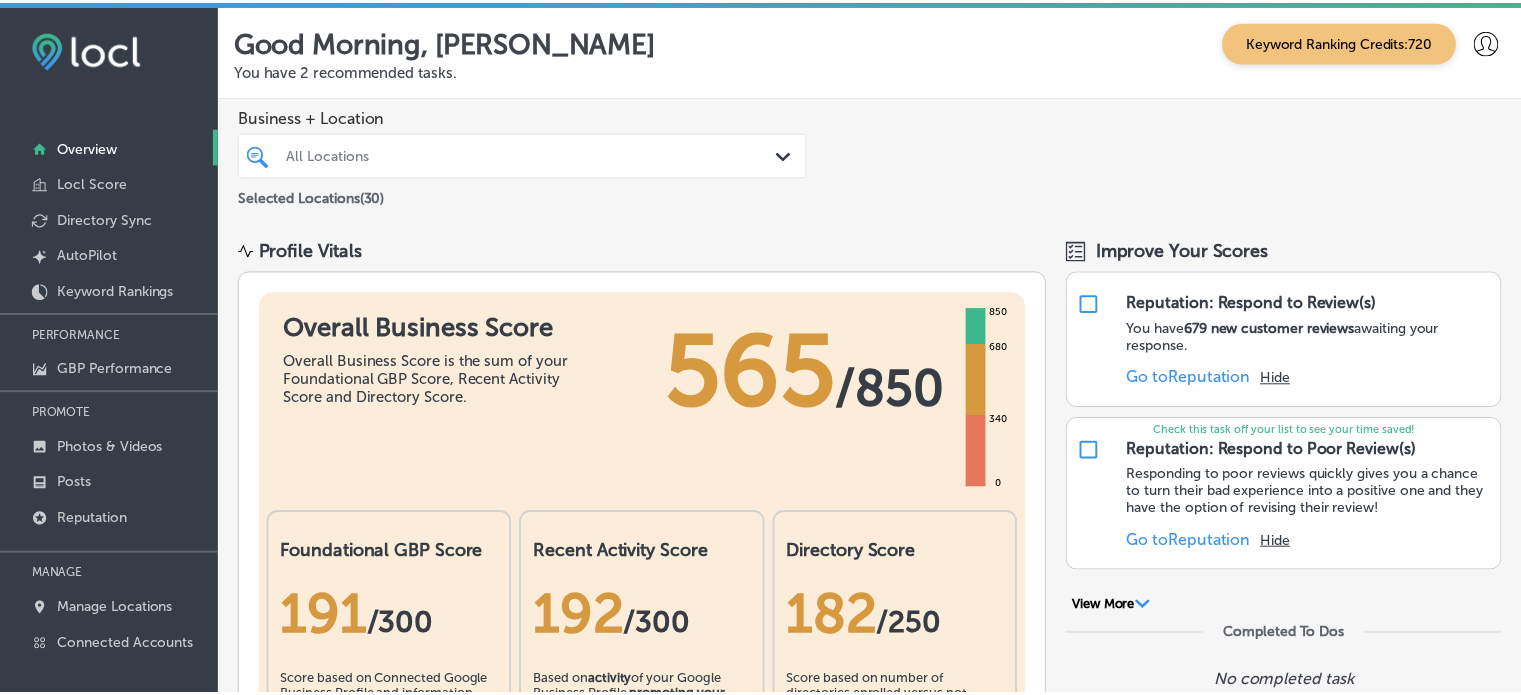 scroll, scrollTop: 0, scrollLeft: 0, axis: both 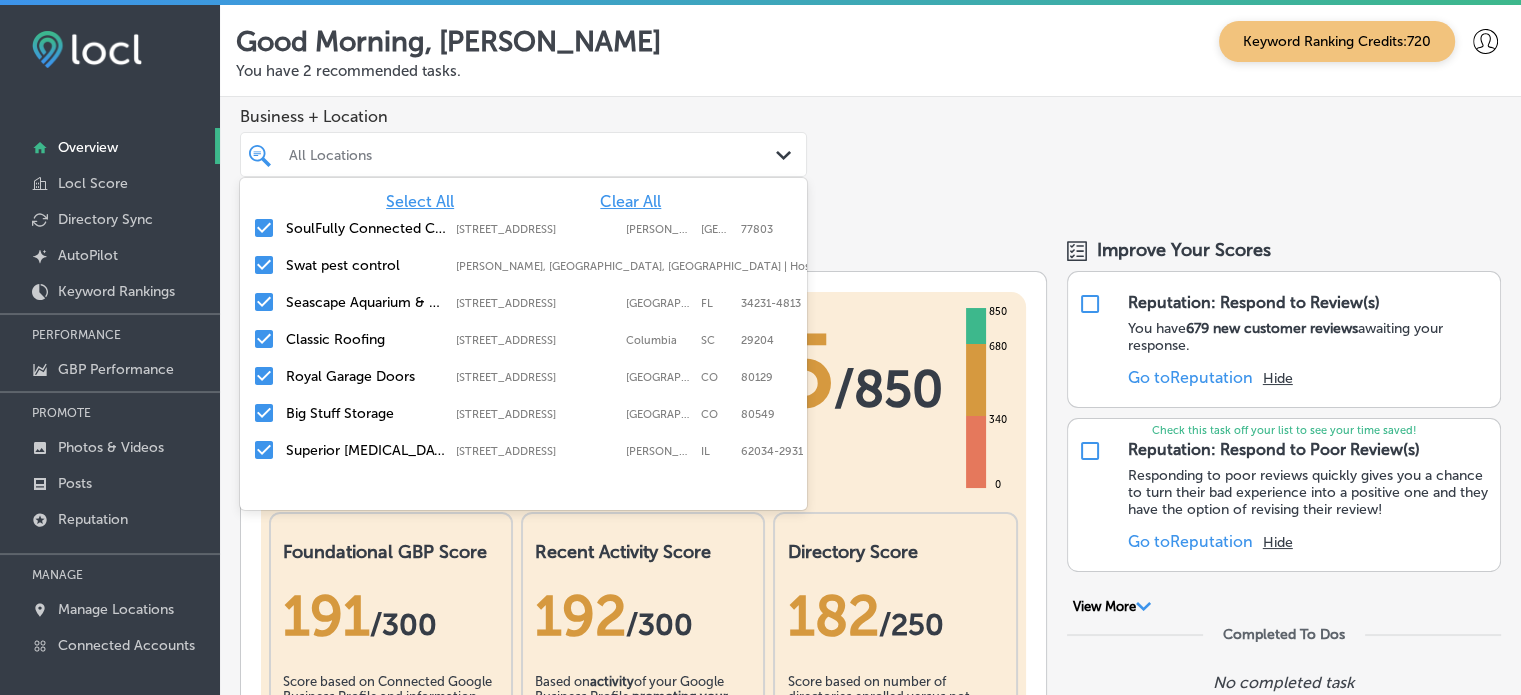 click on "All Locations" at bounding box center (533, 154) 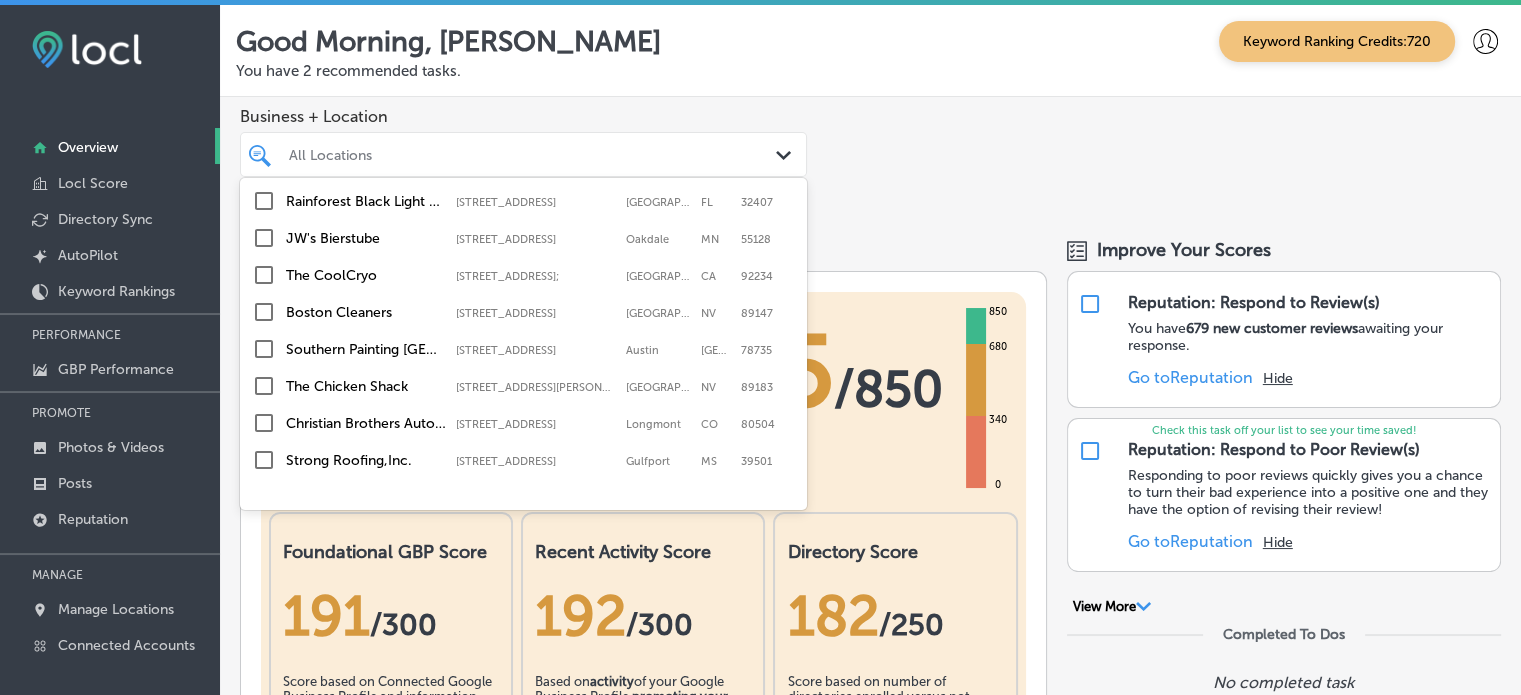 scroll, scrollTop: 288, scrollLeft: 0, axis: vertical 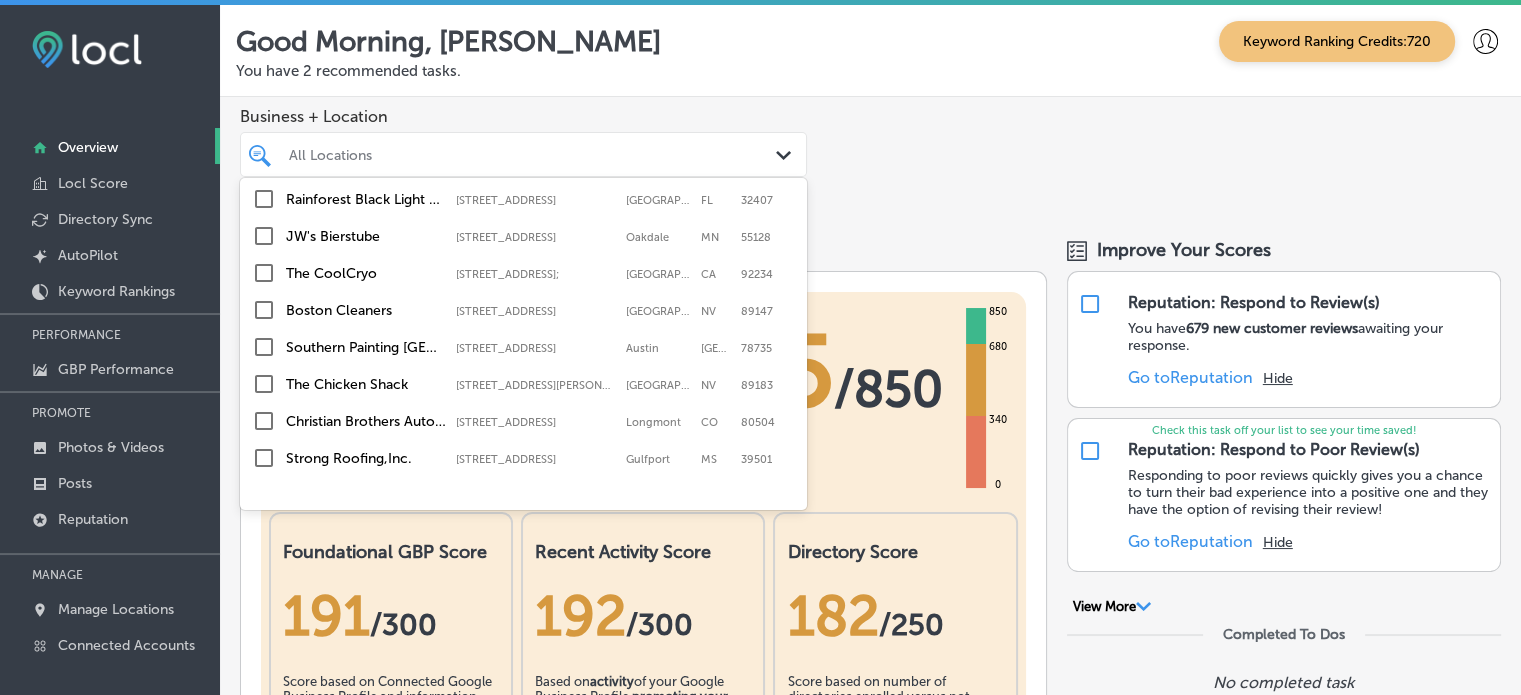 click on "The CoolCryo" at bounding box center [366, 273] 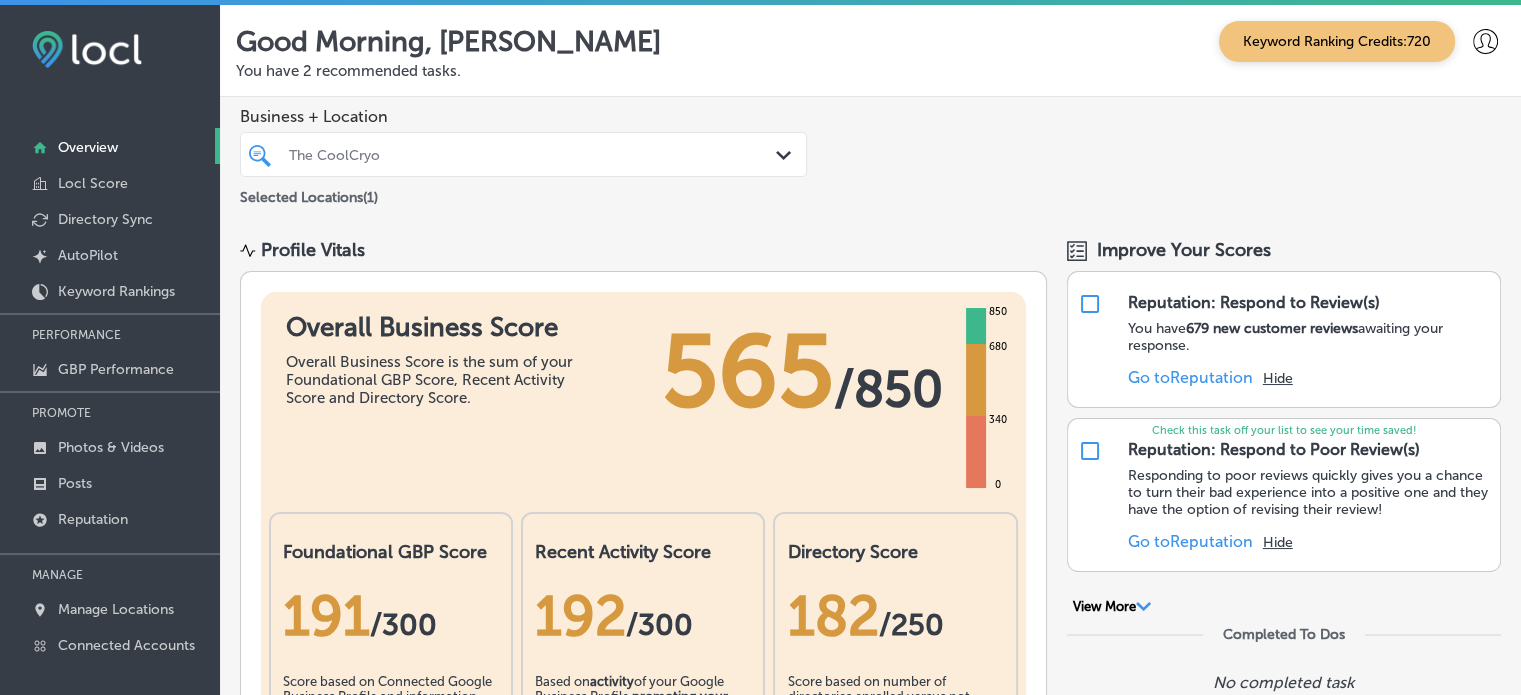click on "Business + Location
The CoolCryo
Path
Created with Sketch.
Selected Locations  ( 1 )" at bounding box center (870, 158) 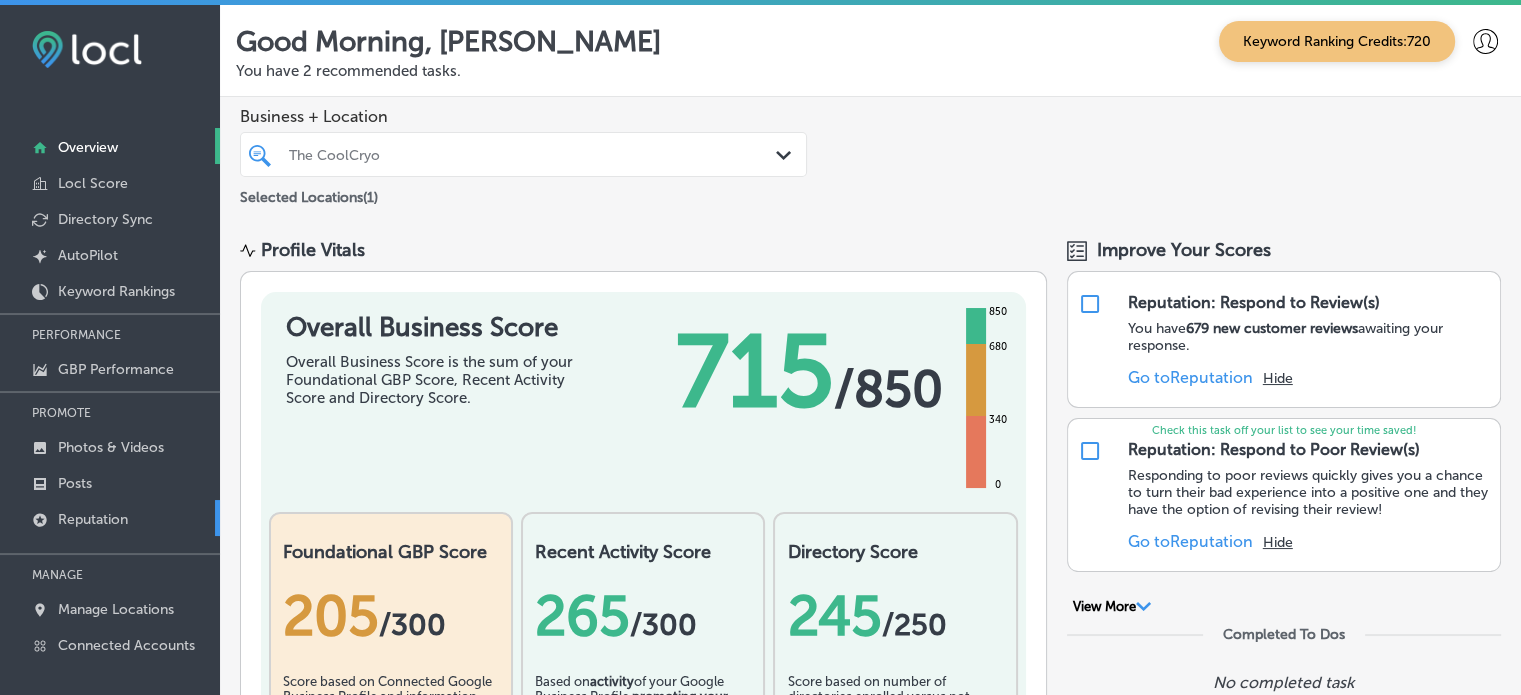 click on "Reputation" at bounding box center (93, 519) 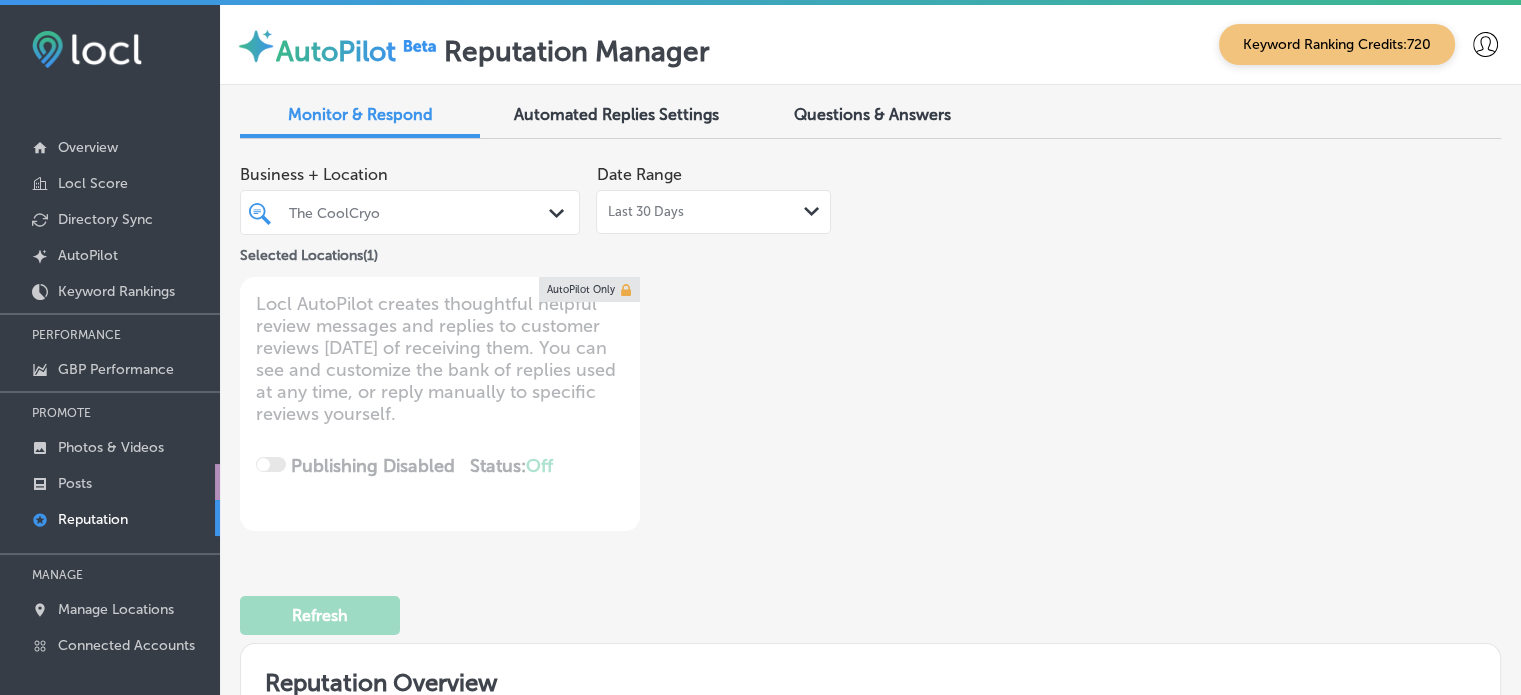 type on "x" 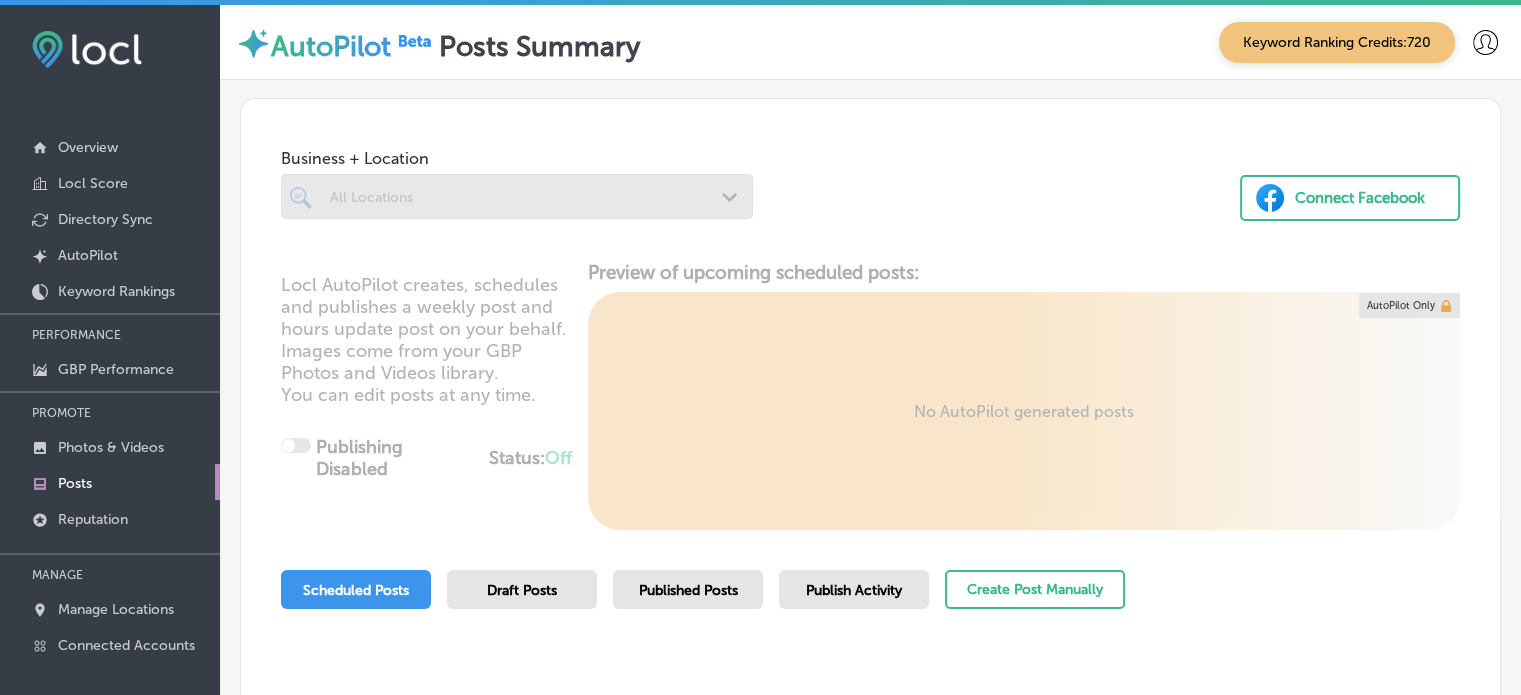 scroll, scrollTop: 230, scrollLeft: 0, axis: vertical 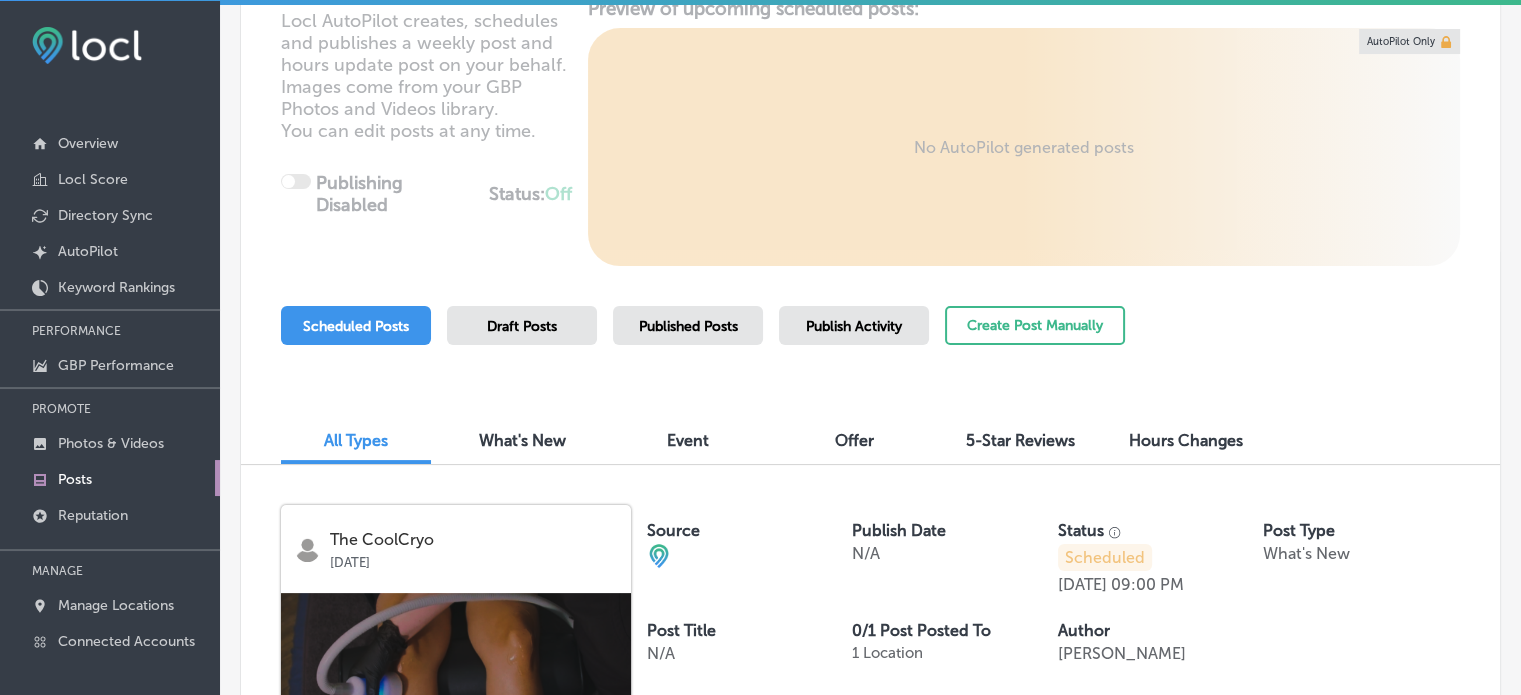click on "Draft Posts" at bounding box center [522, 325] 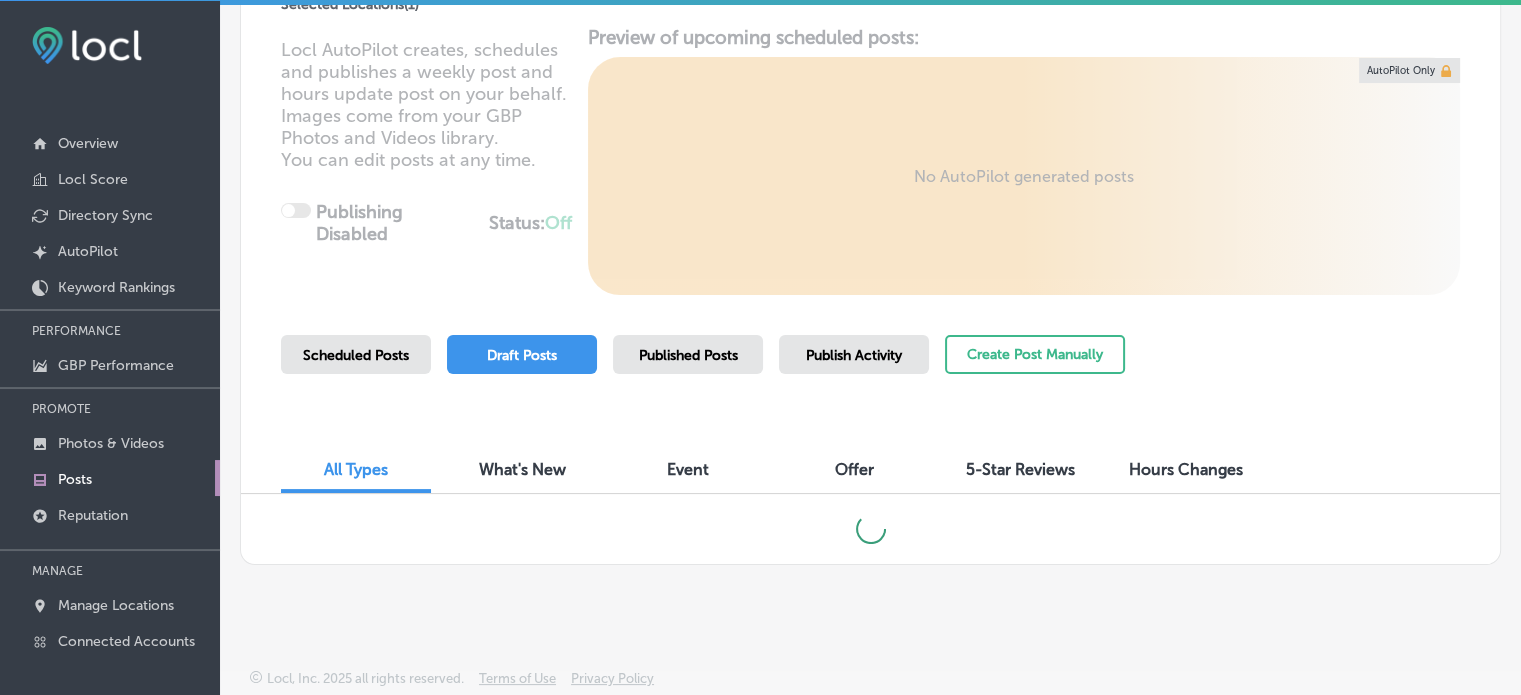 scroll, scrollTop: 230, scrollLeft: 0, axis: vertical 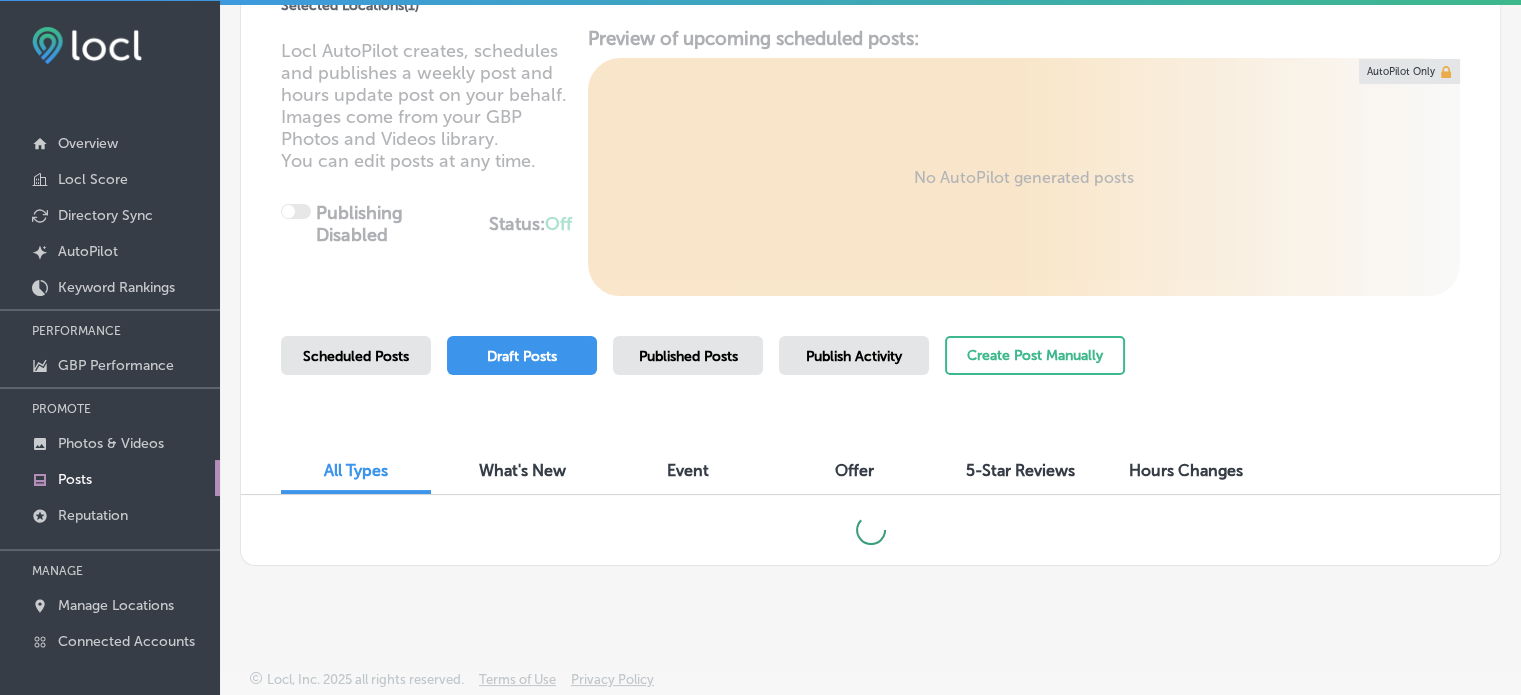 click on "Publish Activity" at bounding box center [854, 355] 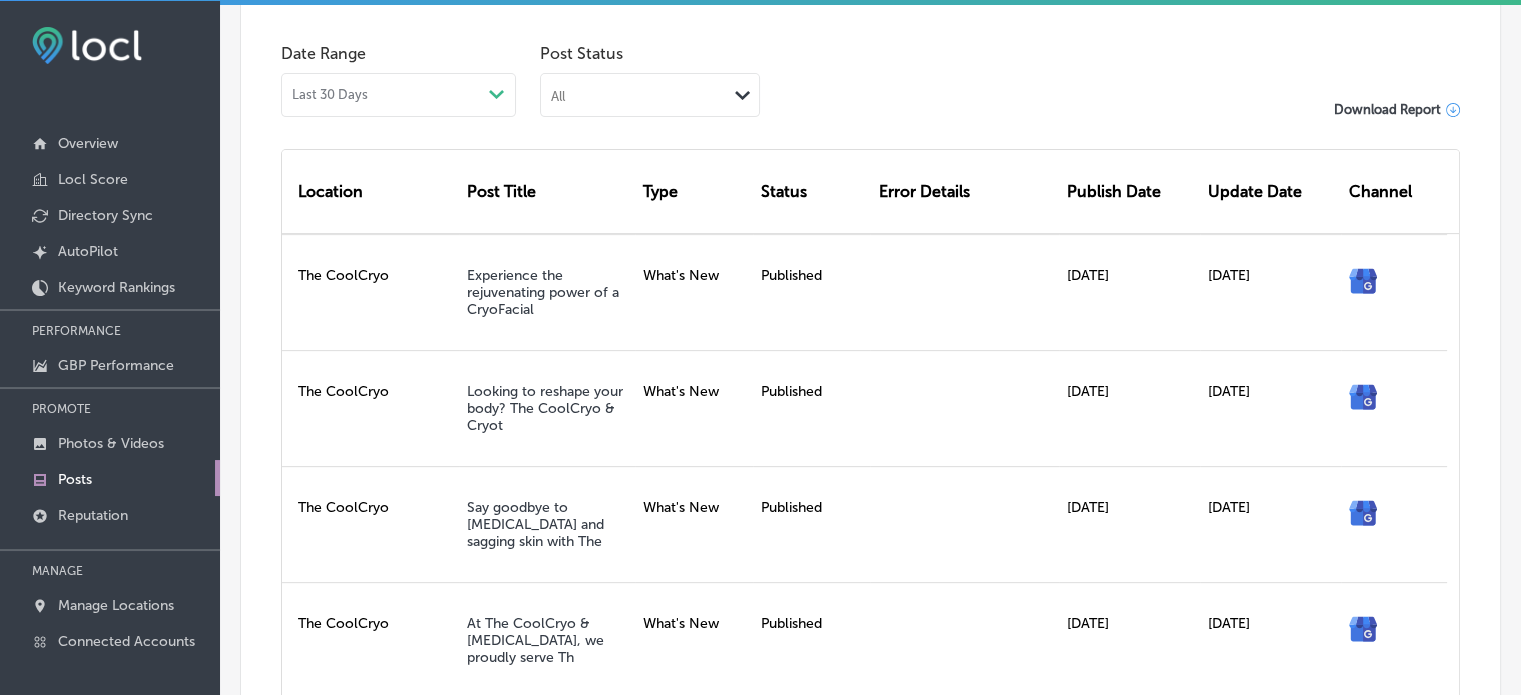 scroll, scrollTop: 645, scrollLeft: 0, axis: vertical 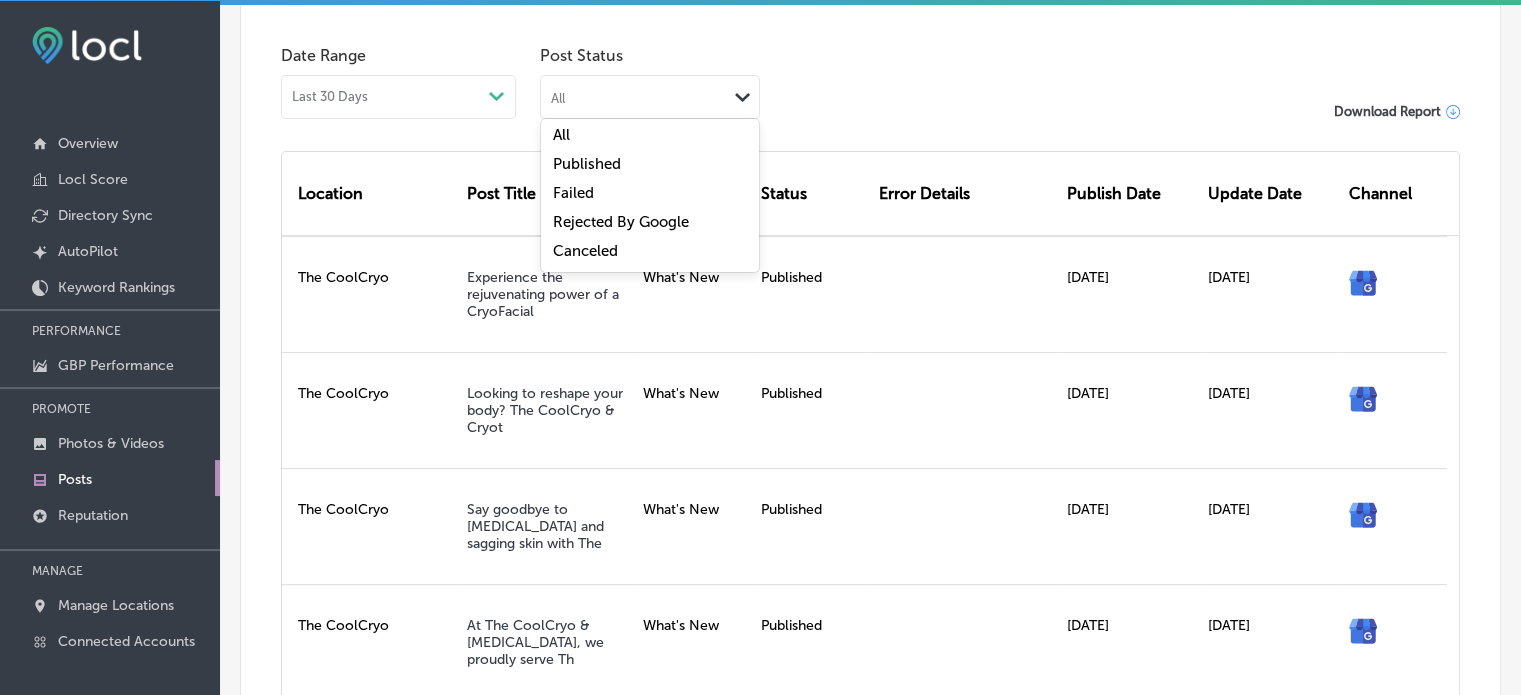 click on "All
Path
Created with Sketch." at bounding box center (650, 95) 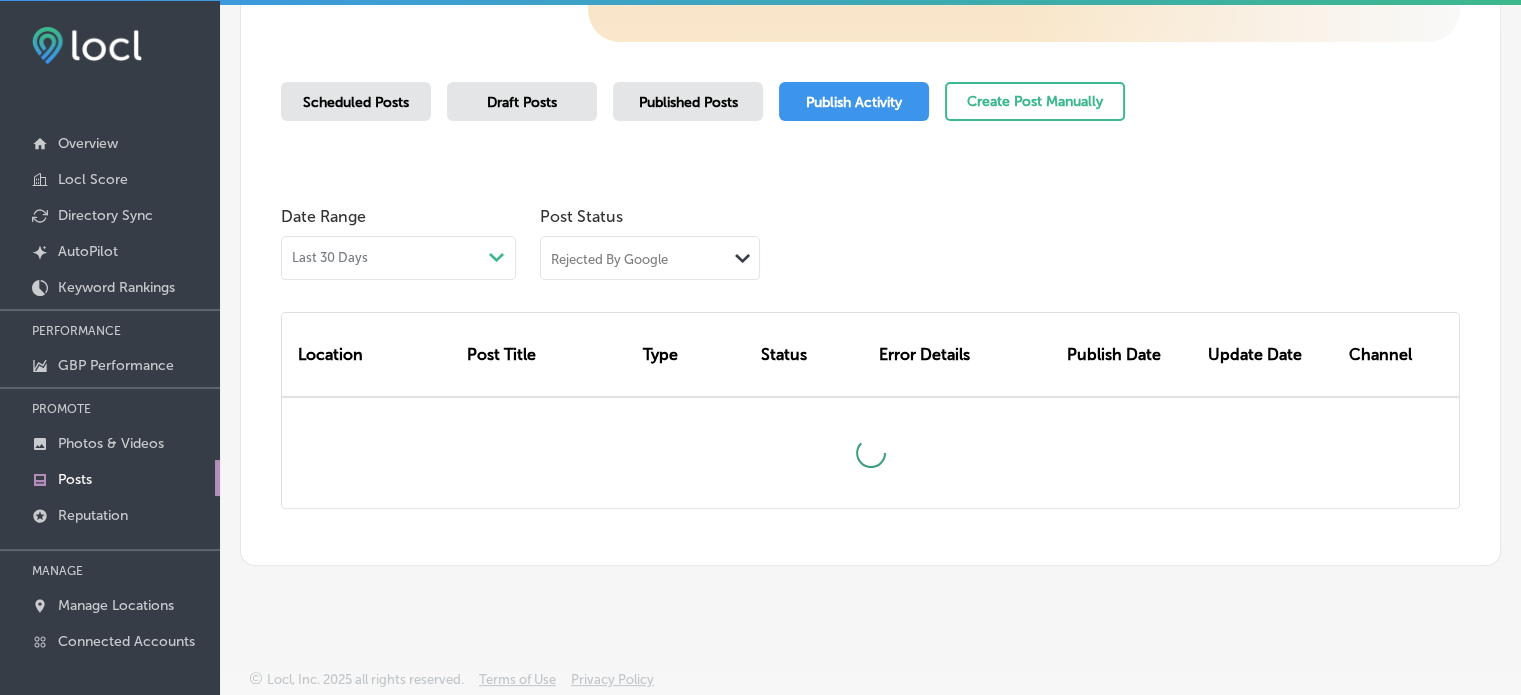 scroll, scrollTop: 488, scrollLeft: 0, axis: vertical 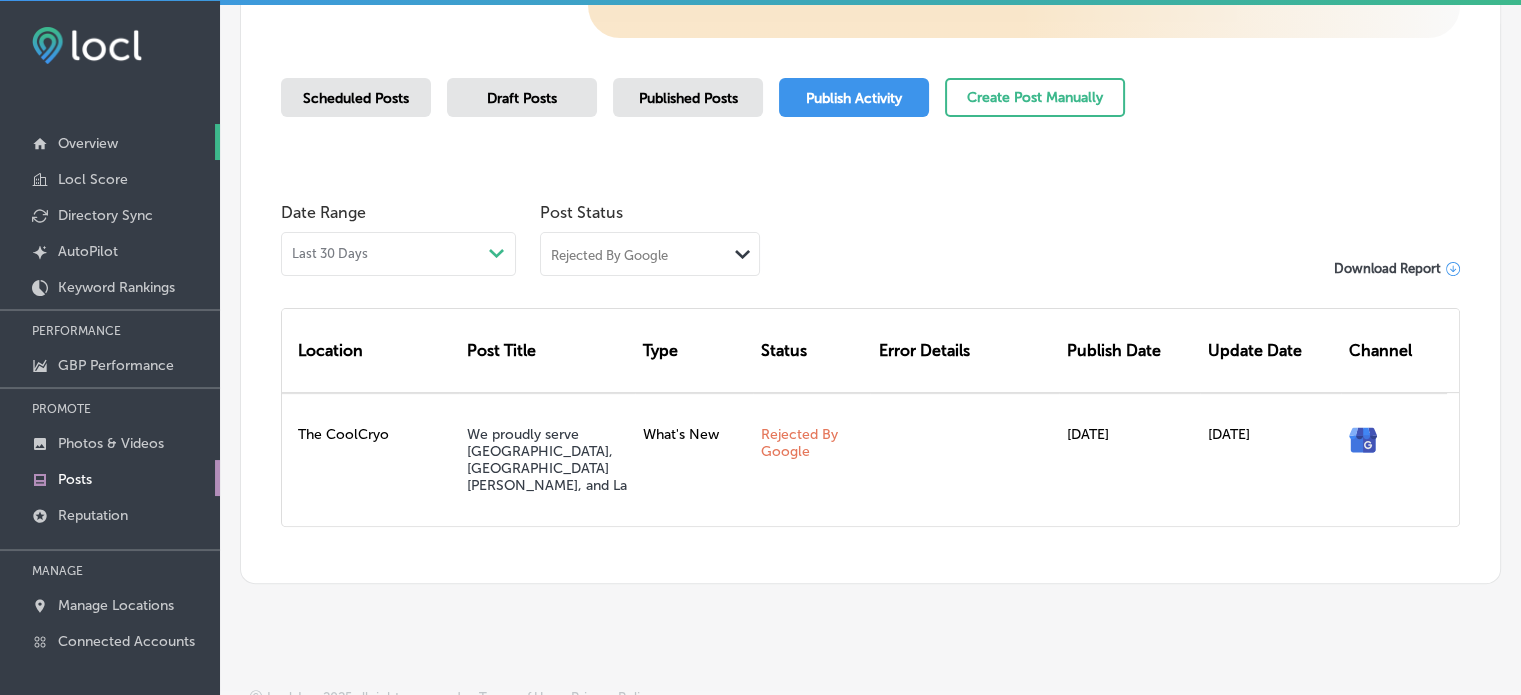 click on "Overview" at bounding box center (88, 143) 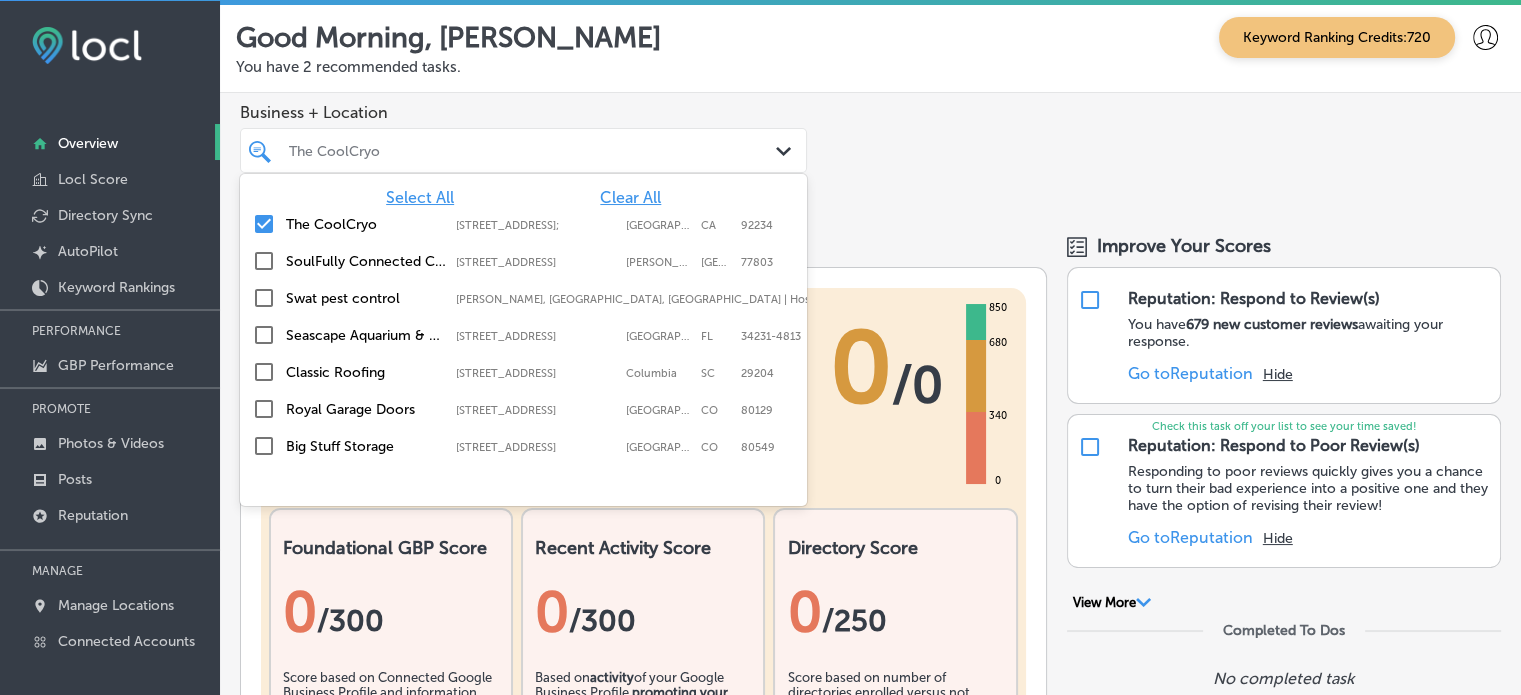 click at bounding box center [500, 150] 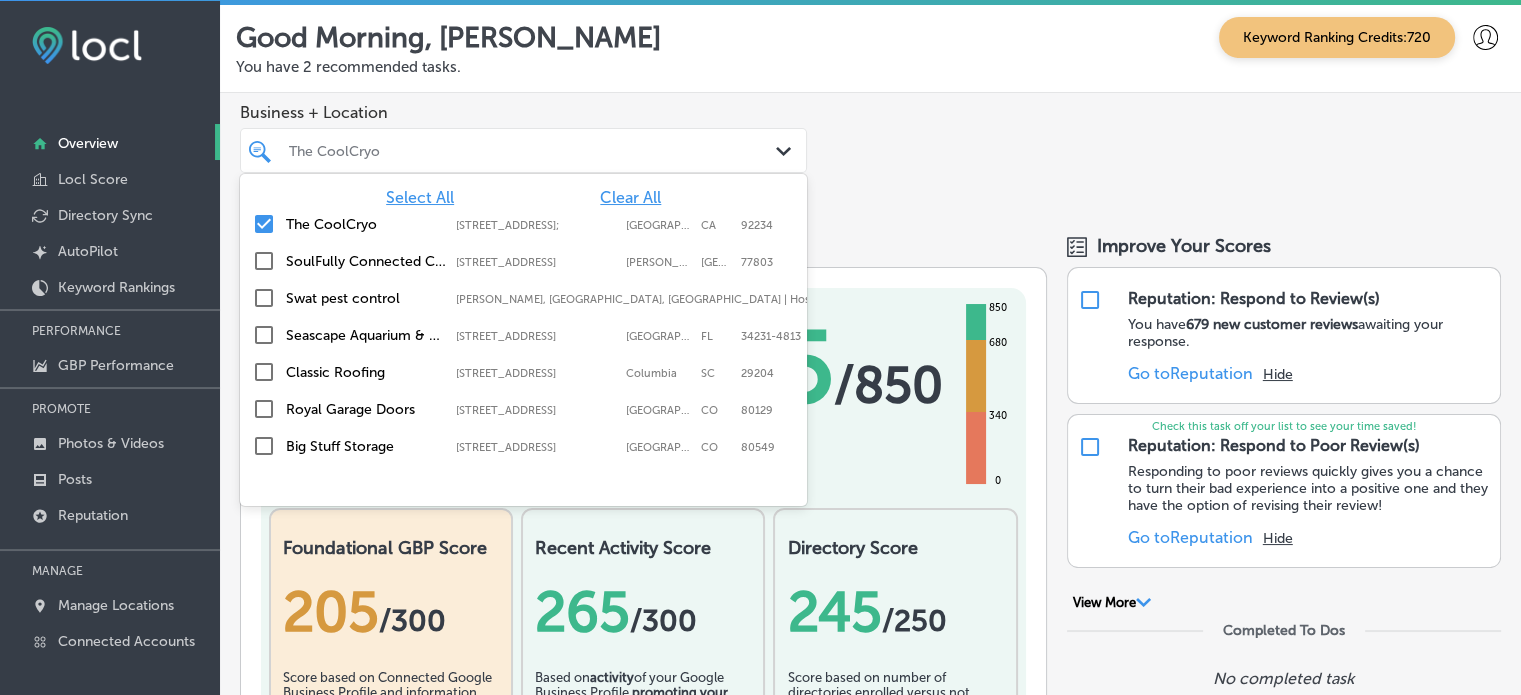 click on "Select All" at bounding box center (420, 197) 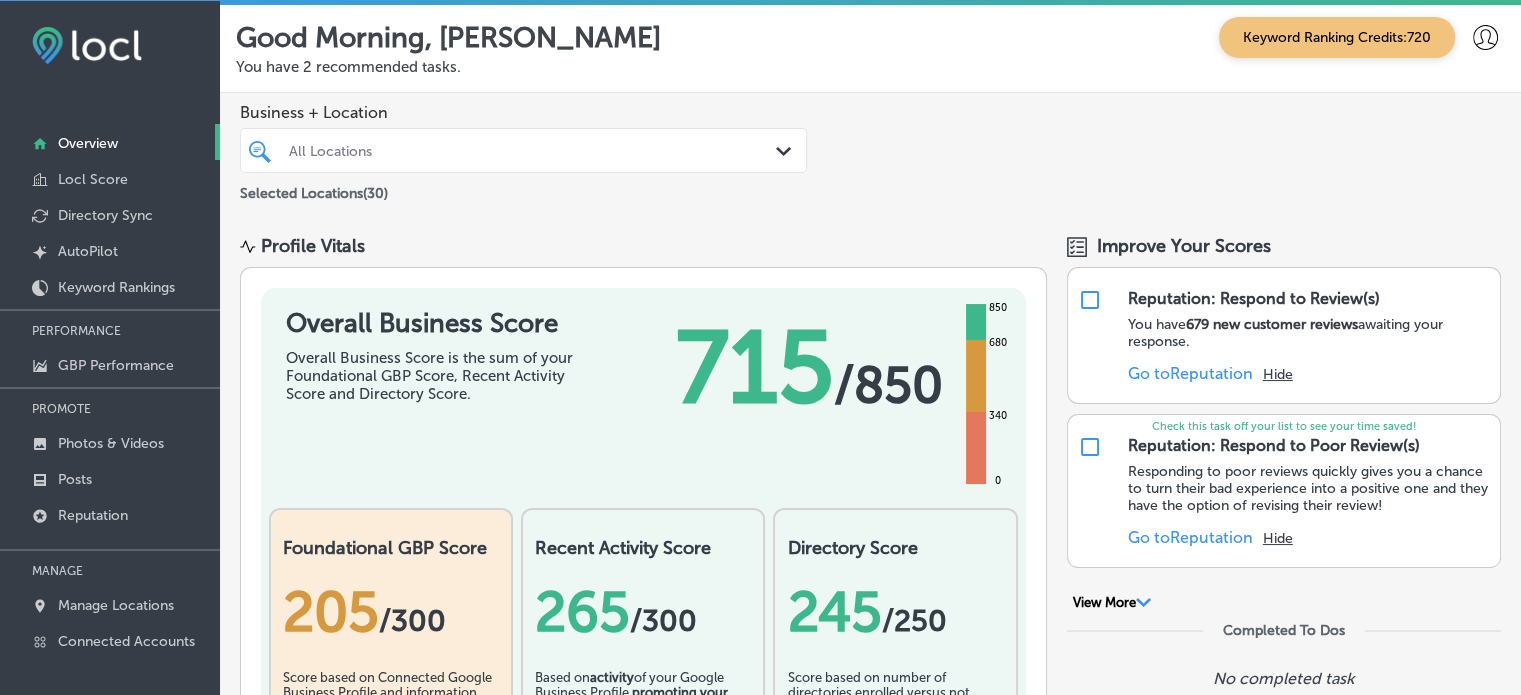 click on "Business + Location
All Locations
Path
Created with Sketch.
Selected Locations  ( 30 )" at bounding box center (870, 154) 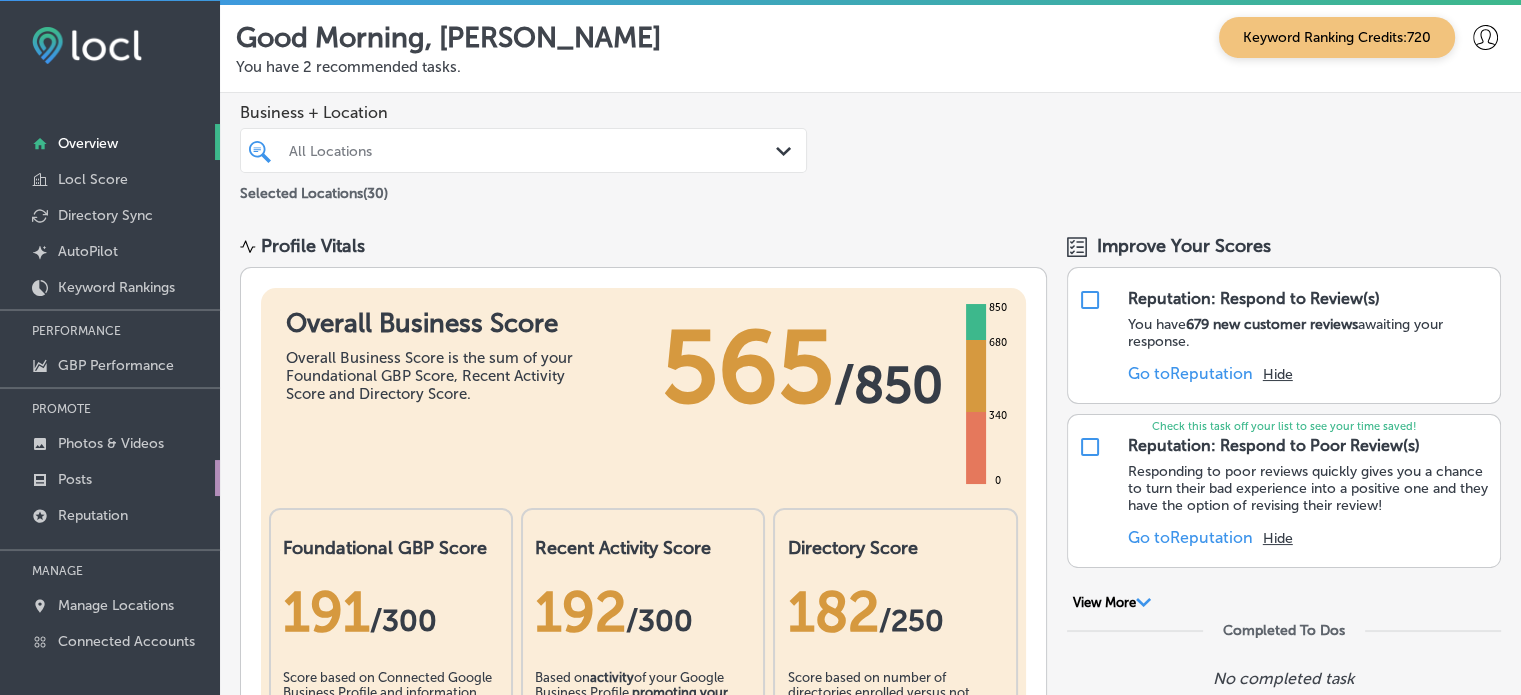 click on "Posts" at bounding box center [110, 478] 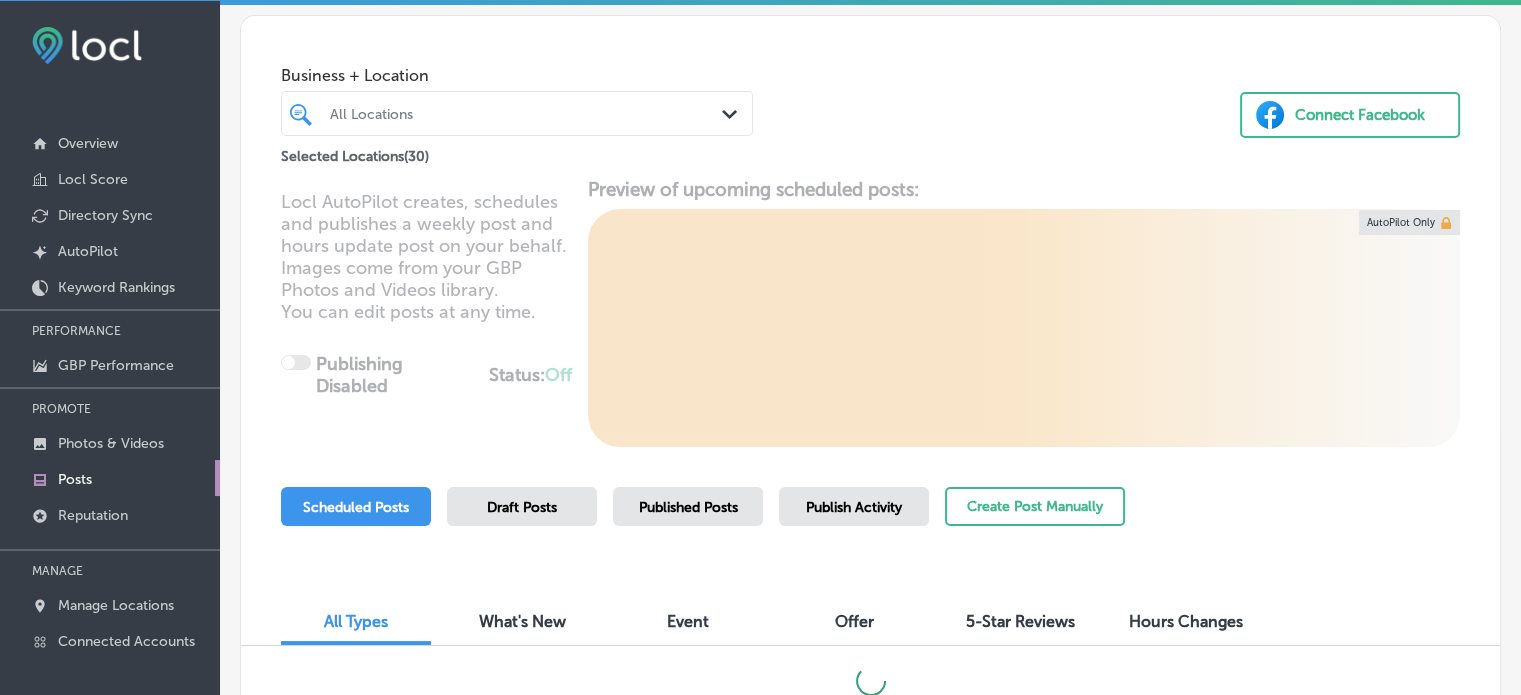 scroll, scrollTop: 80, scrollLeft: 0, axis: vertical 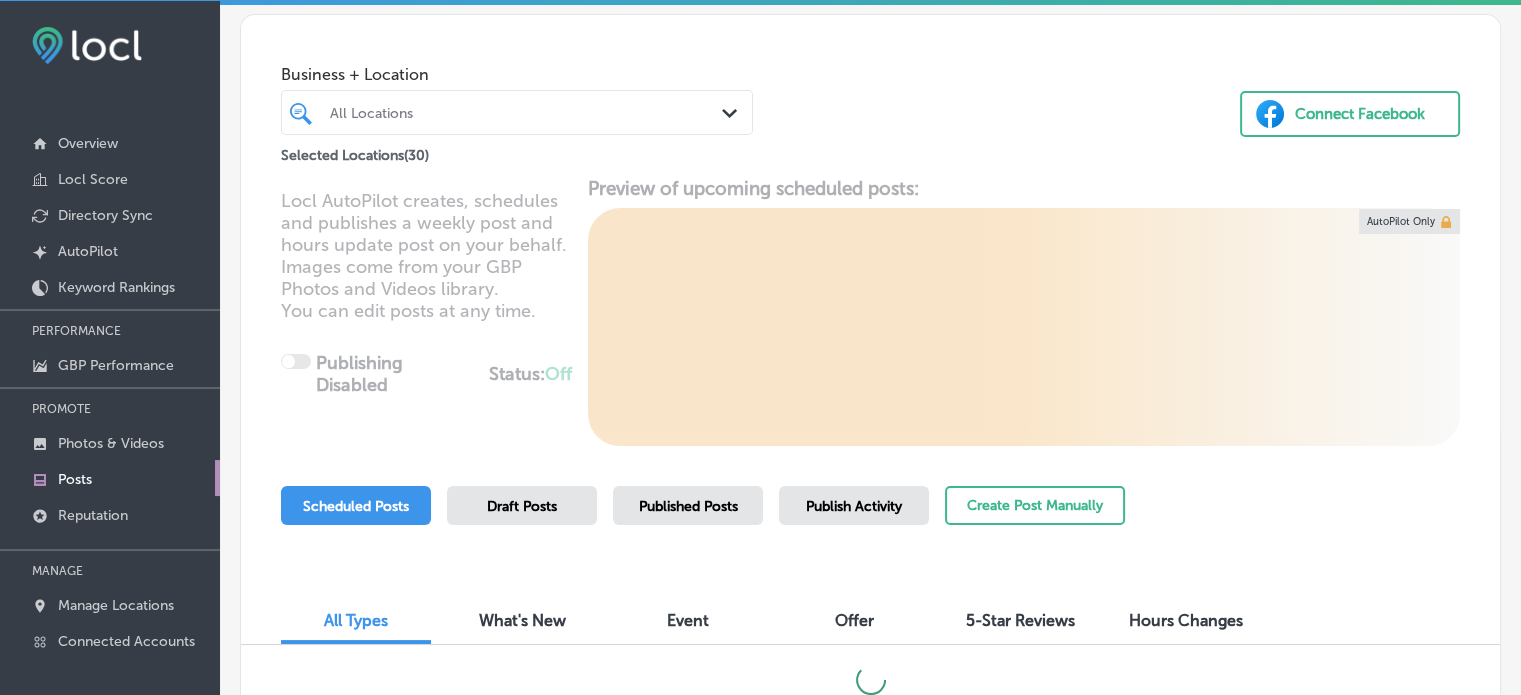 click on "Publish Activity" at bounding box center [854, 506] 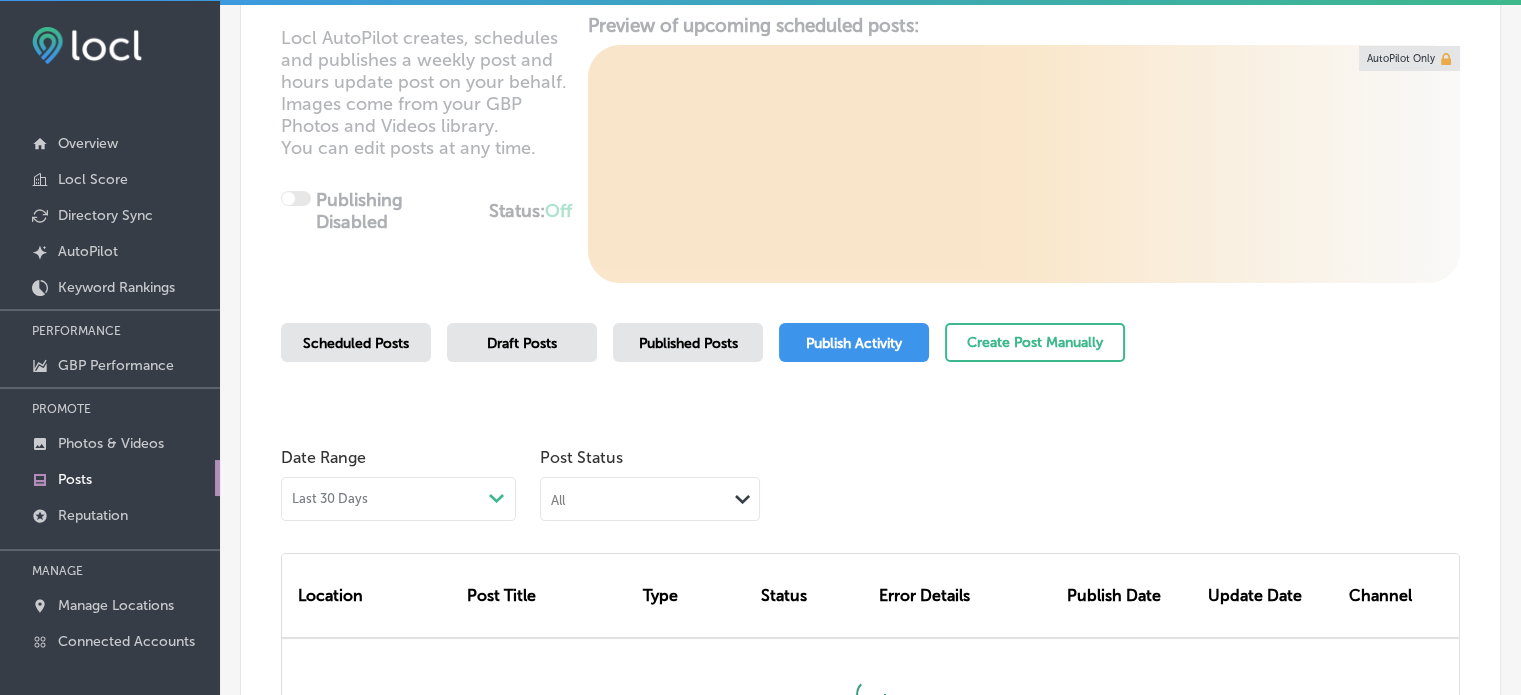 scroll, scrollTop: 484, scrollLeft: 0, axis: vertical 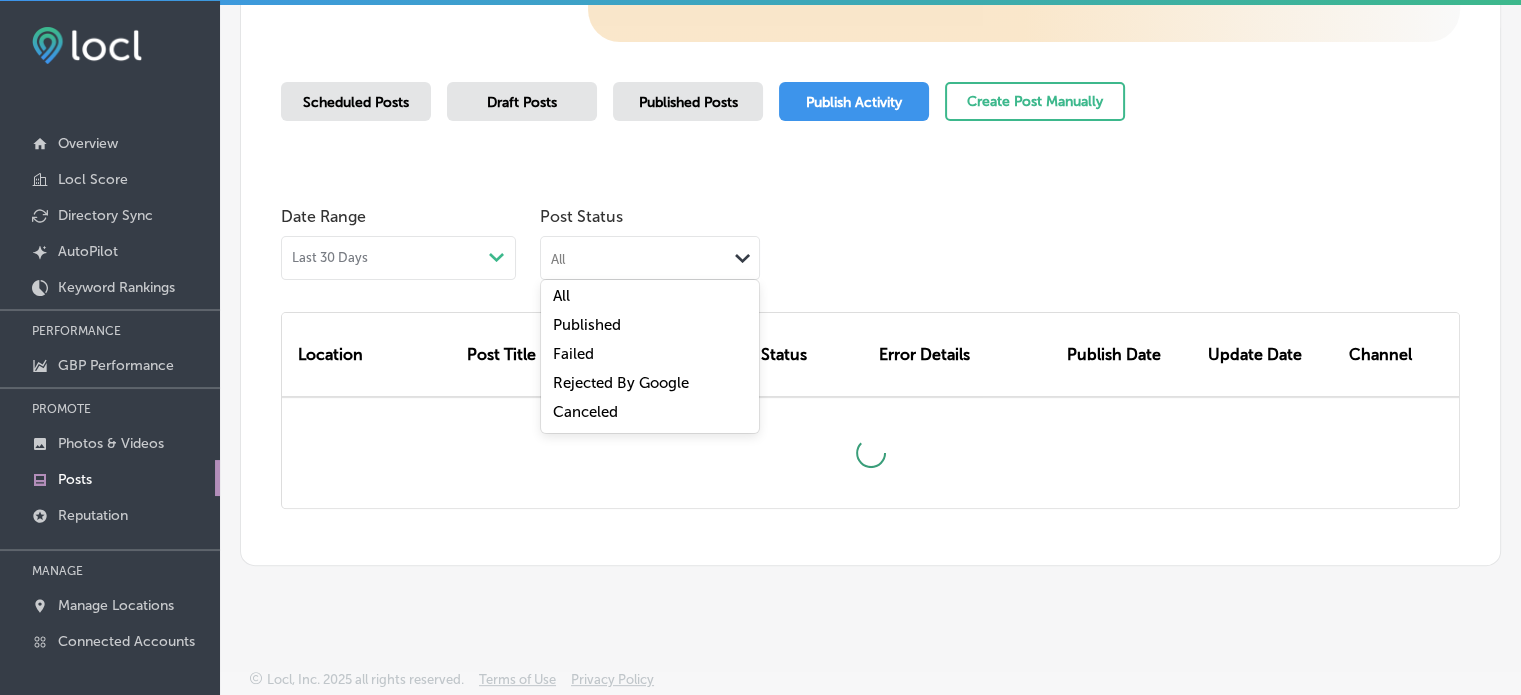 click on "All" at bounding box center [634, 257] 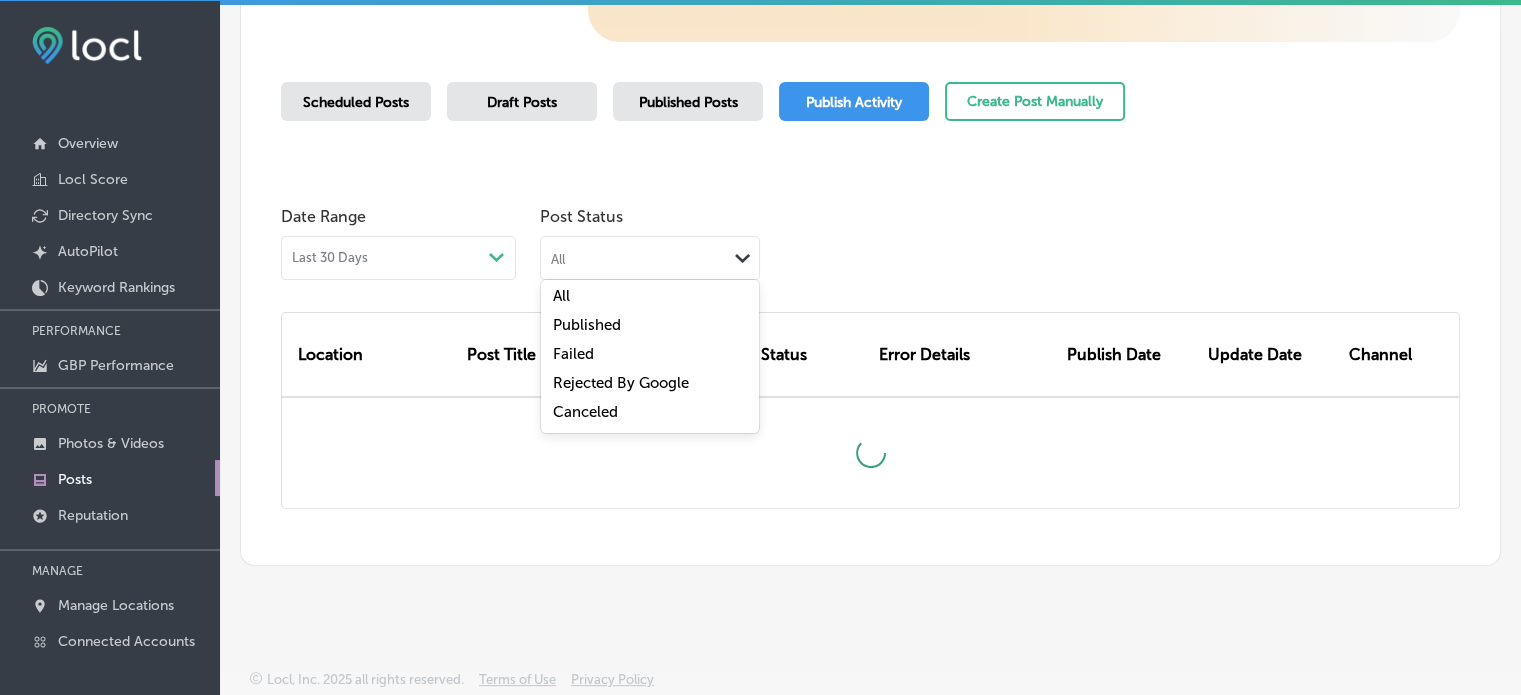 click on "Rejected By Google" at bounding box center [621, 383] 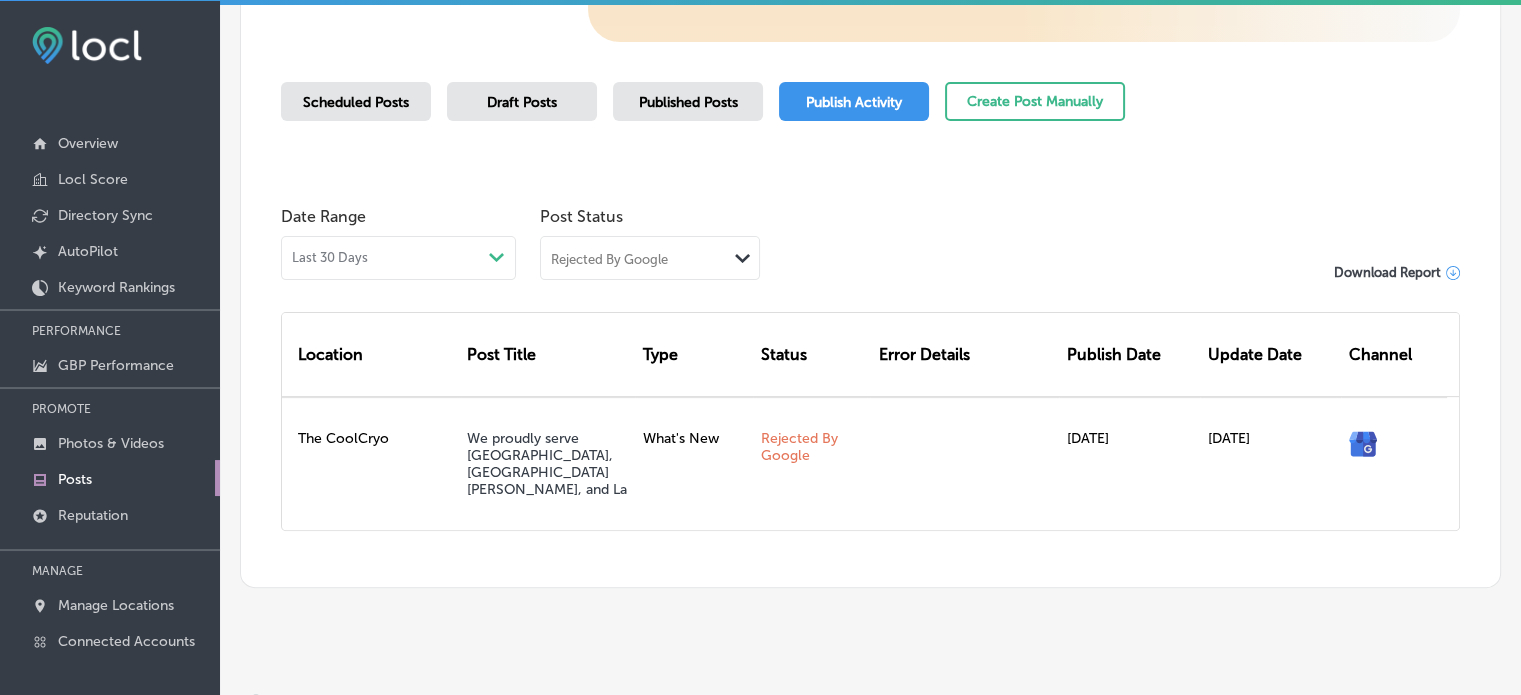 click on "Date Range Last 30 Days
Path
Created with Sketch.
Post Status Rejected By Google
Path
Created with Sketch.
Download Report" at bounding box center [870, 238] 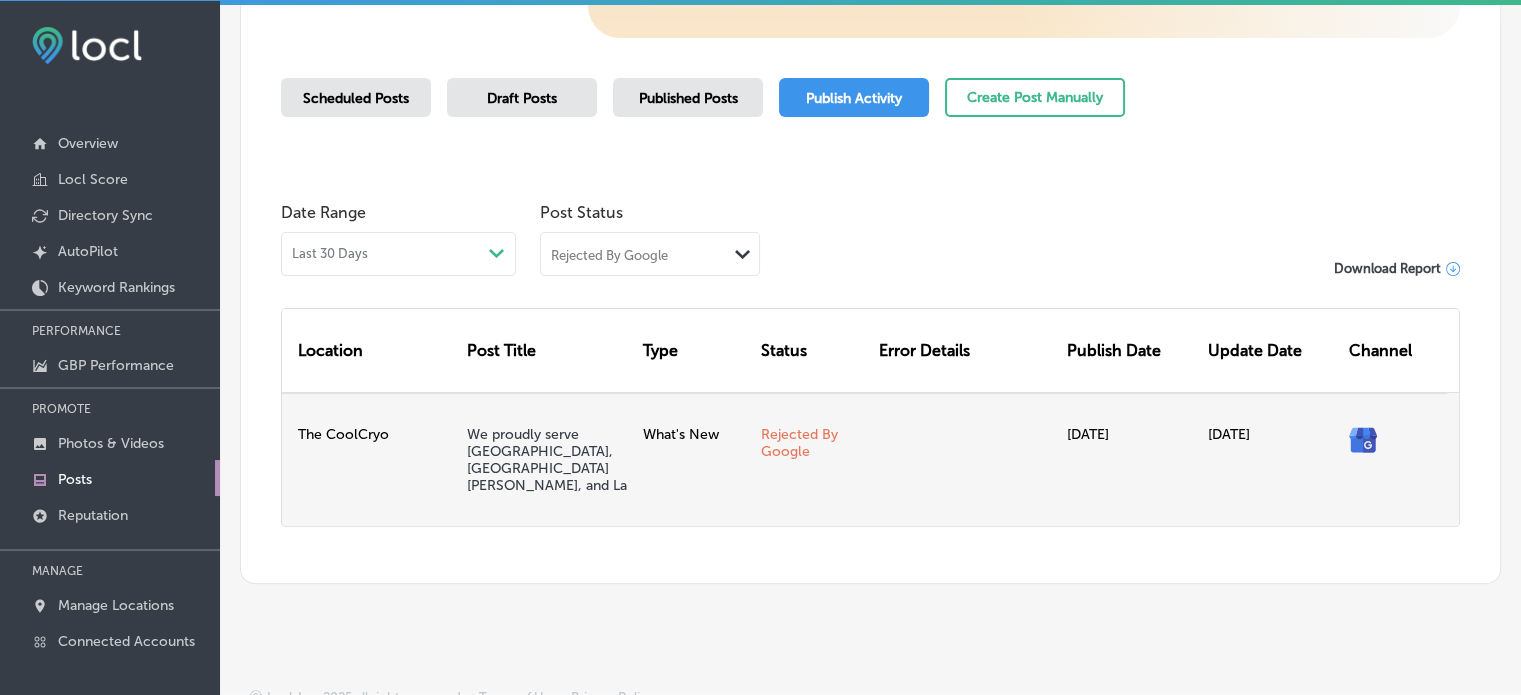click on "Rejected By Google" at bounding box center [799, 443] 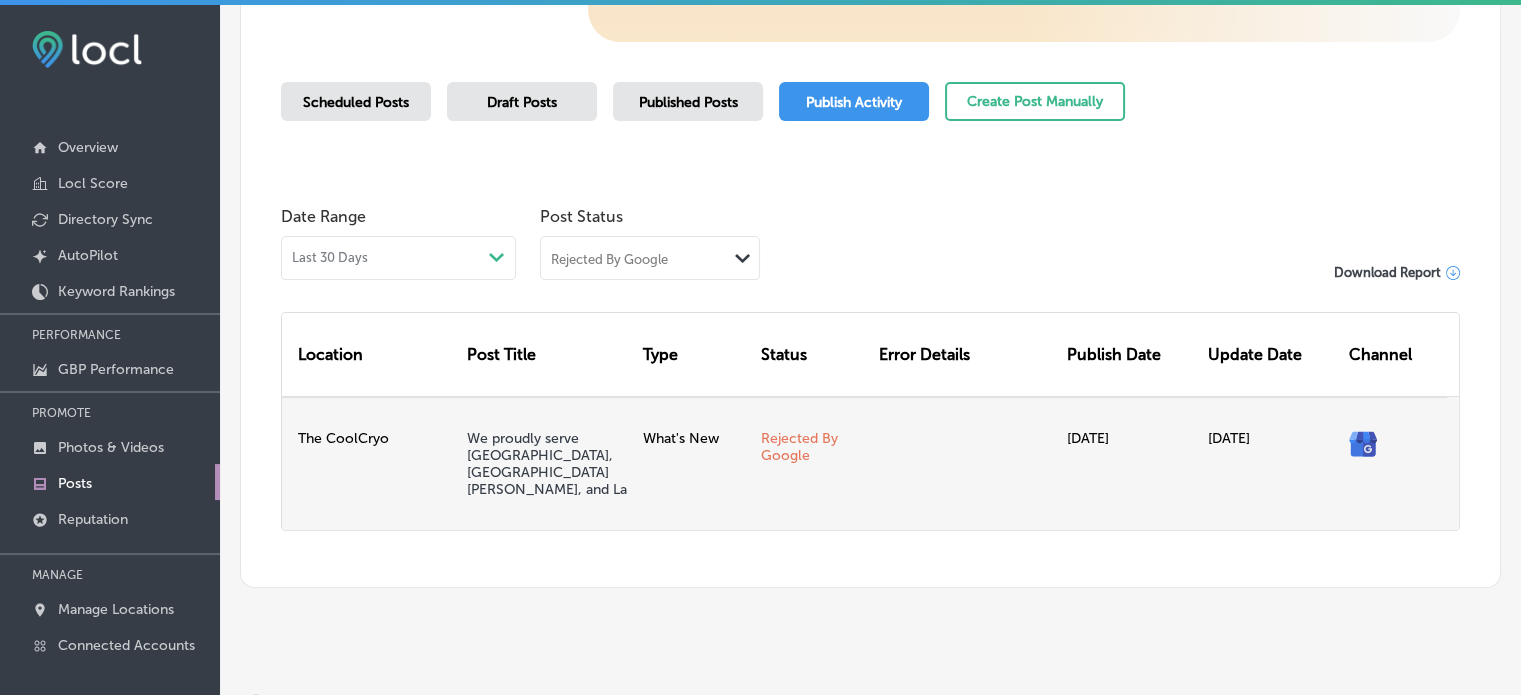 click on "Rejected By Google" at bounding box center (799, 447) 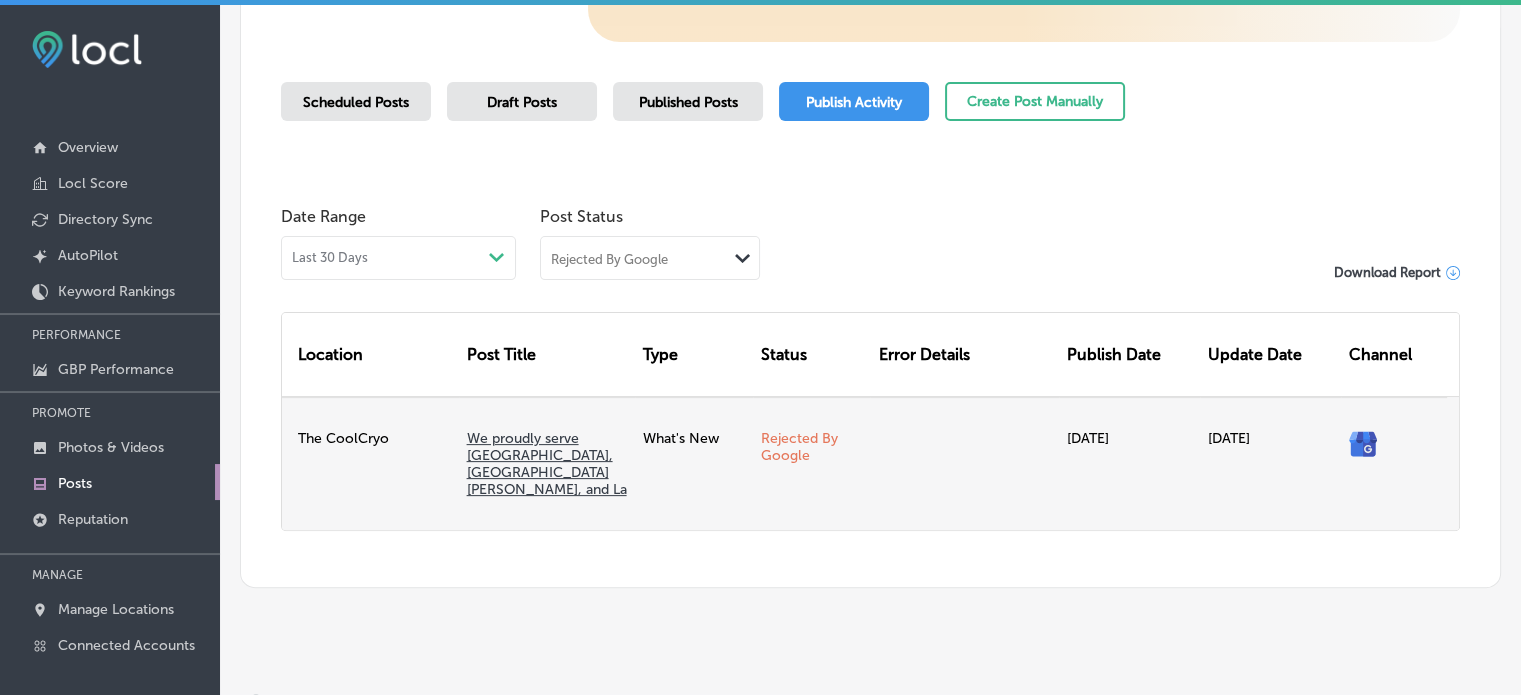 click on "We proudly serve Palm Desert, Indian Wells, and La" at bounding box center [547, 464] 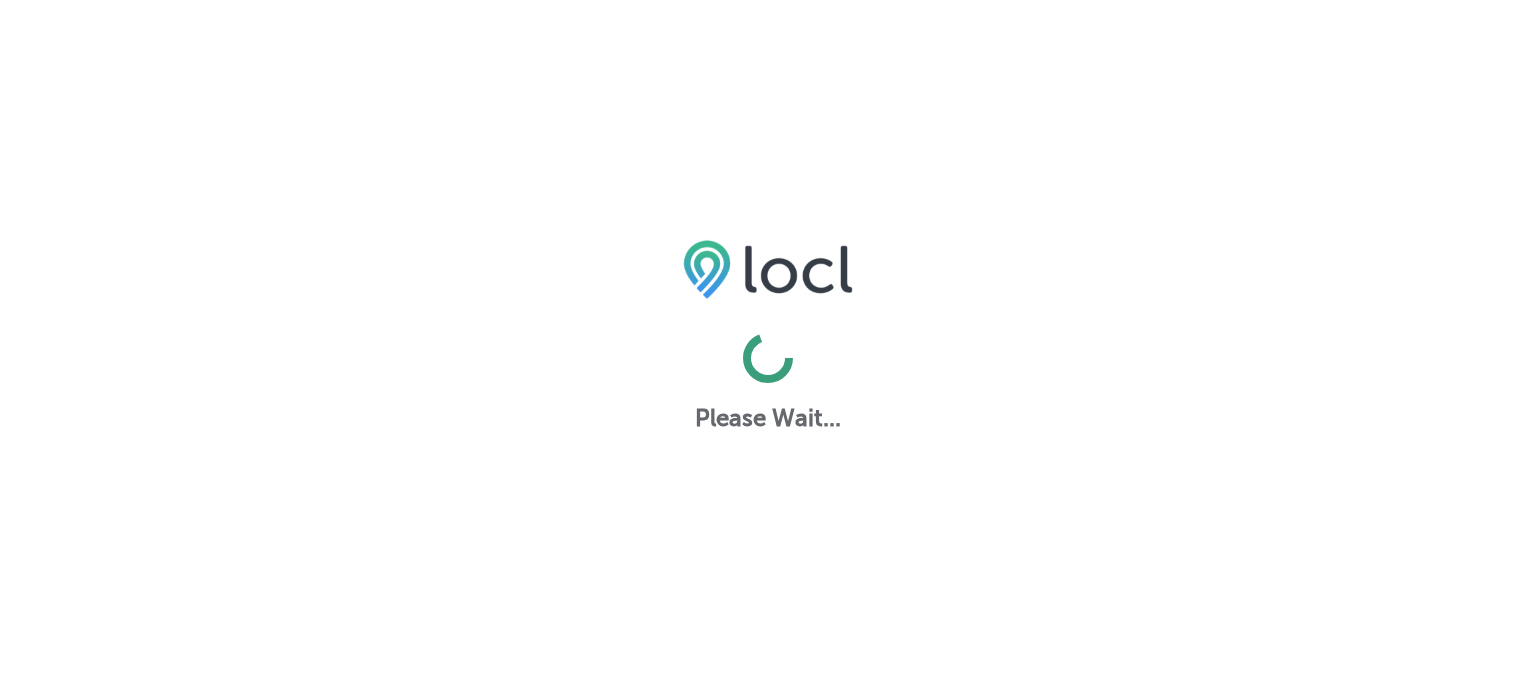 scroll, scrollTop: 0, scrollLeft: 0, axis: both 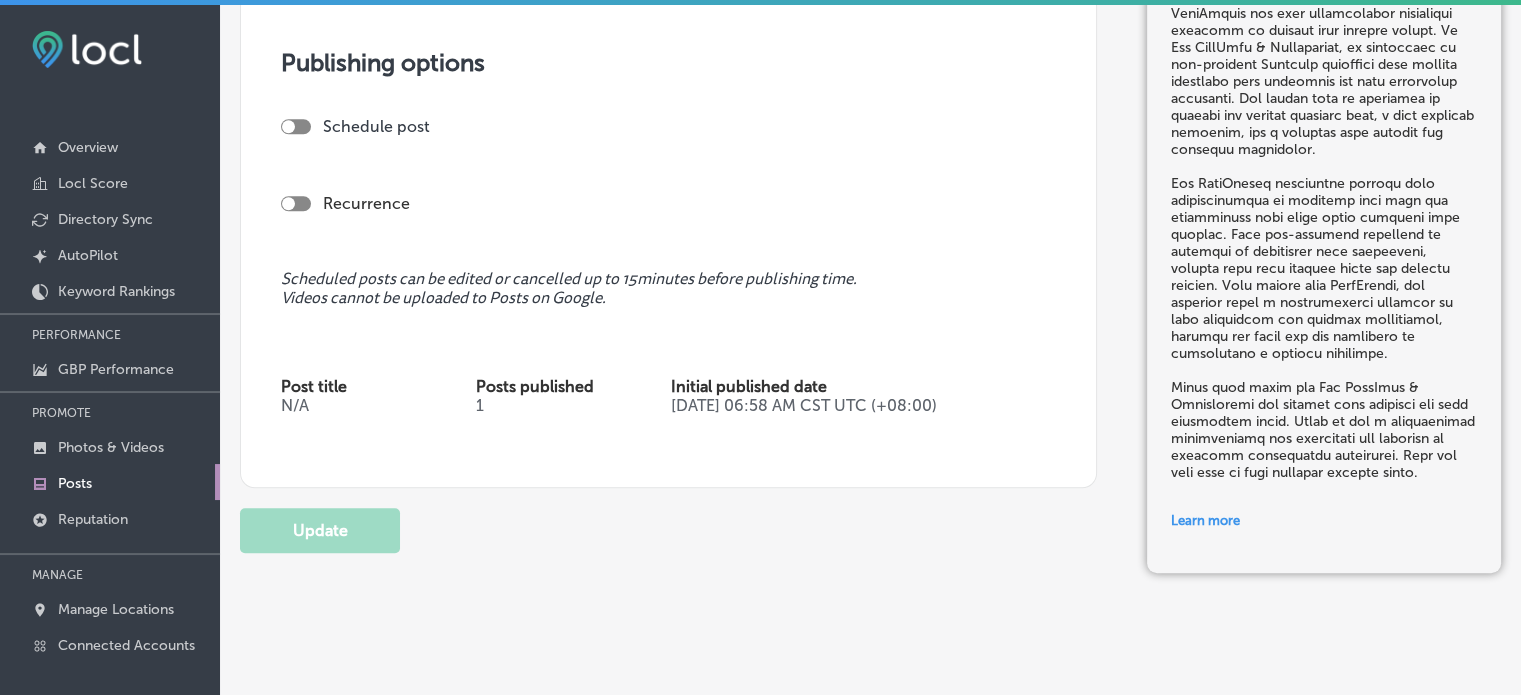 click on "Schedule post Recurrence" at bounding box center [668, 186] 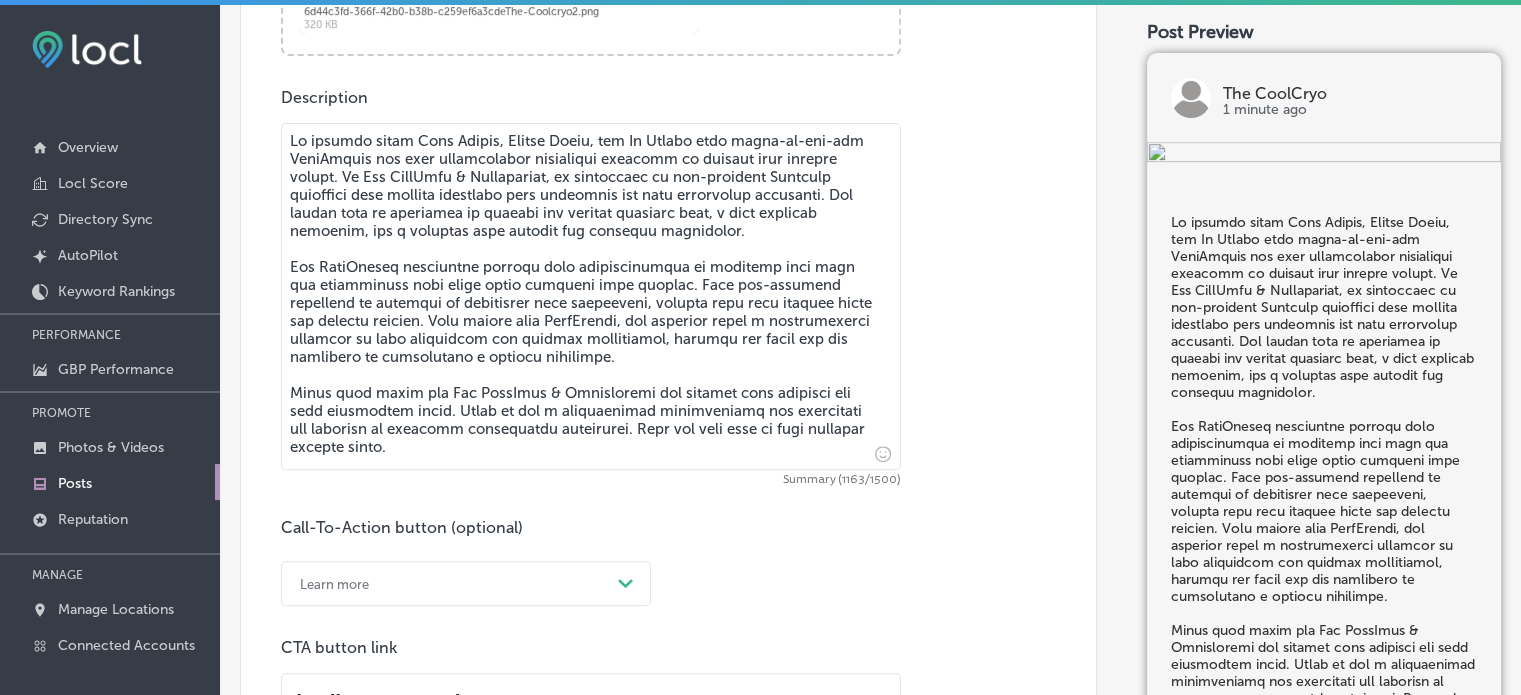 scroll, scrollTop: 820, scrollLeft: 0, axis: vertical 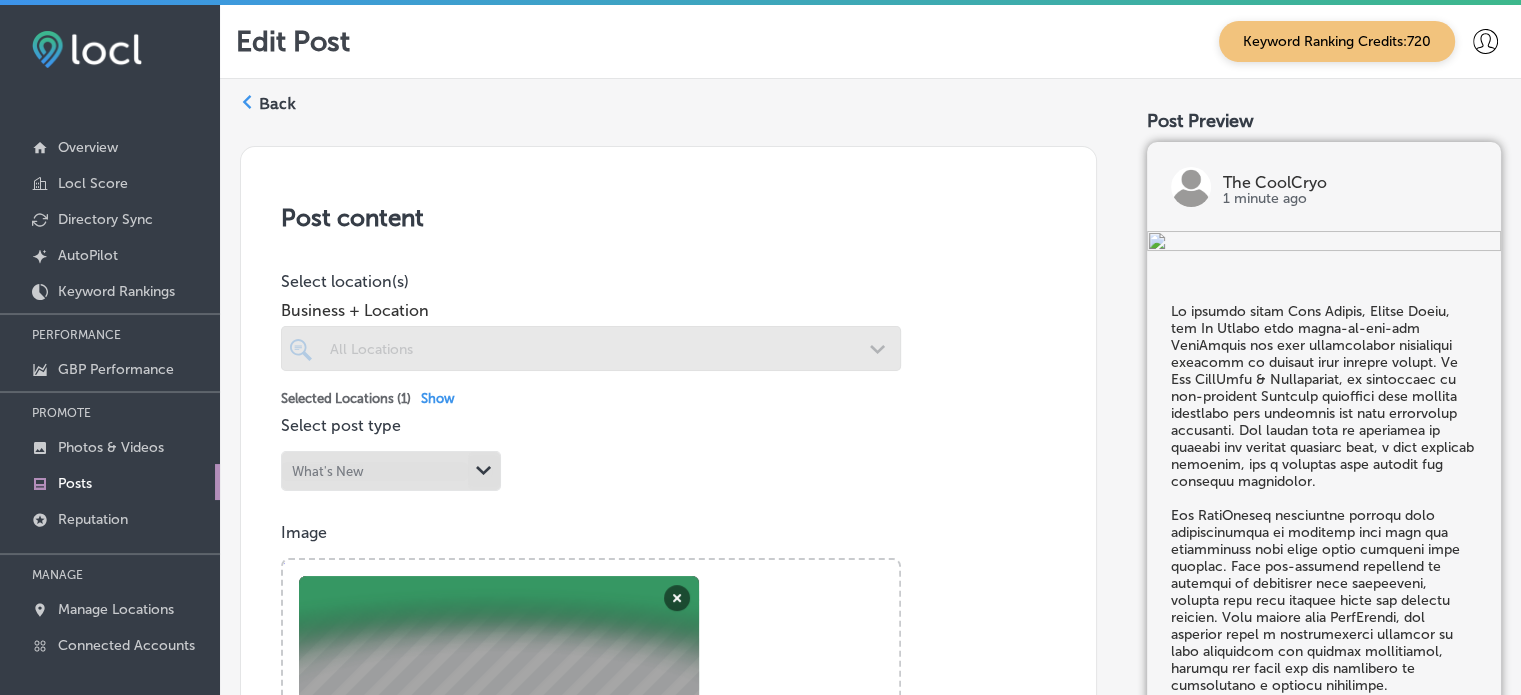 click on "Back" at bounding box center [277, 104] 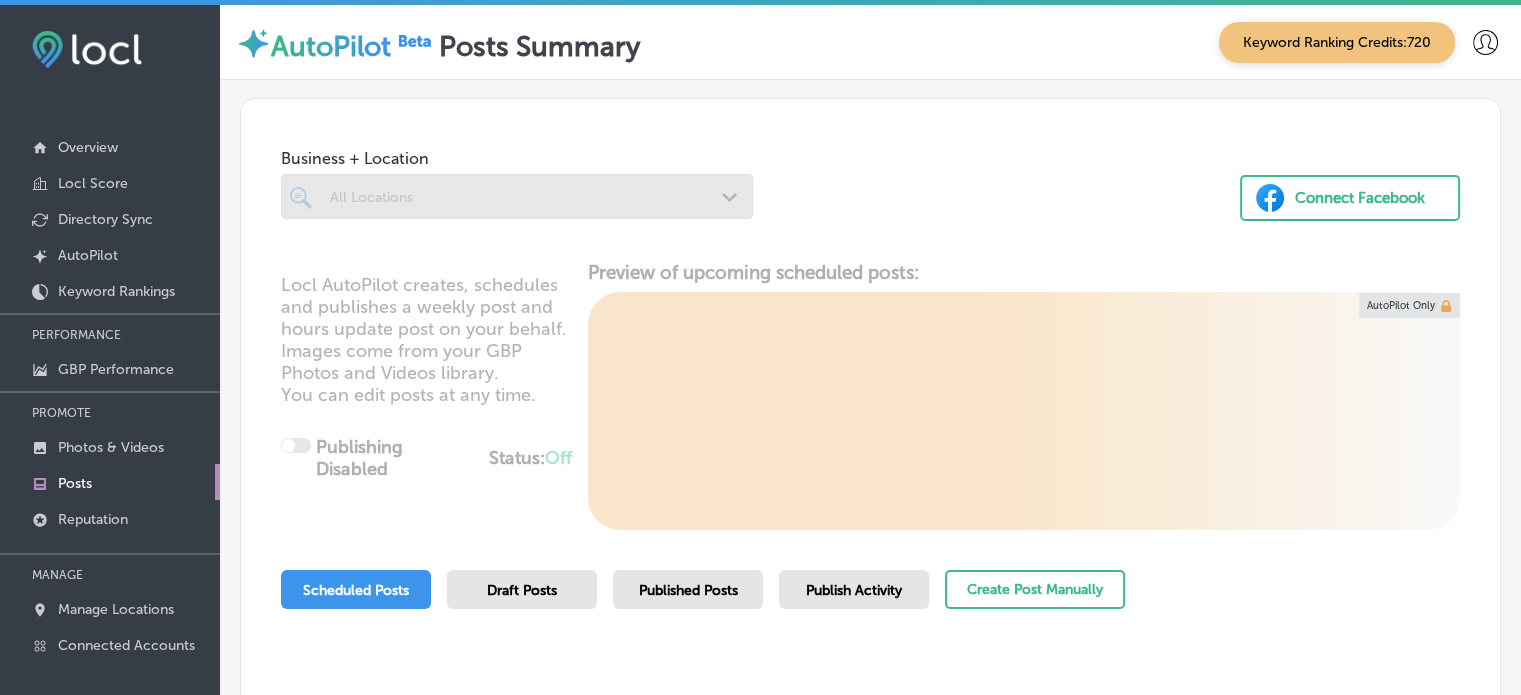 scroll, scrollTop: 230, scrollLeft: 0, axis: vertical 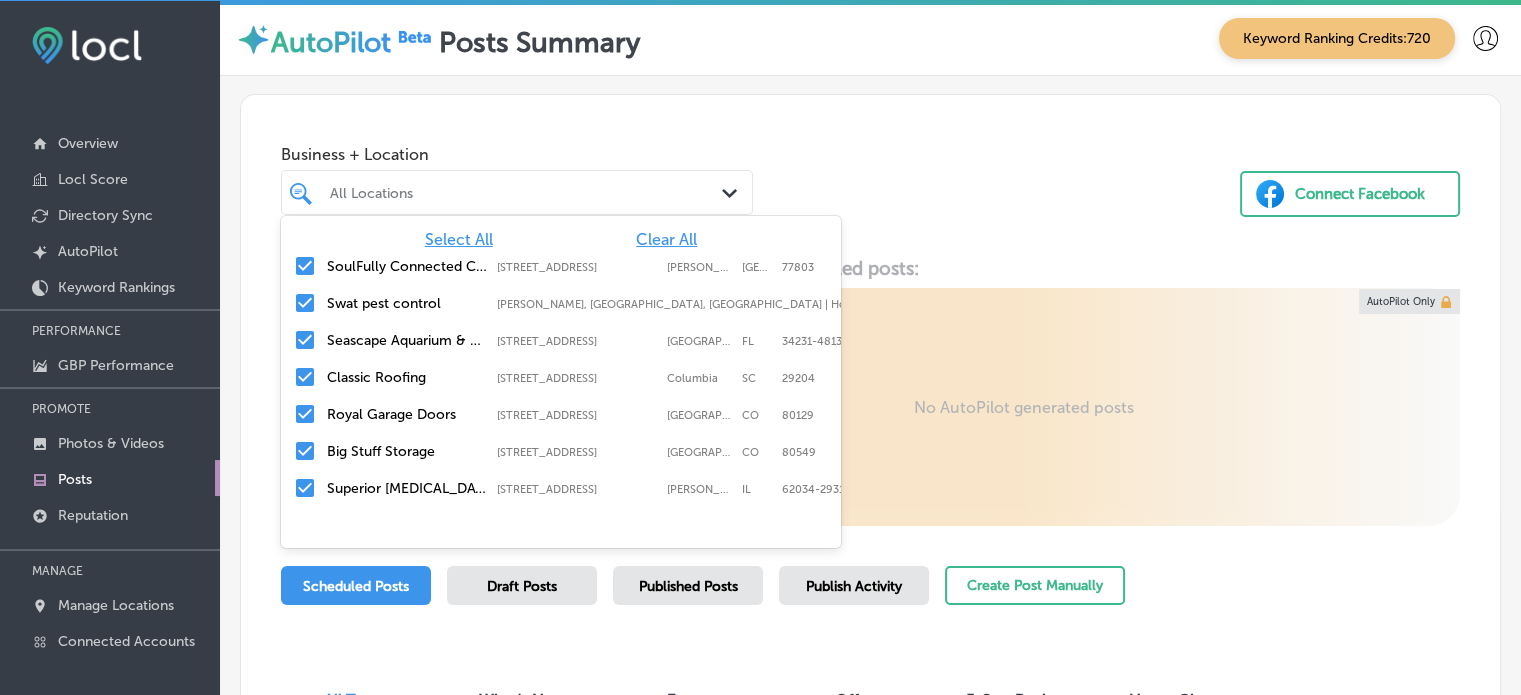 click on "All Locations" at bounding box center [527, 192] 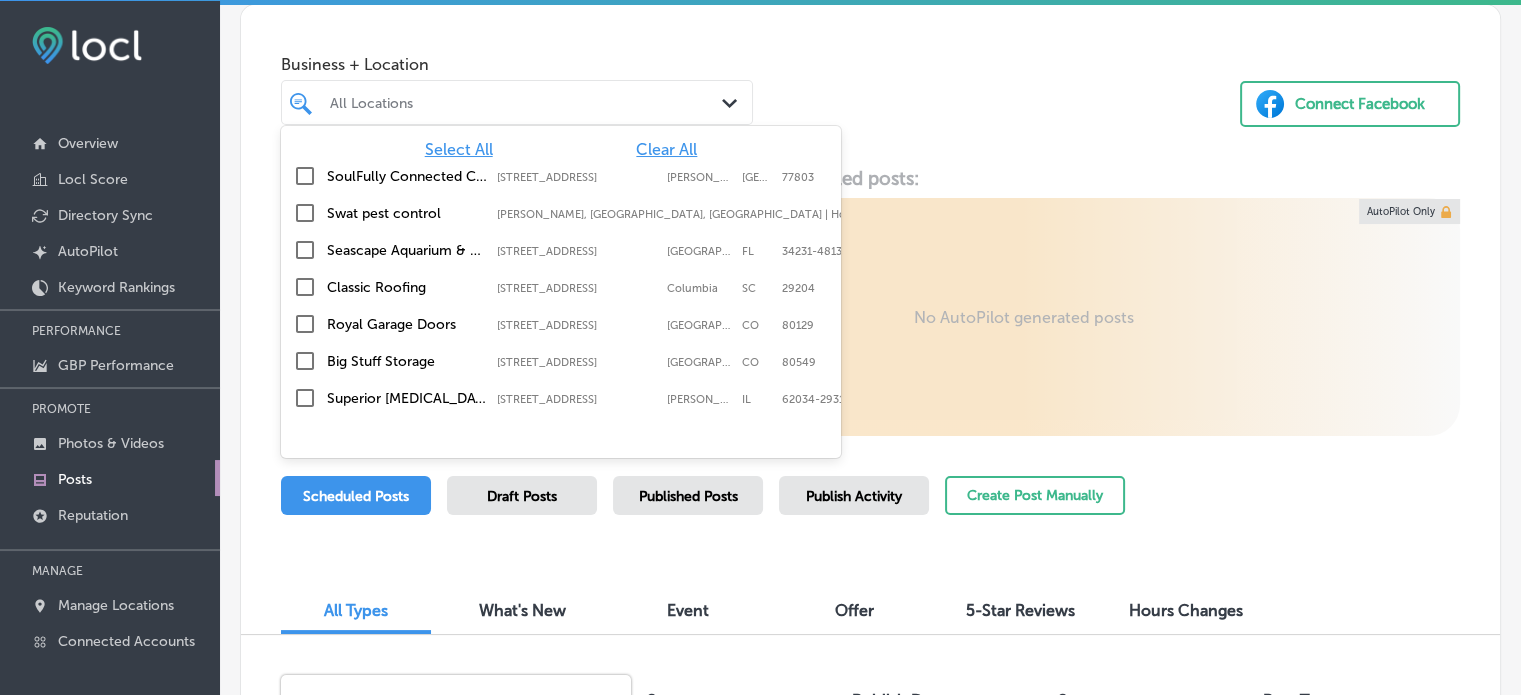 scroll, scrollTop: 0, scrollLeft: 0, axis: both 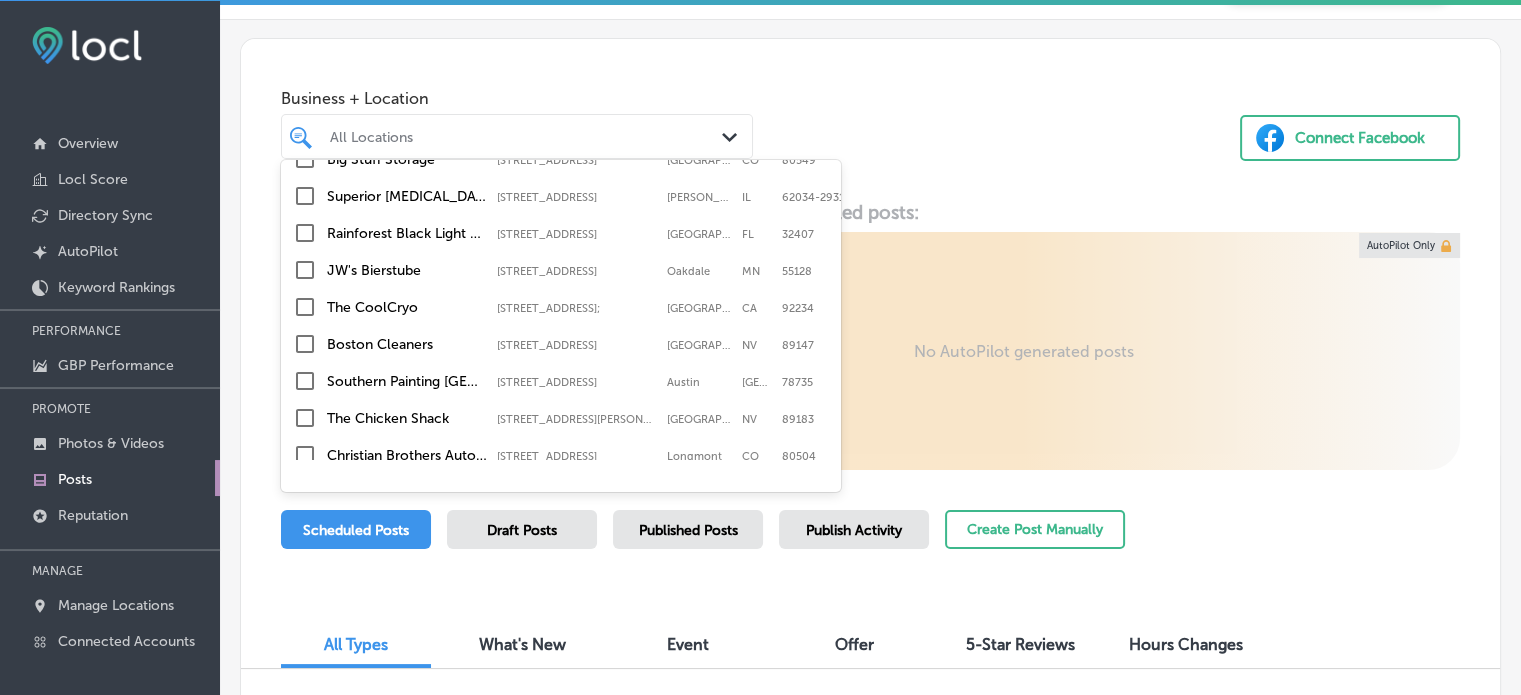 click on "The CoolCryo" at bounding box center (407, 307) 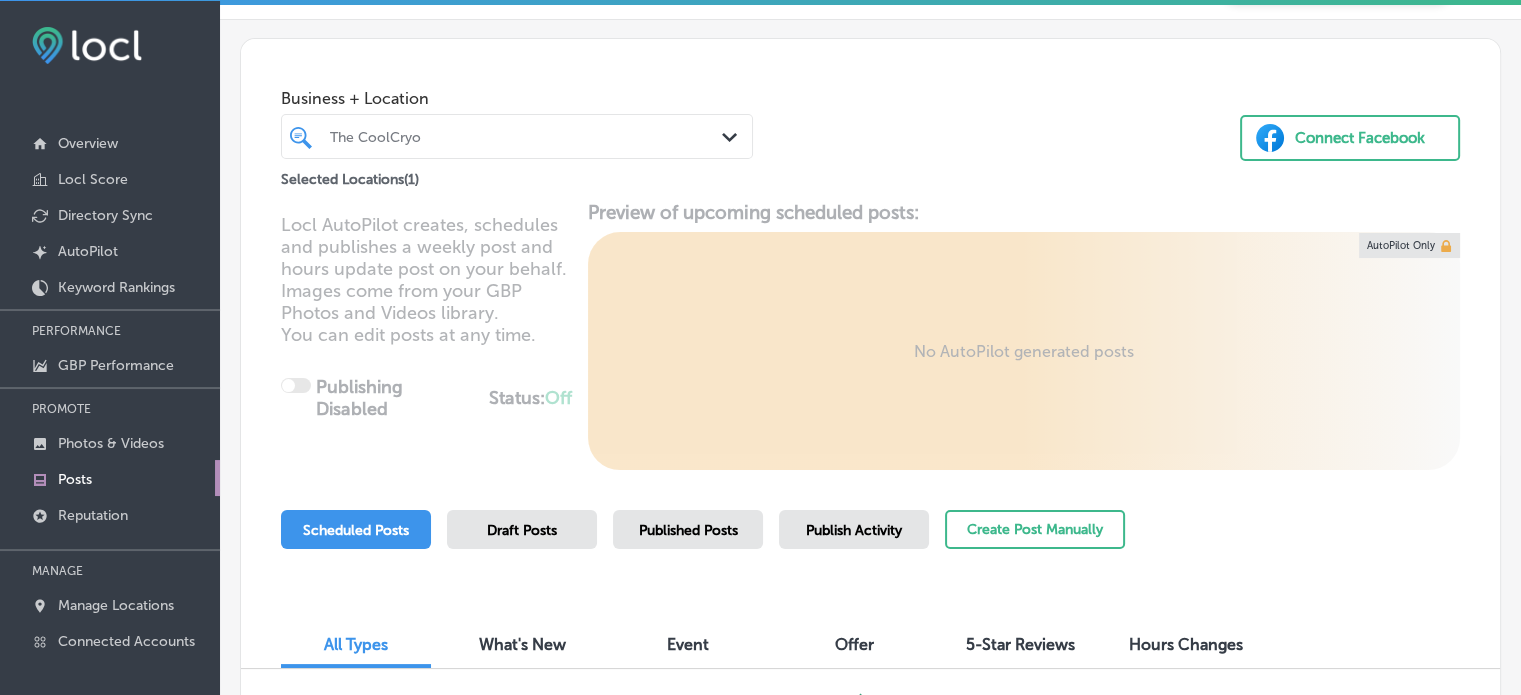 click on "Business + Location
The CoolCryo
Path
Created with Sketch.
Selected Locations  ( 1 )
Connect Facebook" at bounding box center (870, 115) 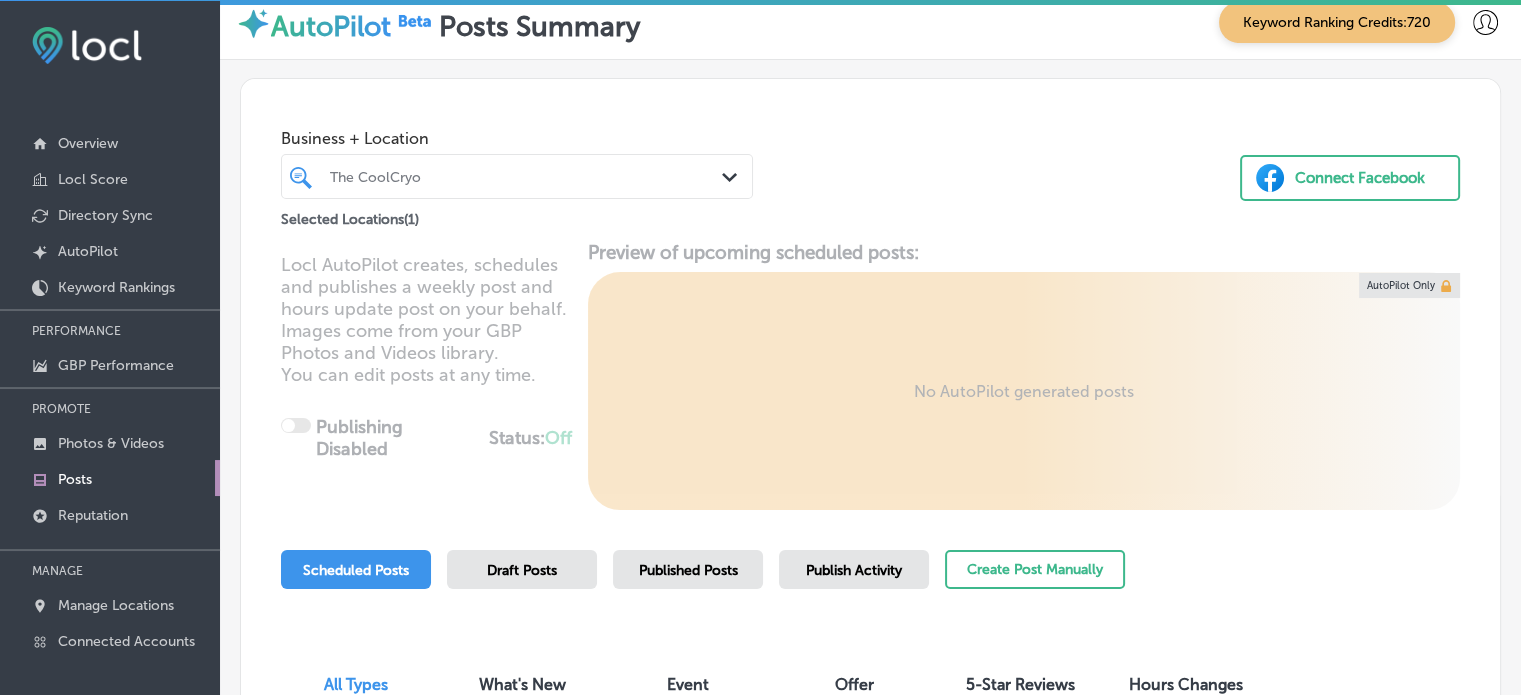 scroll, scrollTop: 0, scrollLeft: 0, axis: both 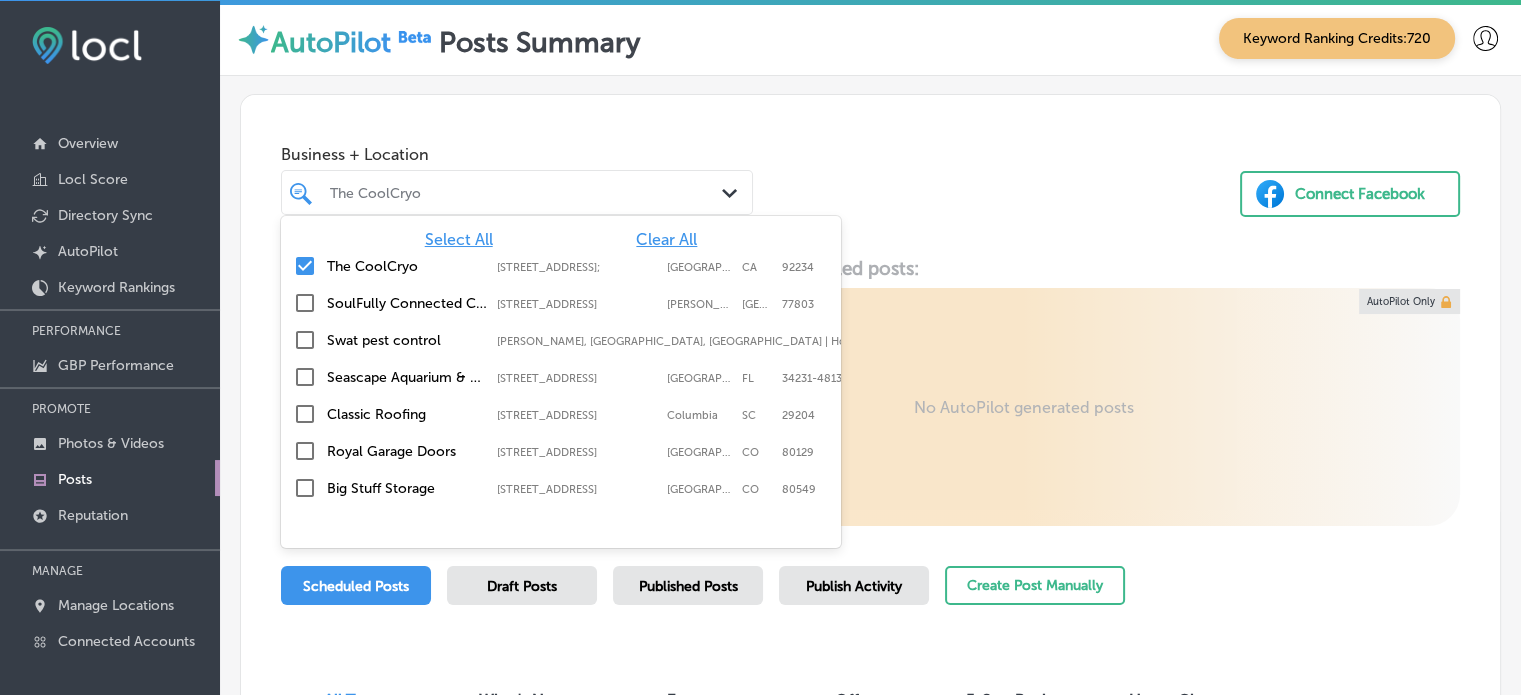 click on "The CoolCryo" at bounding box center [527, 192] 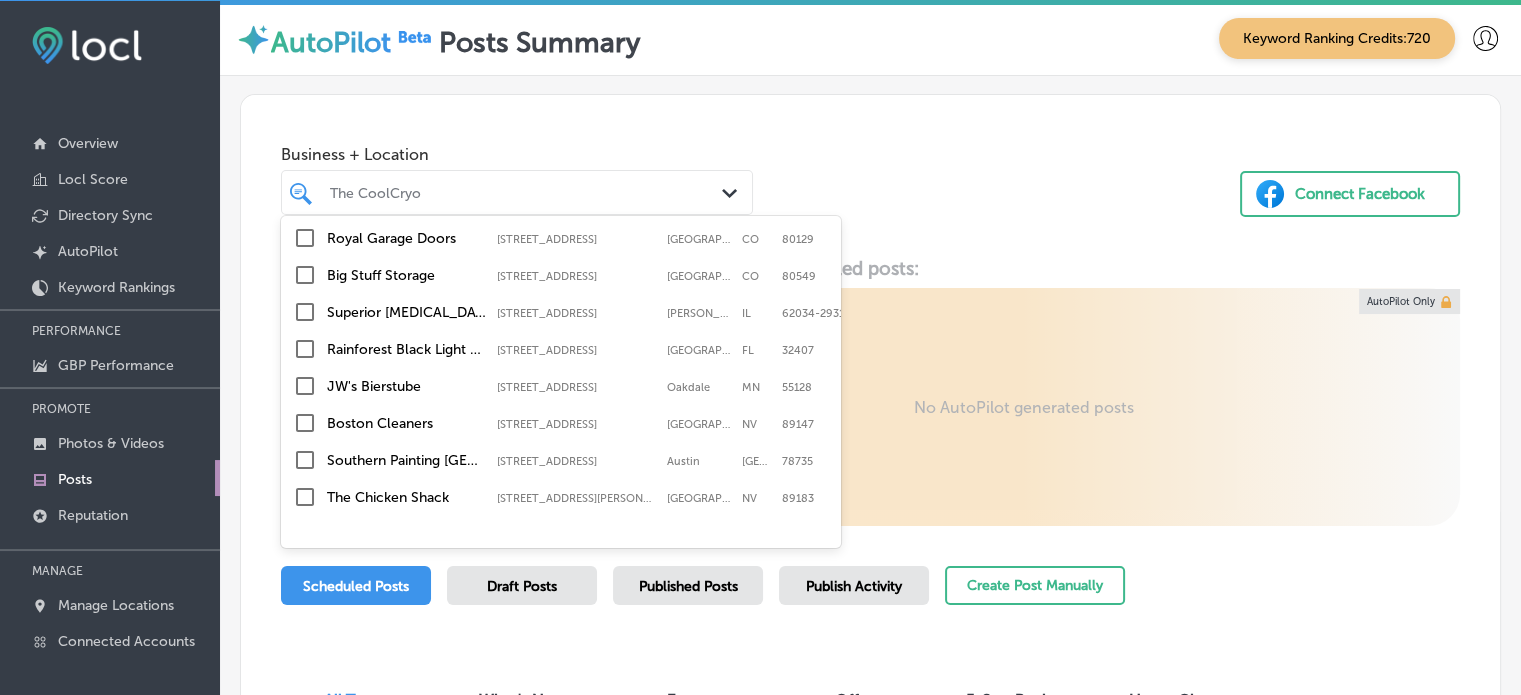 scroll, scrollTop: 0, scrollLeft: 0, axis: both 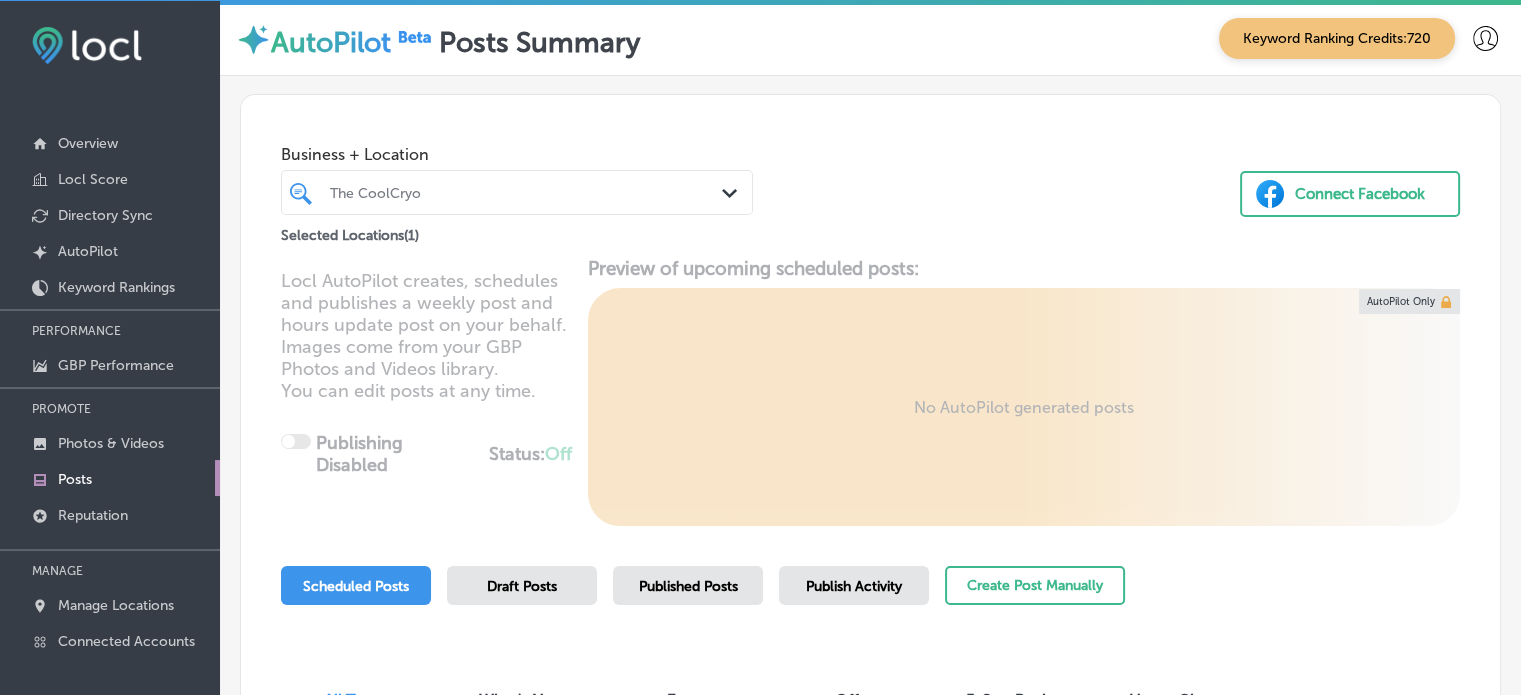 click on "Business + Location
The CoolCryo
Path
Created with Sketch.
Selected Locations  ( 1 )
Connect Facebook" at bounding box center (870, 171) 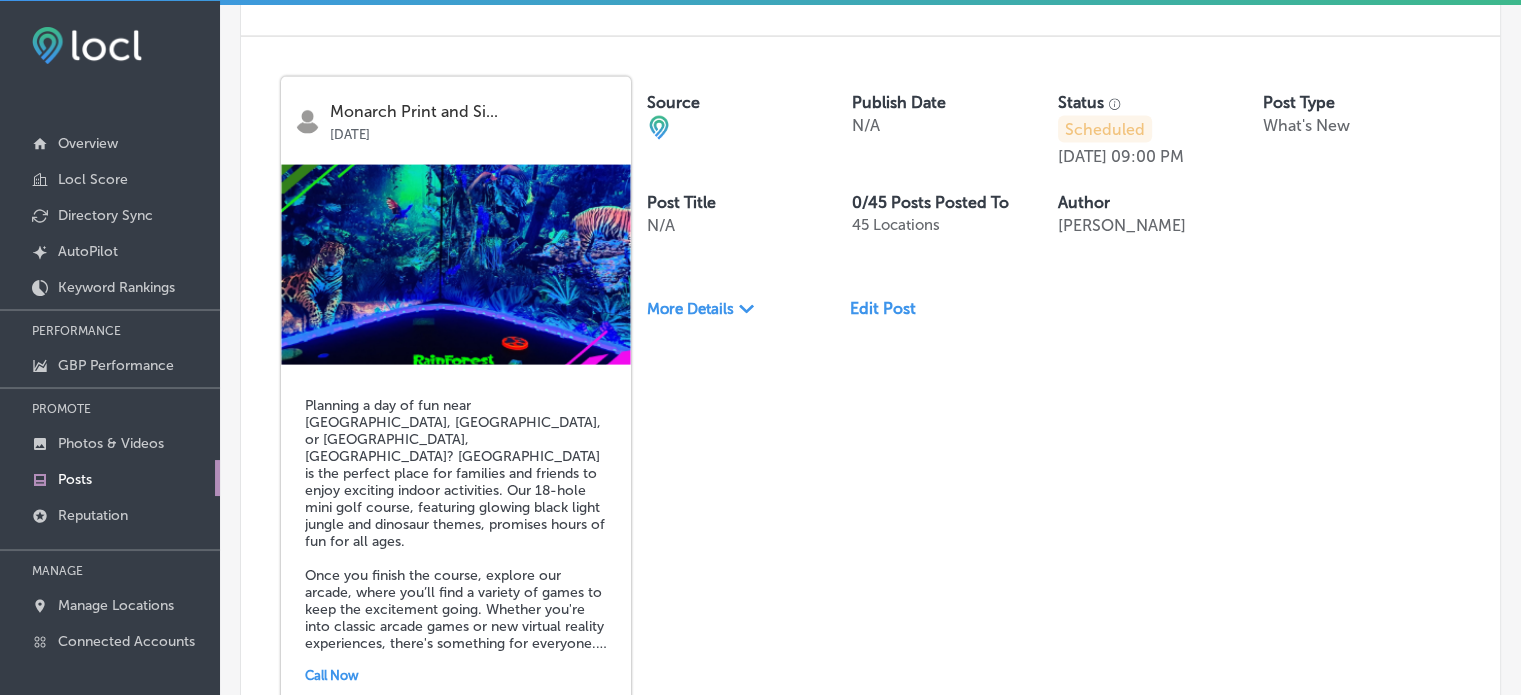 scroll, scrollTop: 4528, scrollLeft: 0, axis: vertical 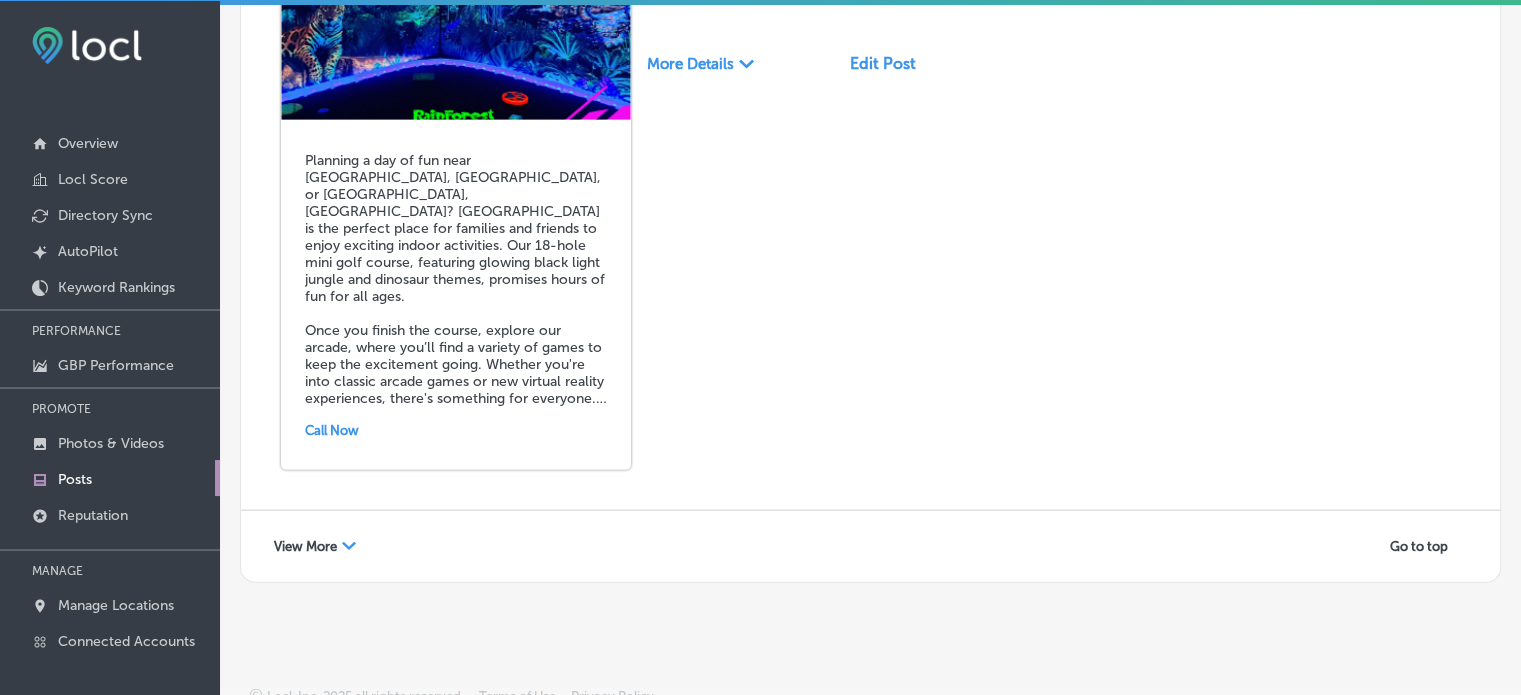 click on "View More" at bounding box center (305, 546) 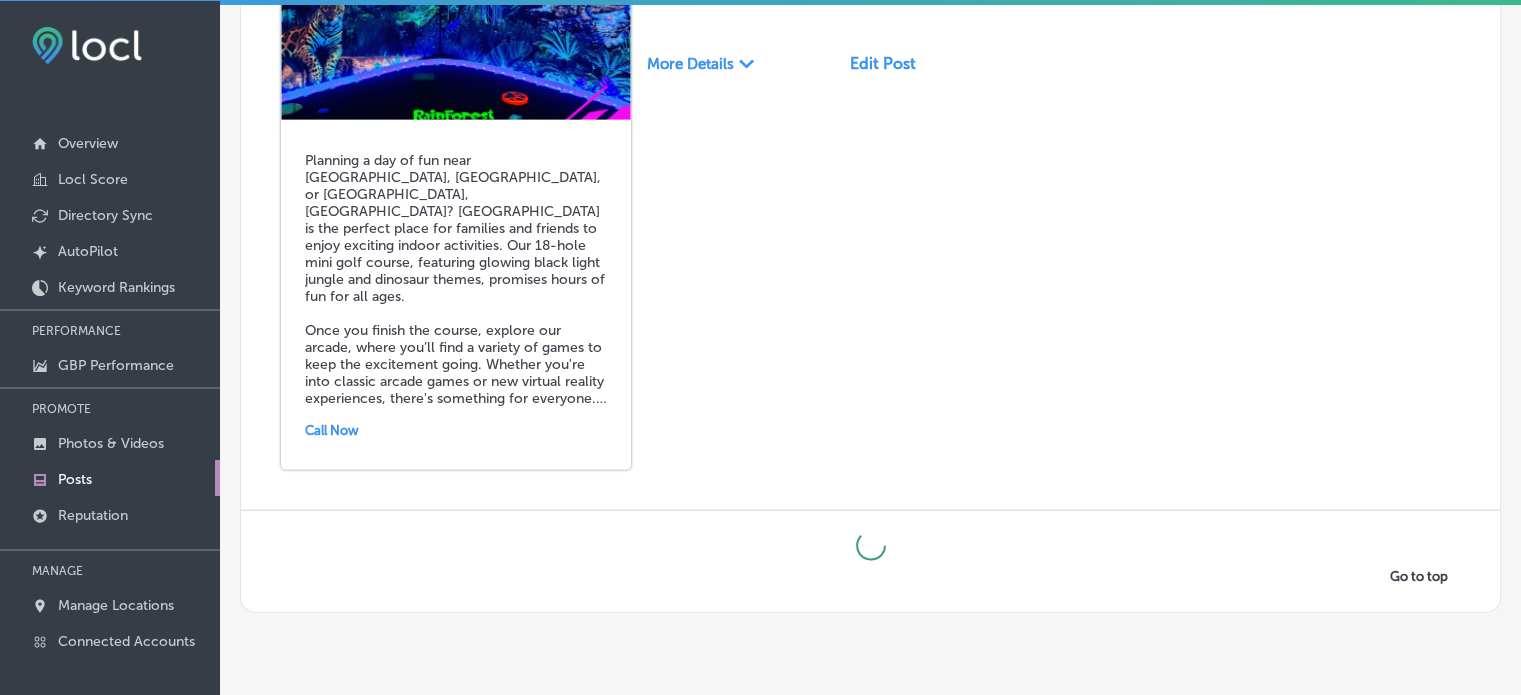 scroll, scrollTop: 4557, scrollLeft: 0, axis: vertical 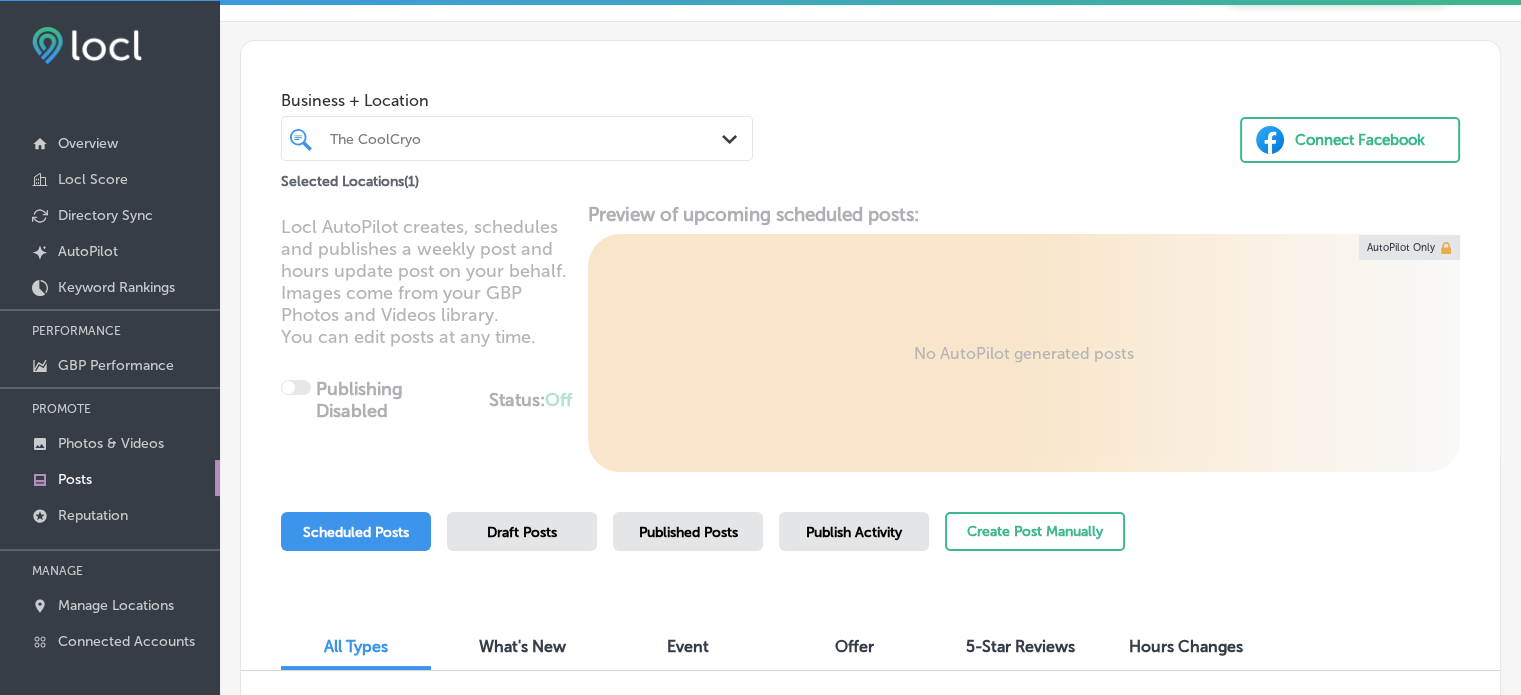click on "Published Posts" at bounding box center [688, 532] 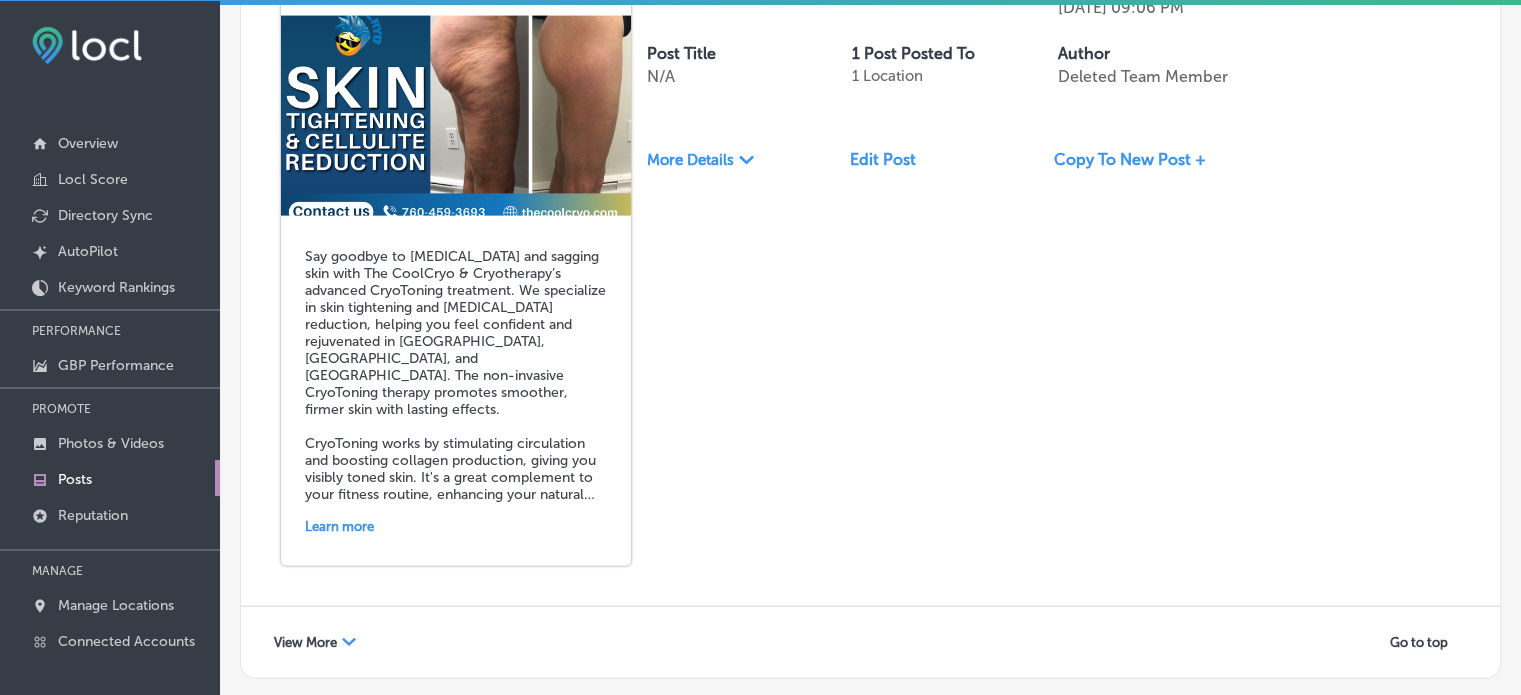 scroll, scrollTop: 4528, scrollLeft: 0, axis: vertical 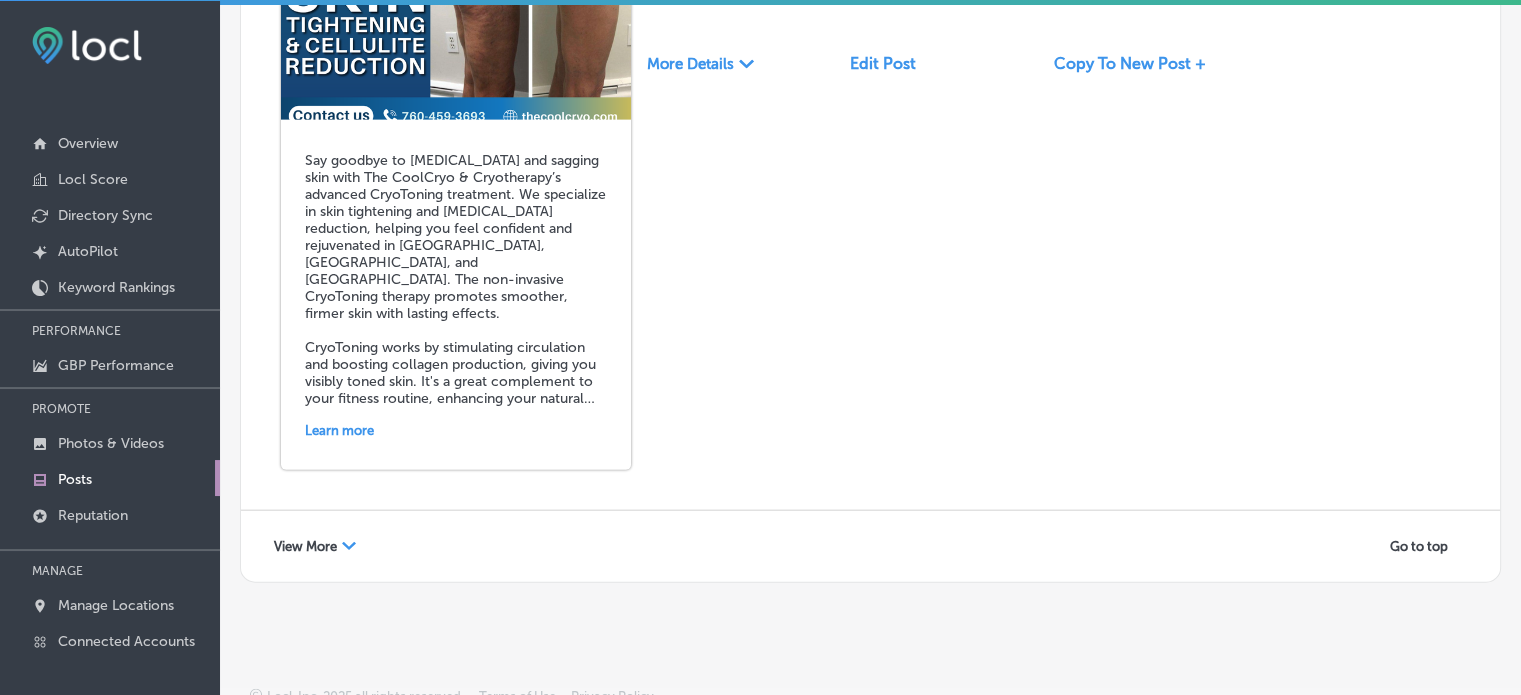 click on "View More" at bounding box center (305, 546) 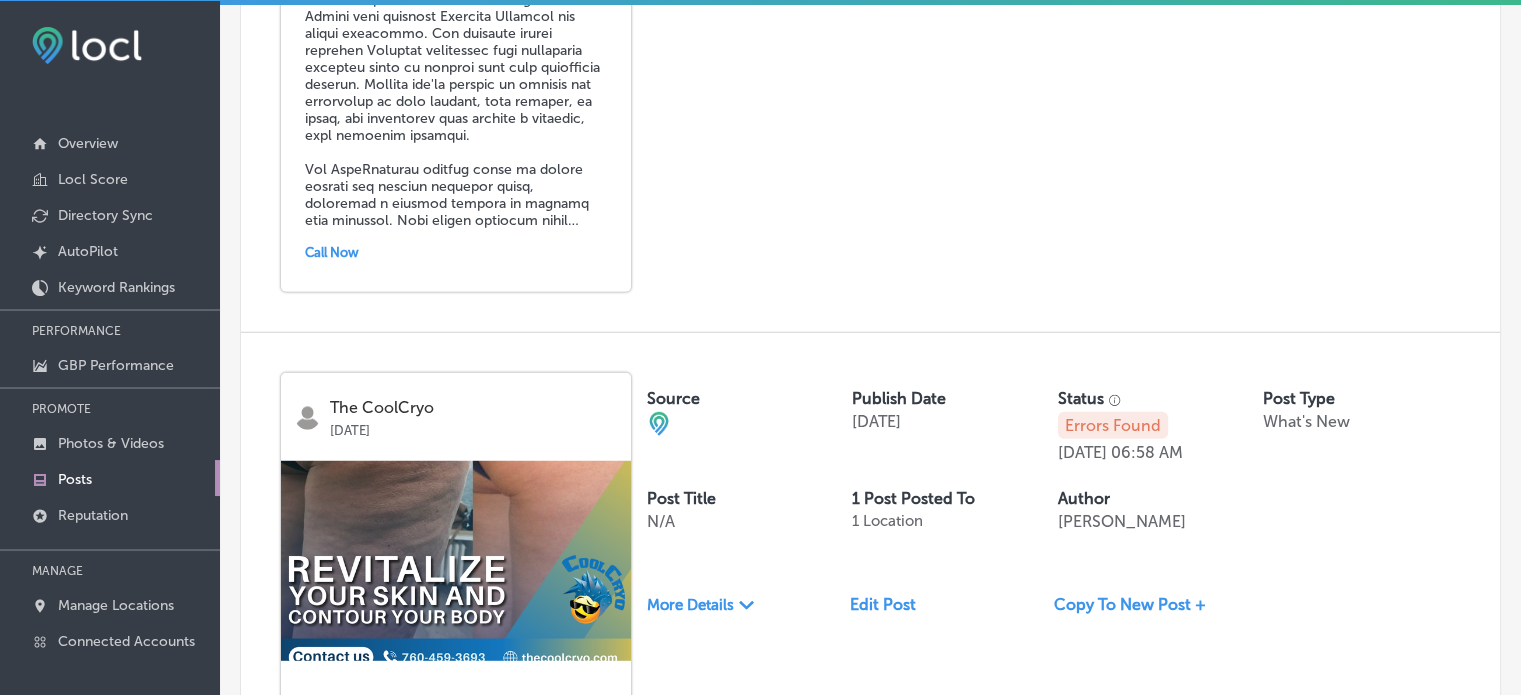 scroll, scrollTop: 5424, scrollLeft: 0, axis: vertical 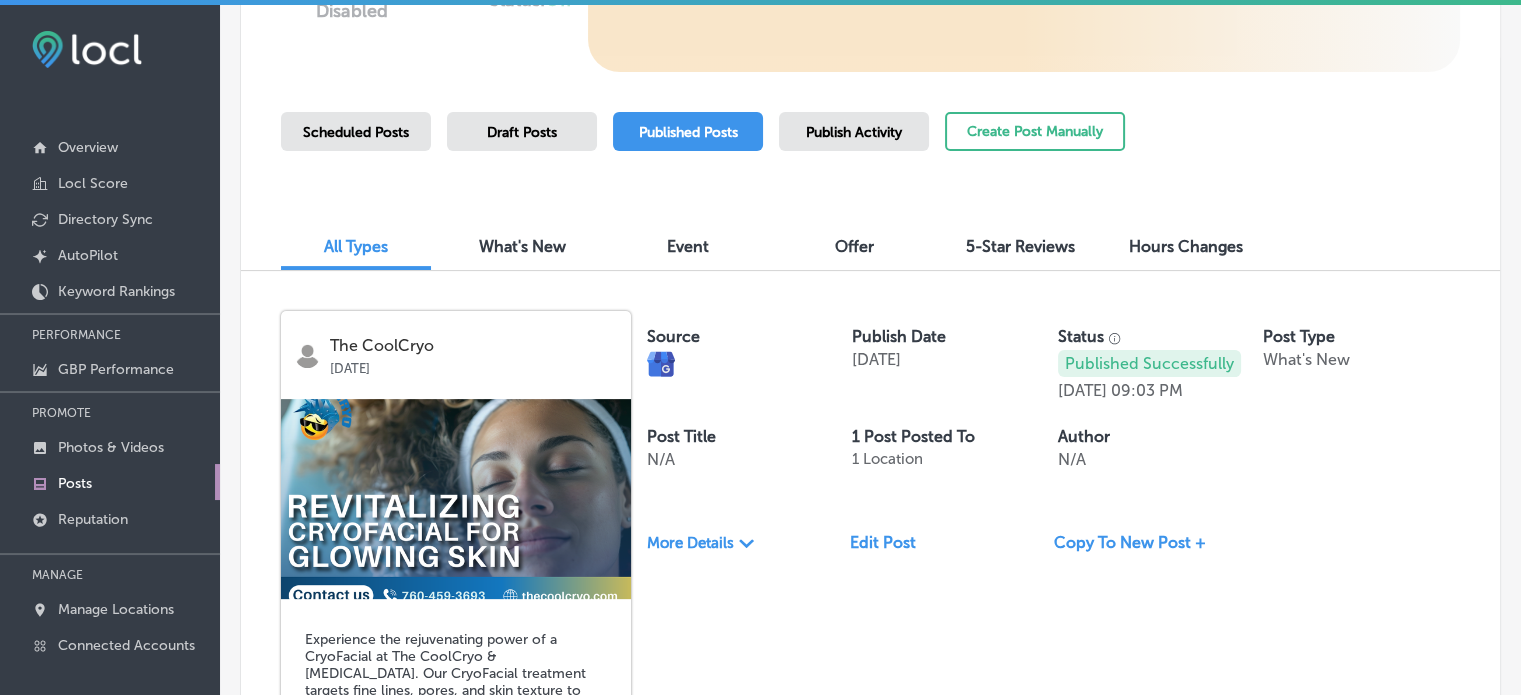 click on "Scheduled Posts" at bounding box center (356, 131) 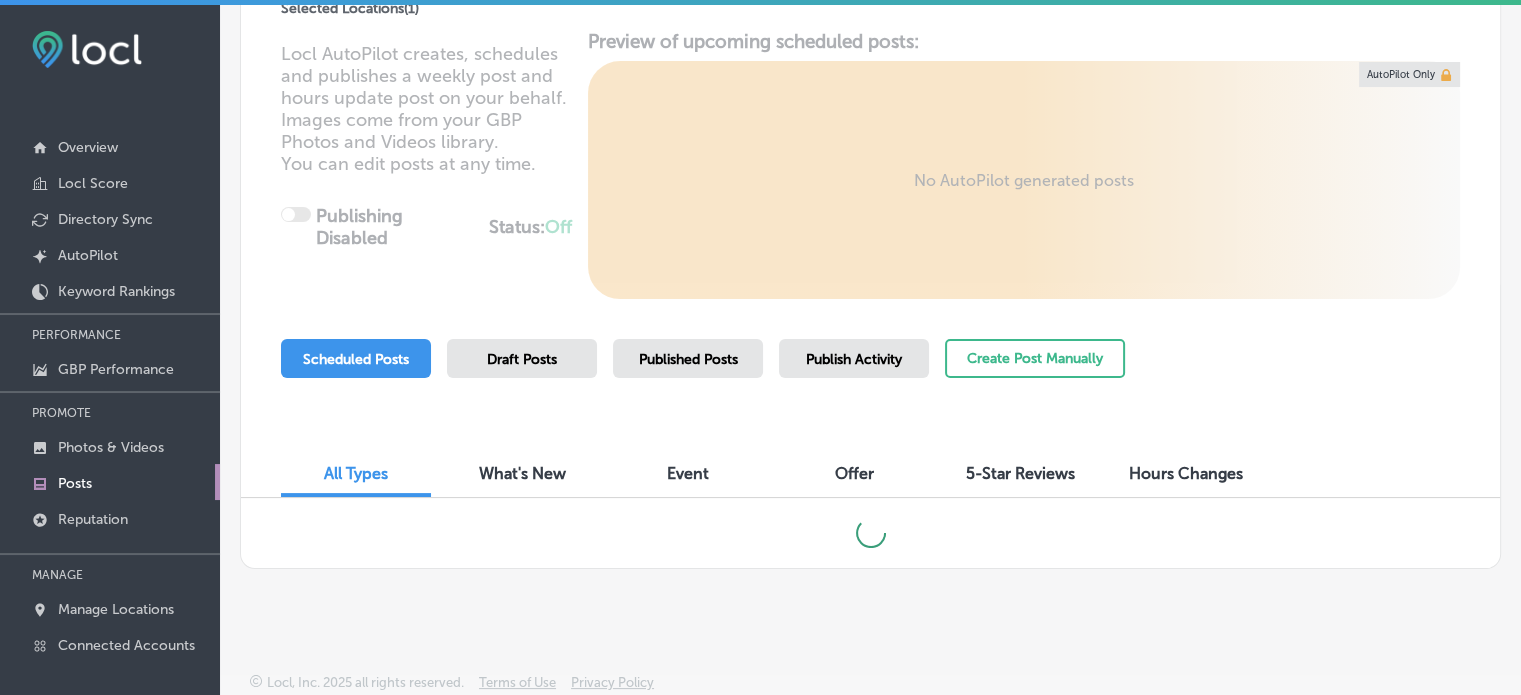 scroll, scrollTop: 230, scrollLeft: 0, axis: vertical 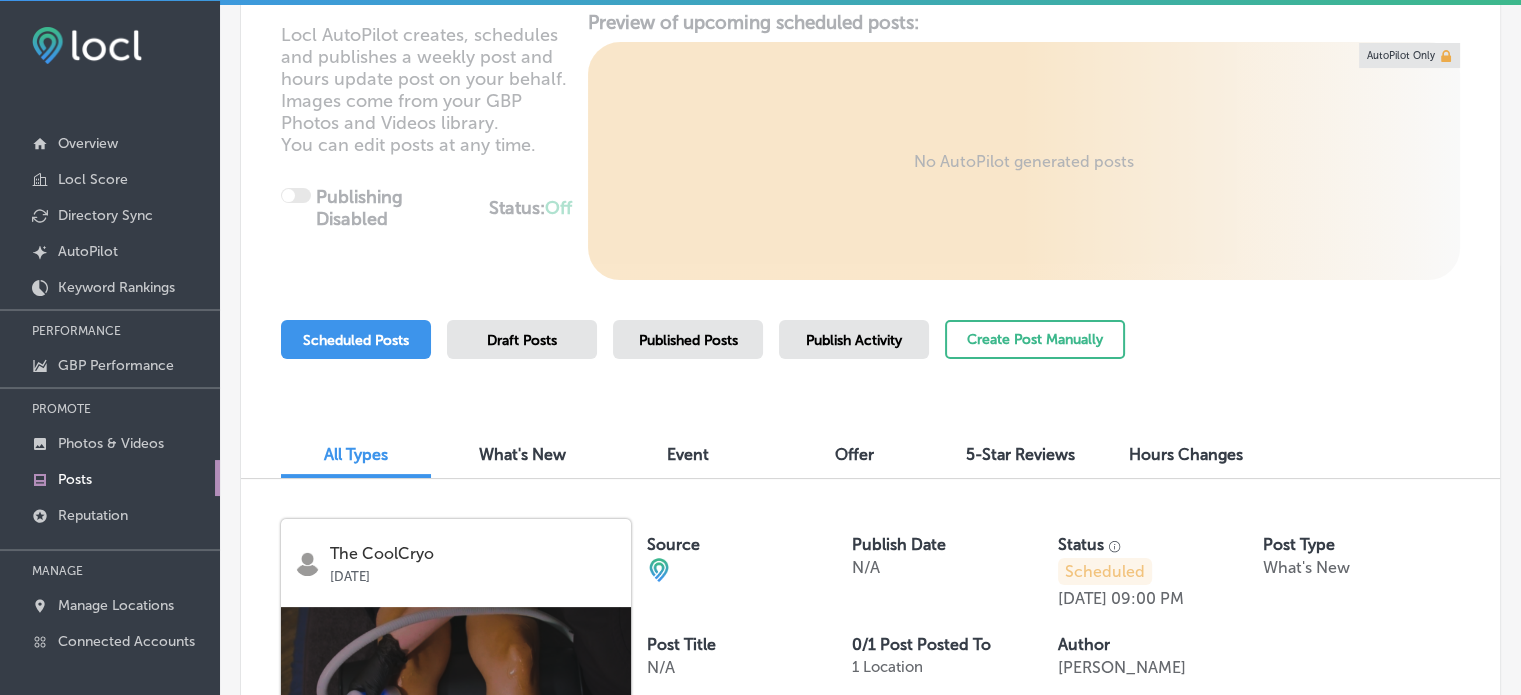 click on "Published Posts" at bounding box center [688, 339] 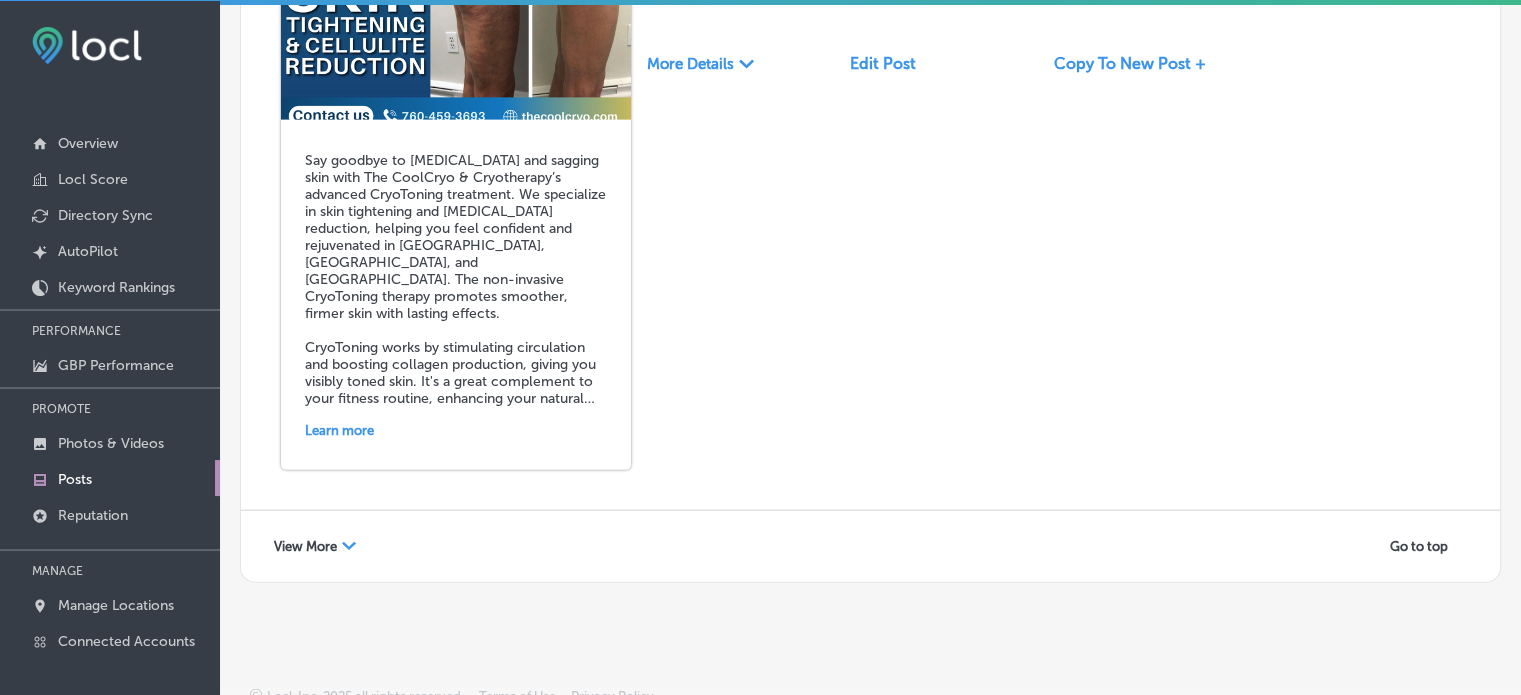 scroll, scrollTop: 4512, scrollLeft: 0, axis: vertical 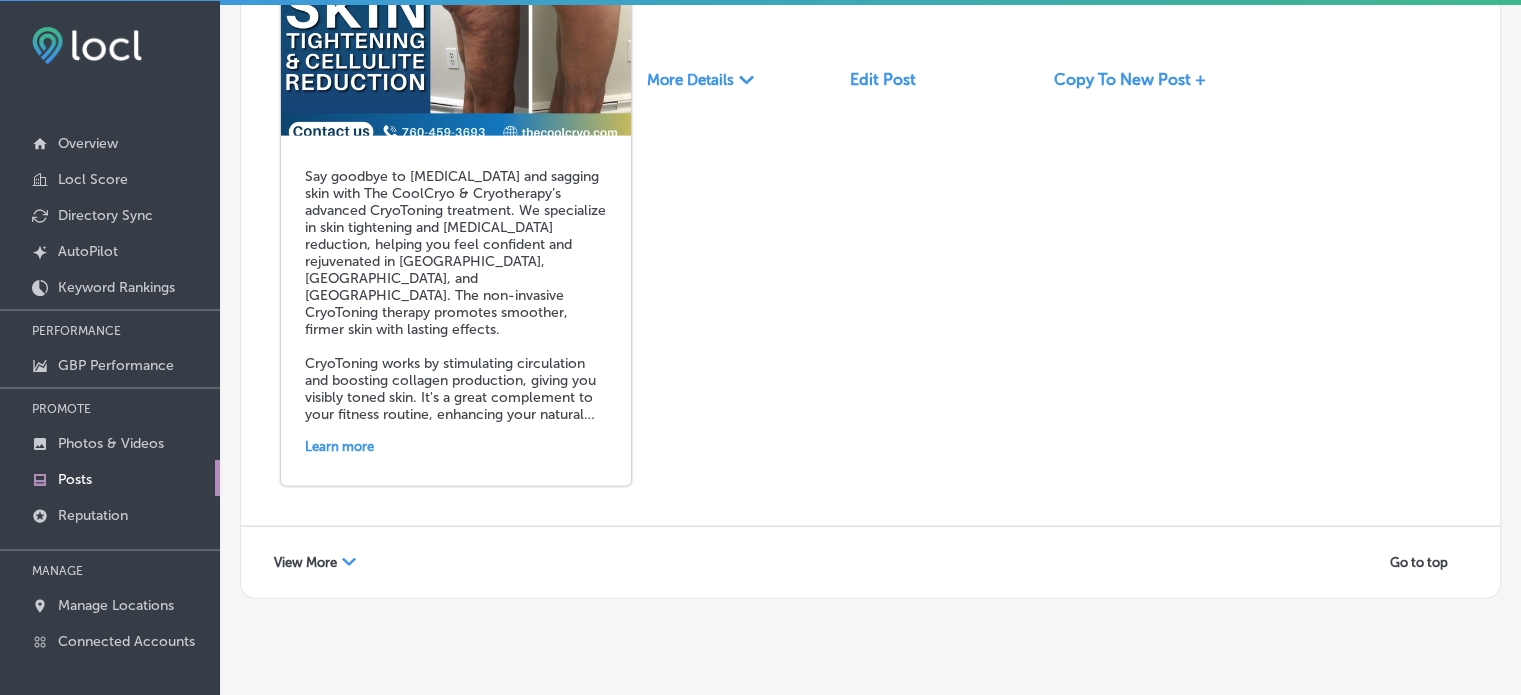 click on "View More
Path
Created with Sketch." at bounding box center [315, 562] 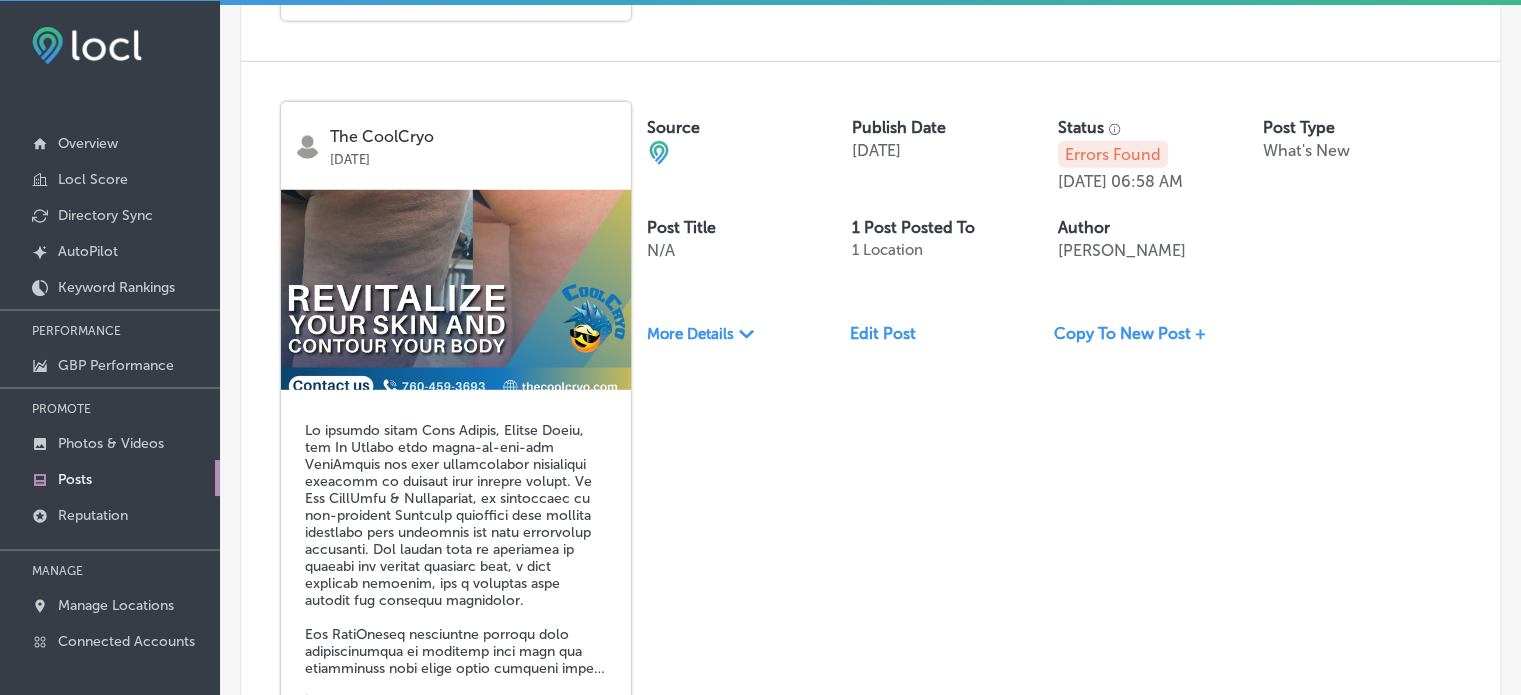 scroll, scrollTop: 5701, scrollLeft: 0, axis: vertical 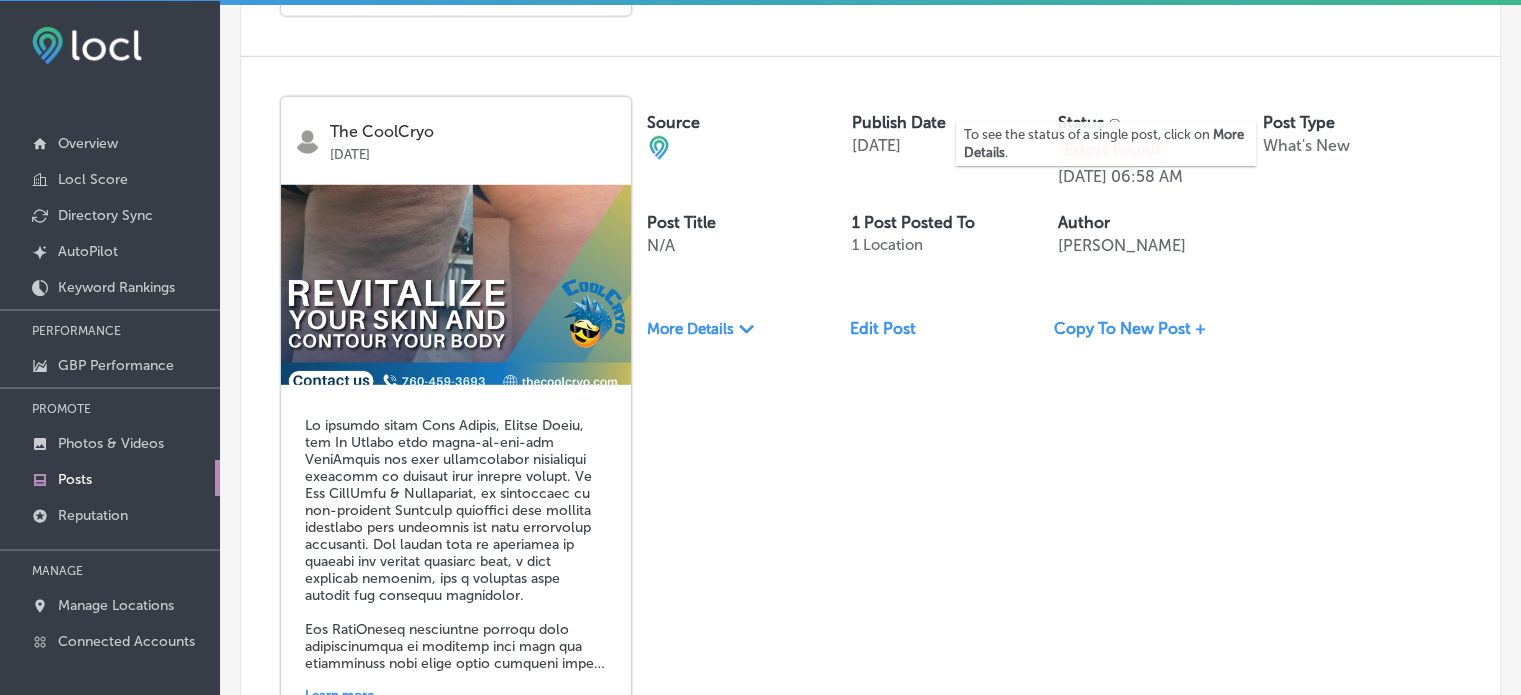 click on "More Details" at bounding box center [1104, 143] 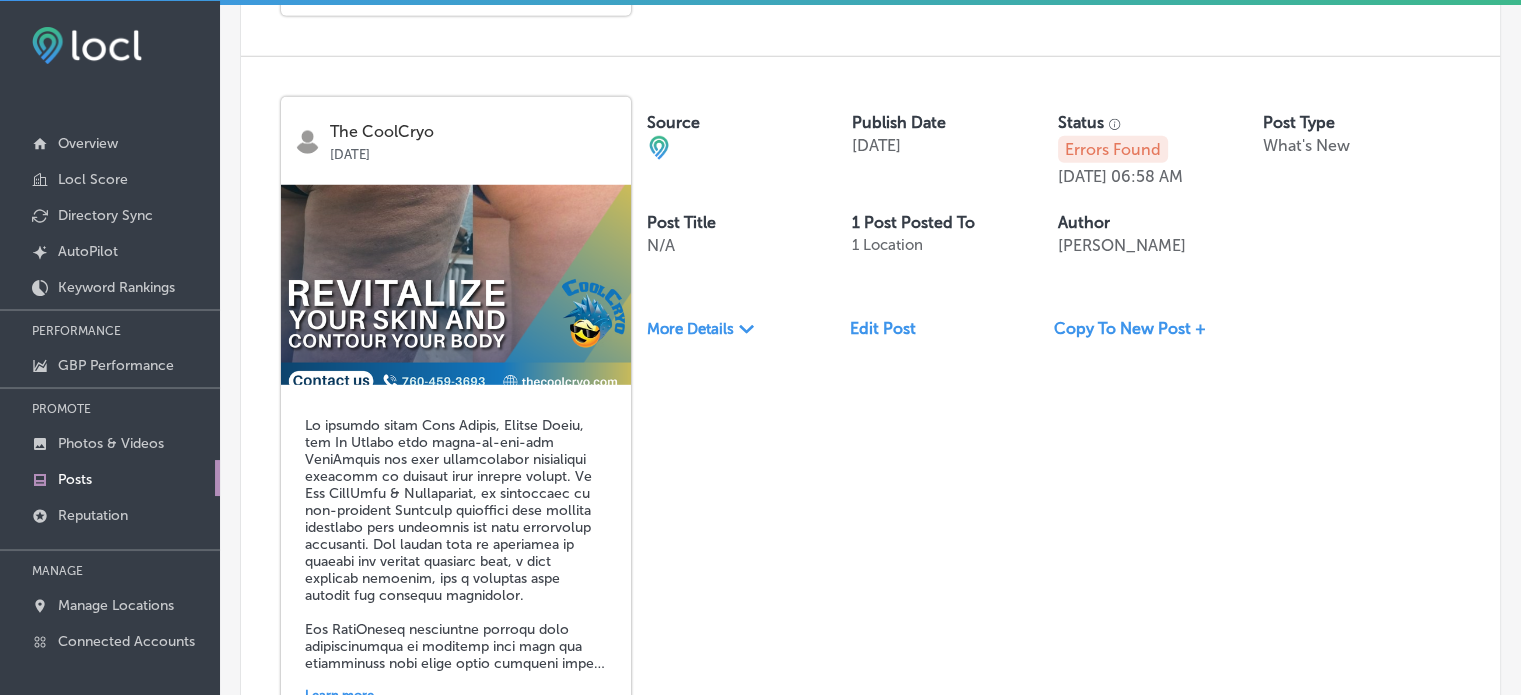 click on "More Details" at bounding box center [690, 329] 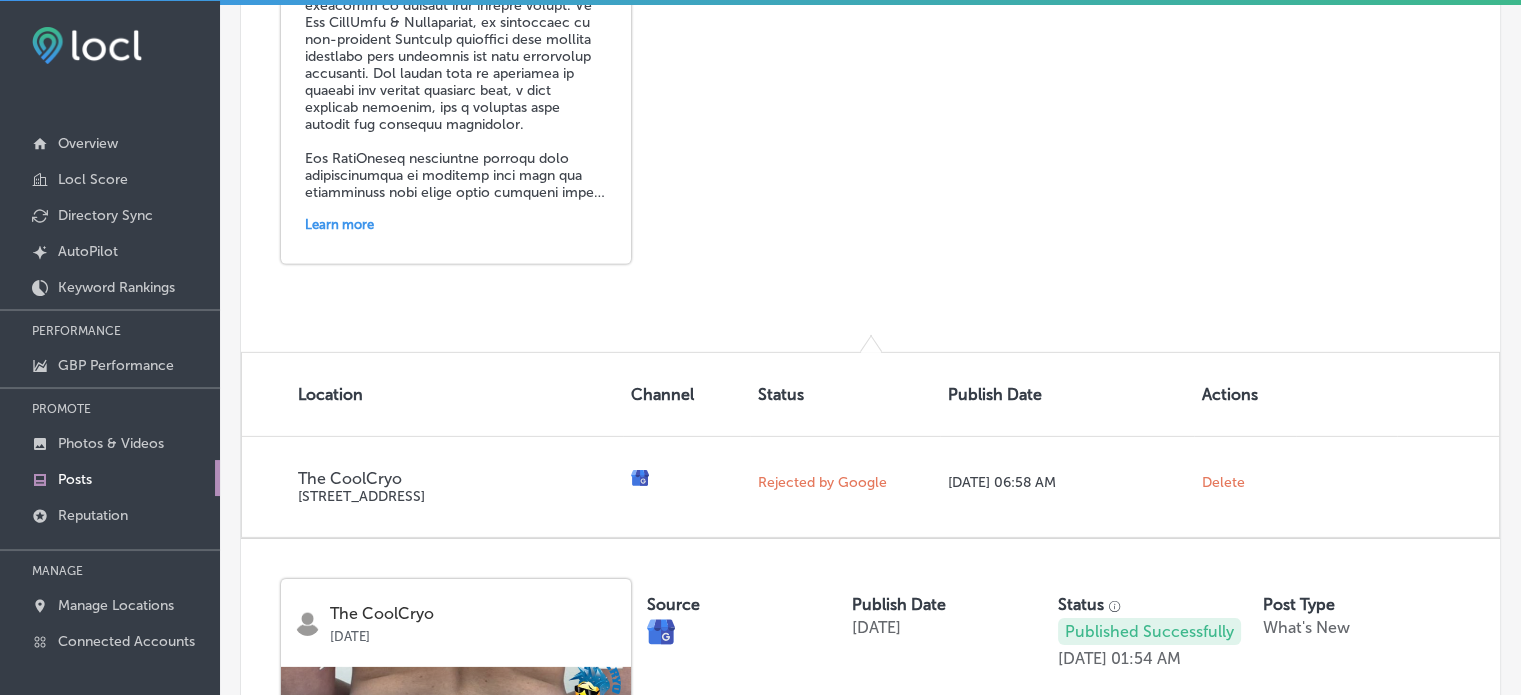 scroll, scrollTop: 6170, scrollLeft: 0, axis: vertical 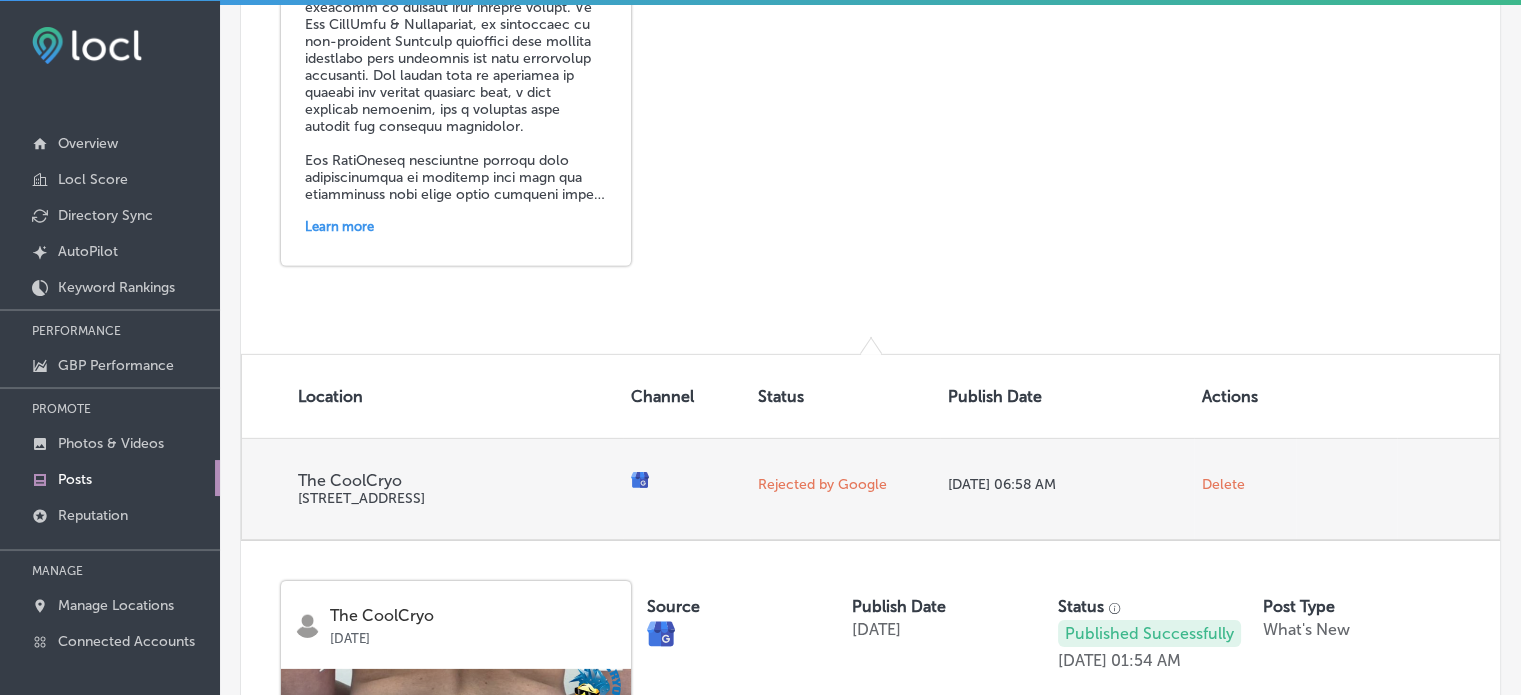 click on "Delete" at bounding box center [1223, 484] 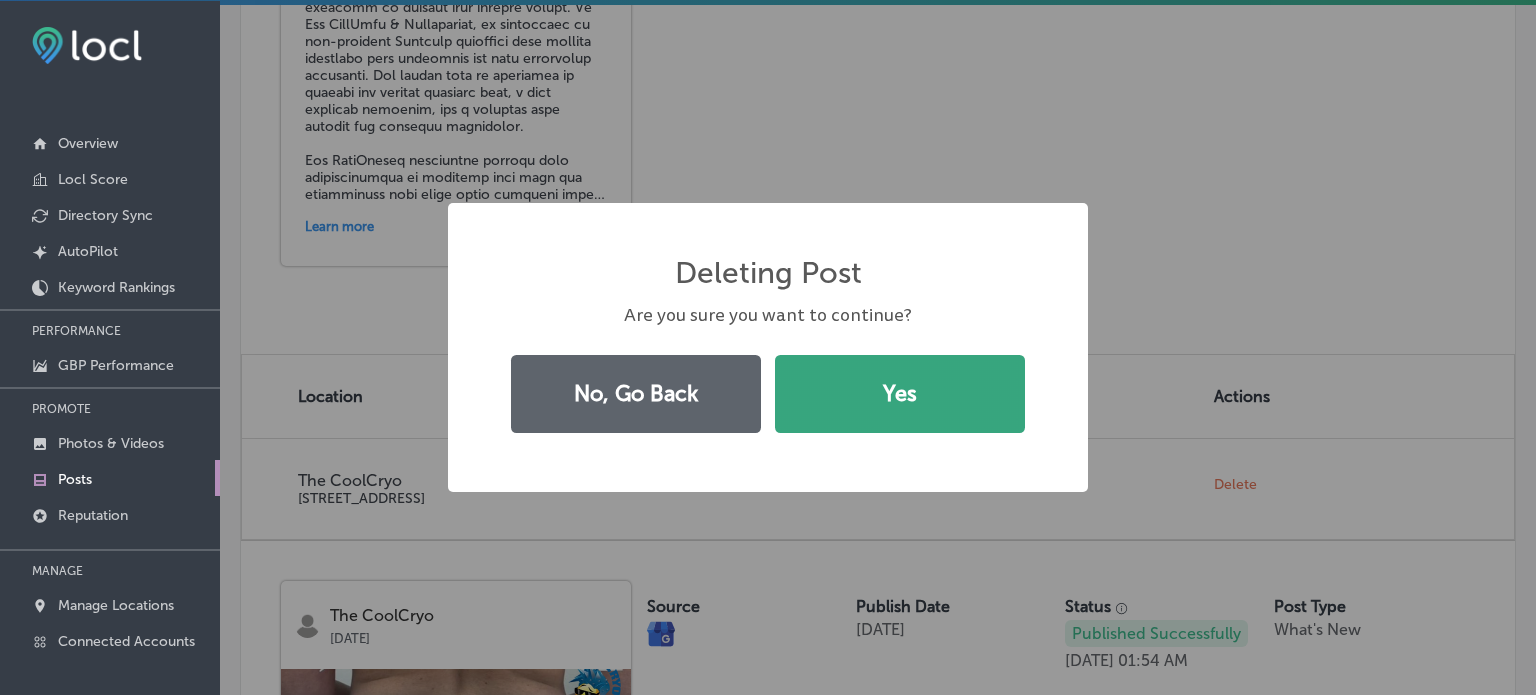 click on "Yes" at bounding box center [900, 394] 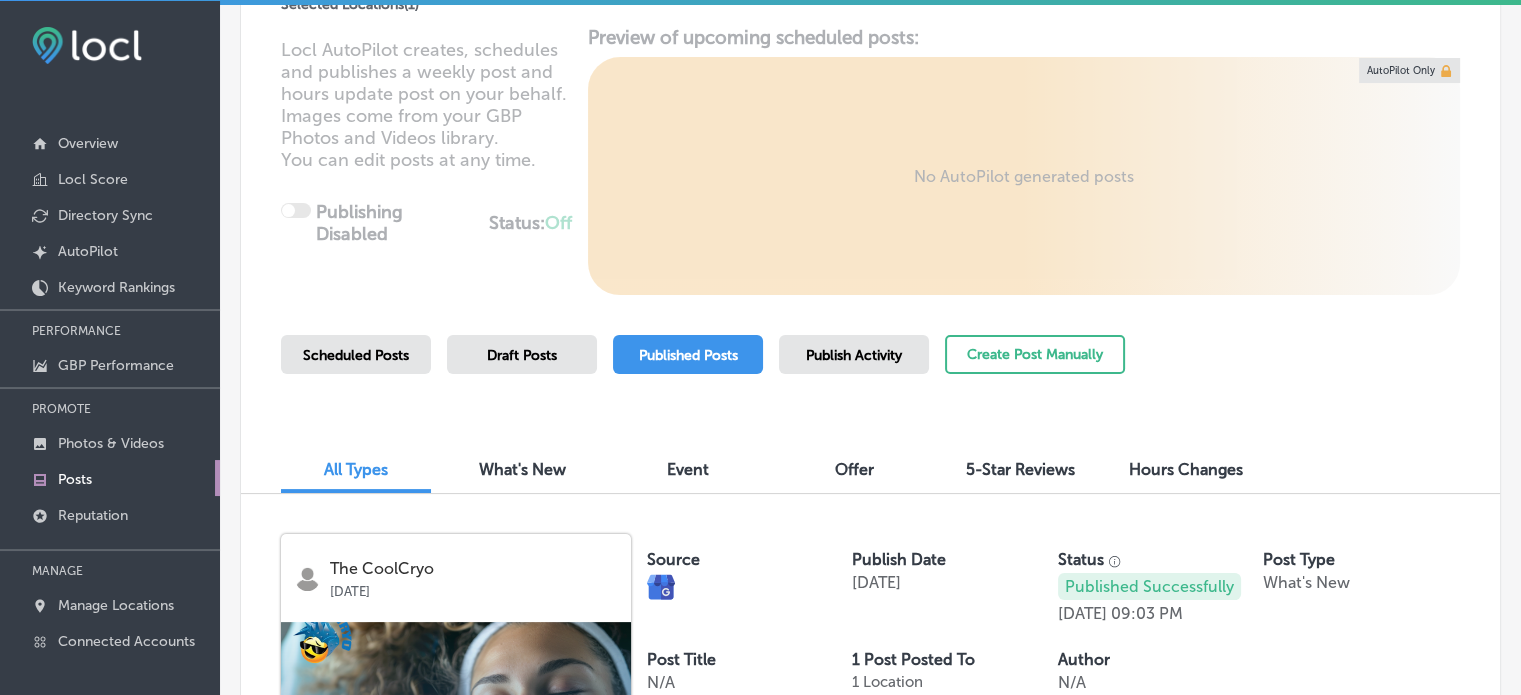 scroll, scrollTop: 0, scrollLeft: 0, axis: both 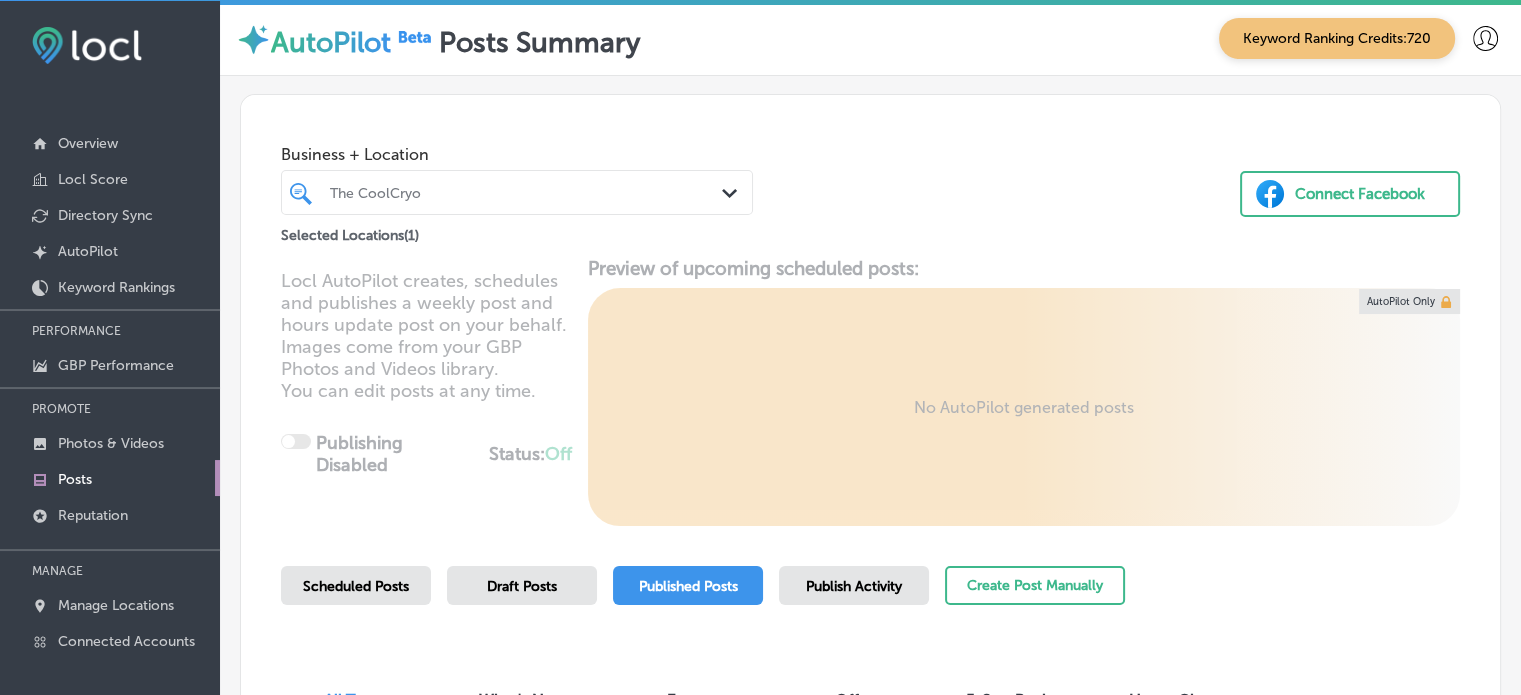 click on "Scheduled Posts" at bounding box center (356, 586) 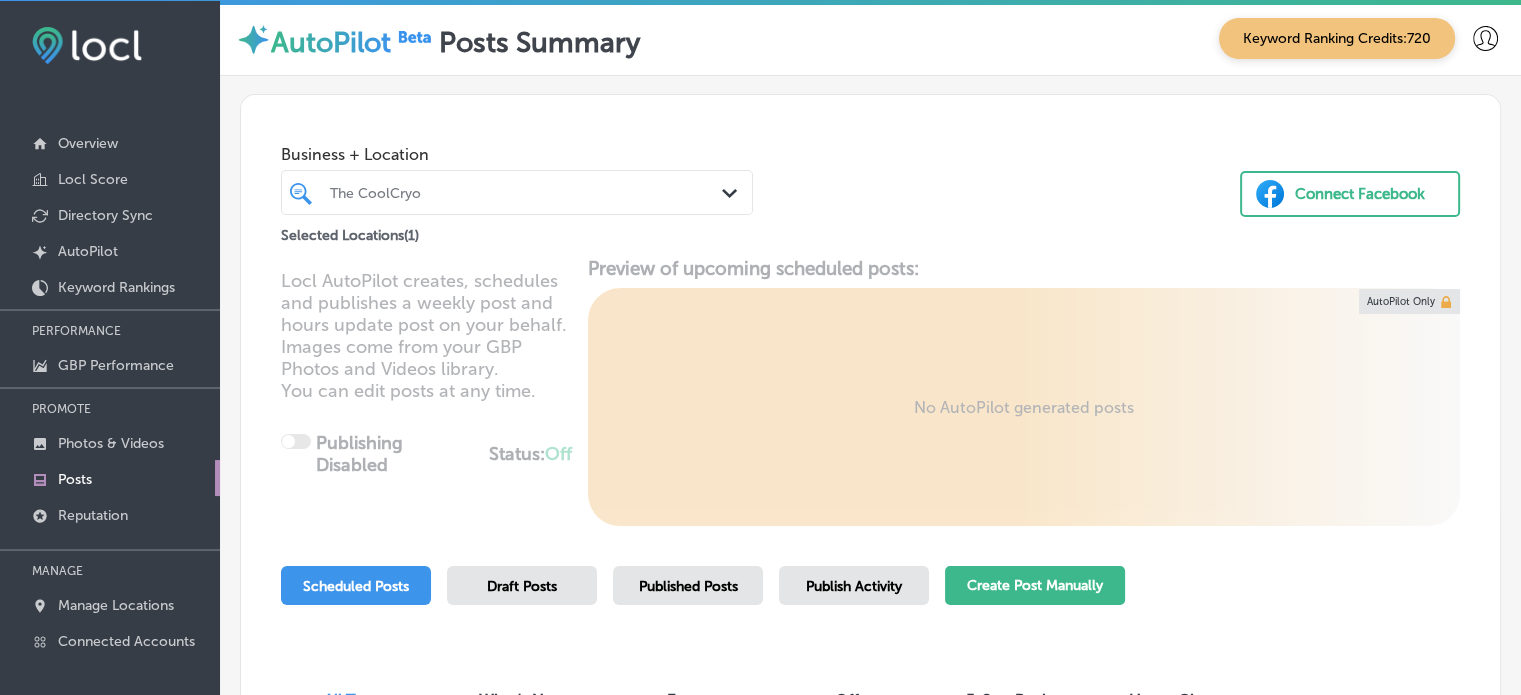 click on "Create Post Manually" at bounding box center (1035, 585) 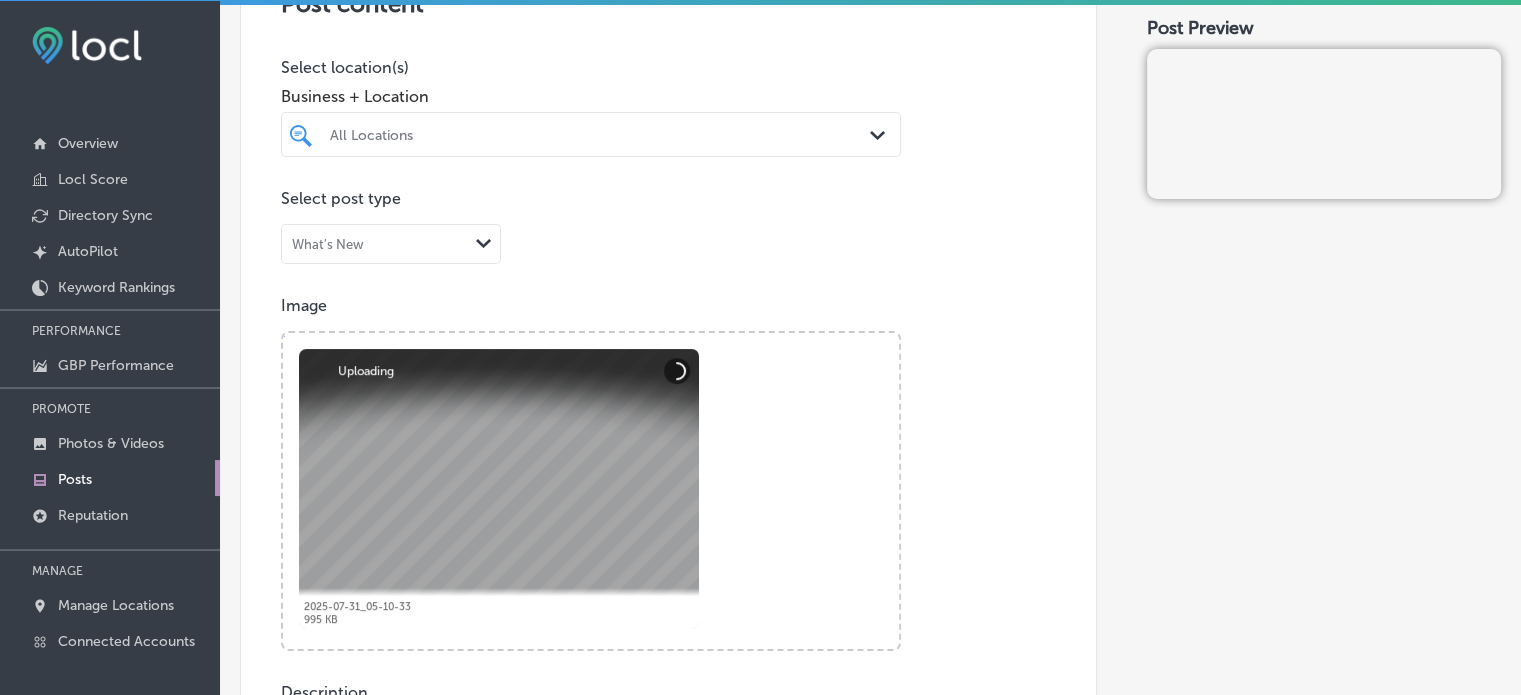 scroll, scrollTop: 204, scrollLeft: 0, axis: vertical 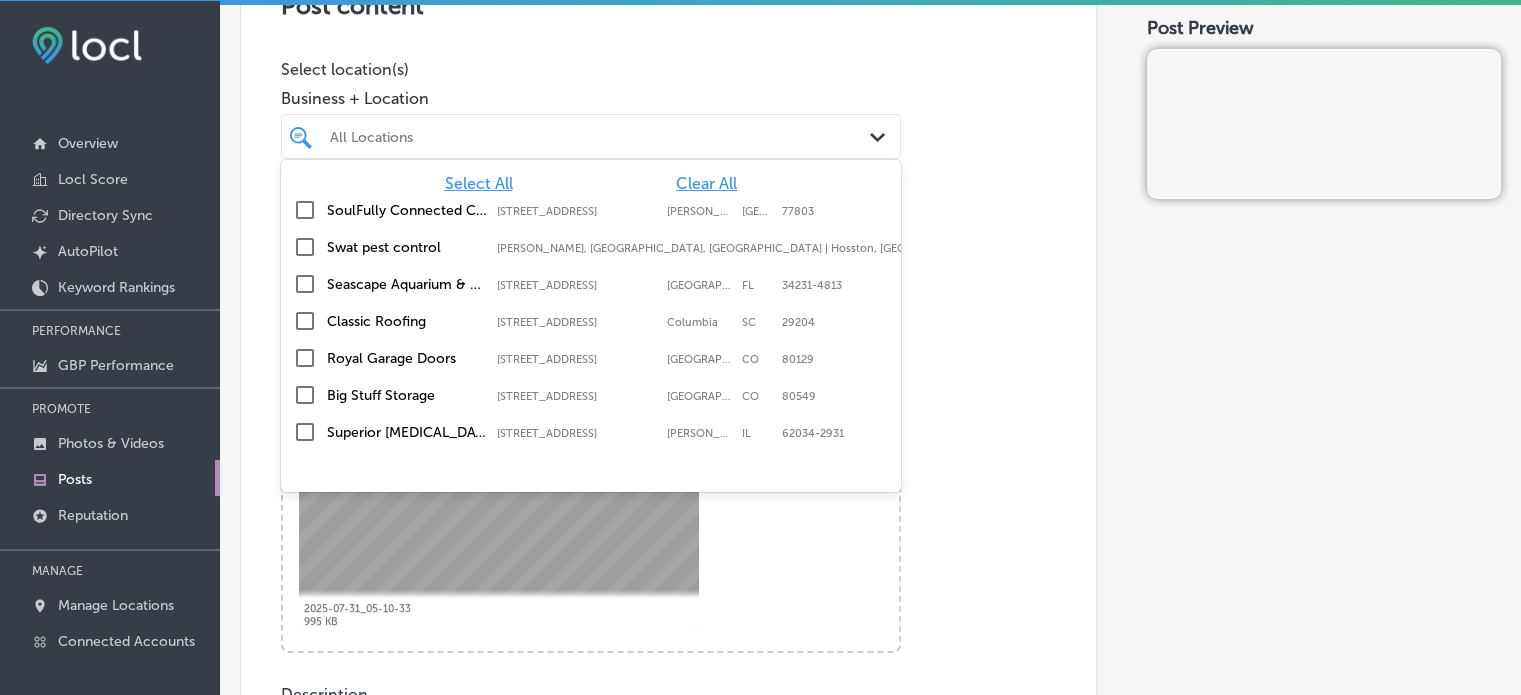 click on "All Locations" at bounding box center (601, 136) 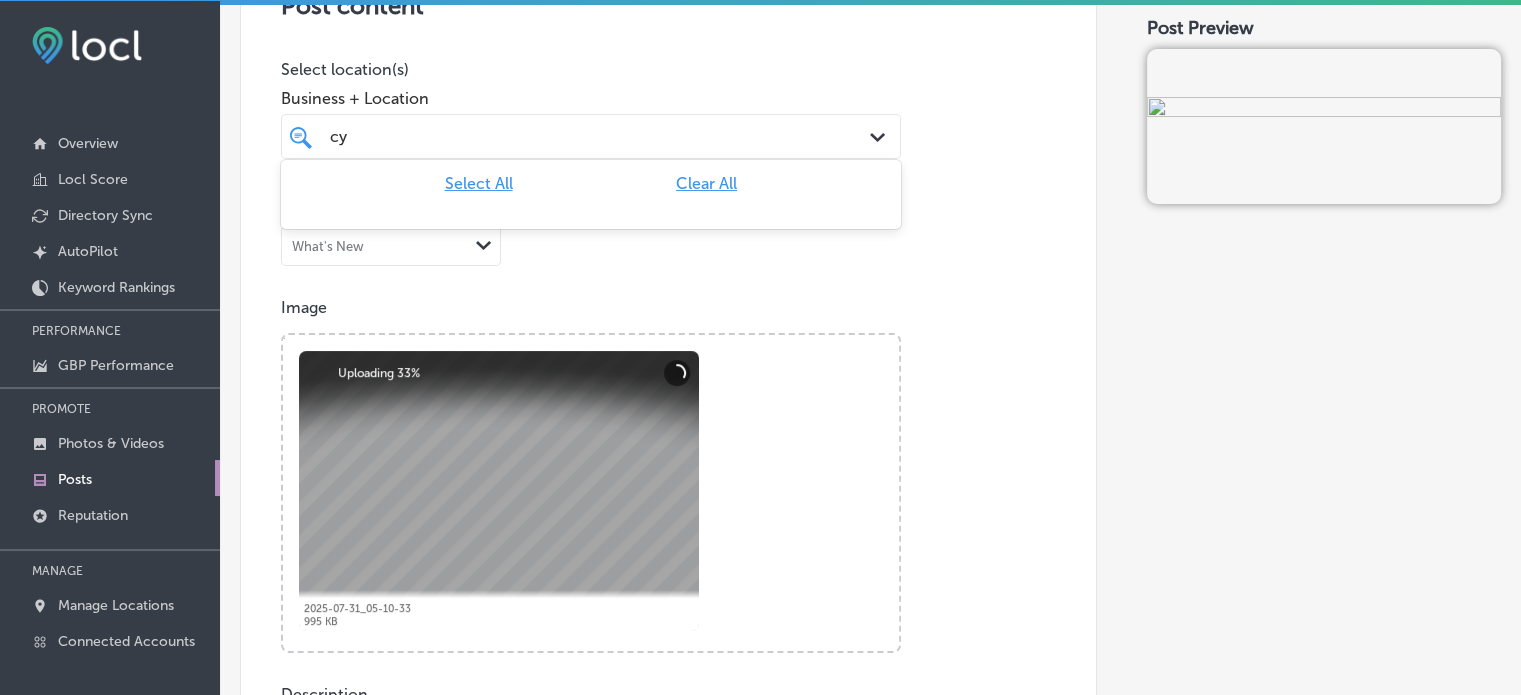 type on "c" 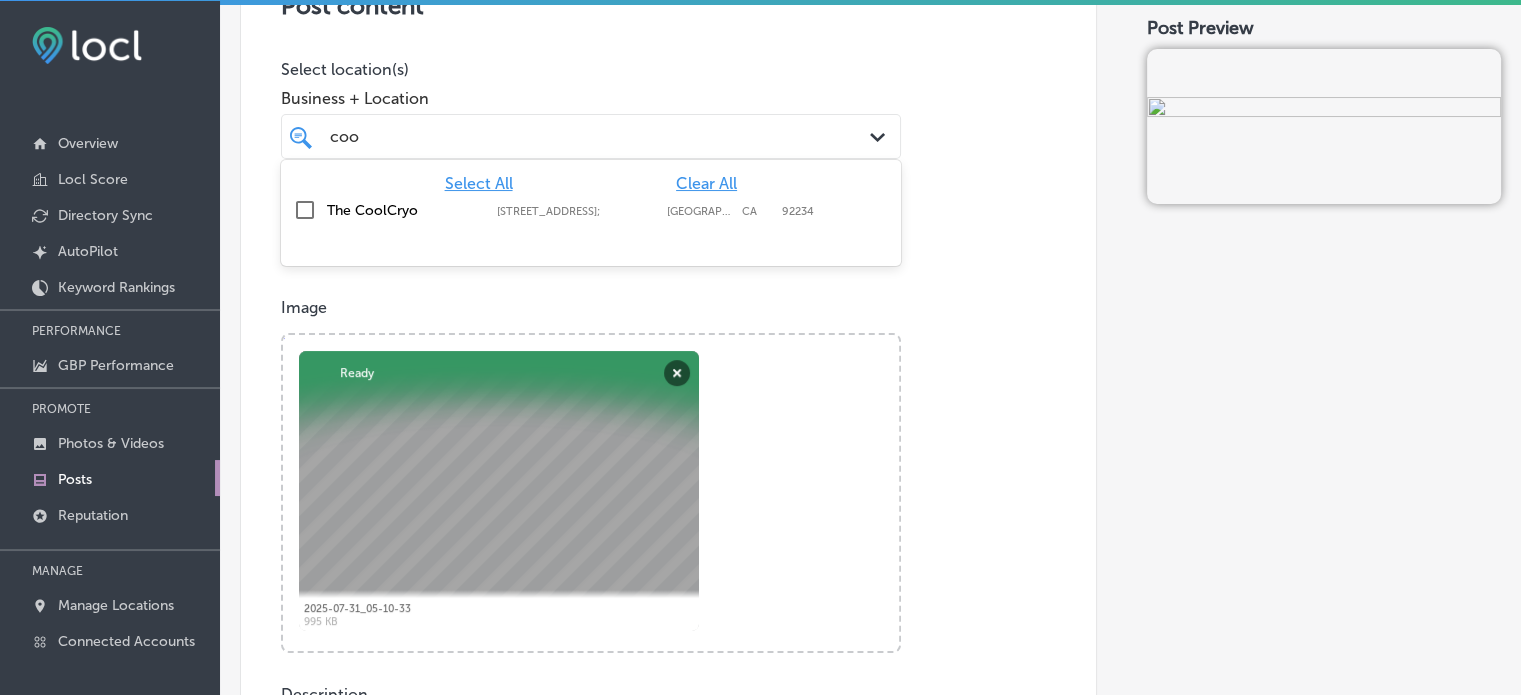 click on "The CoolCryo" at bounding box center (407, 210) 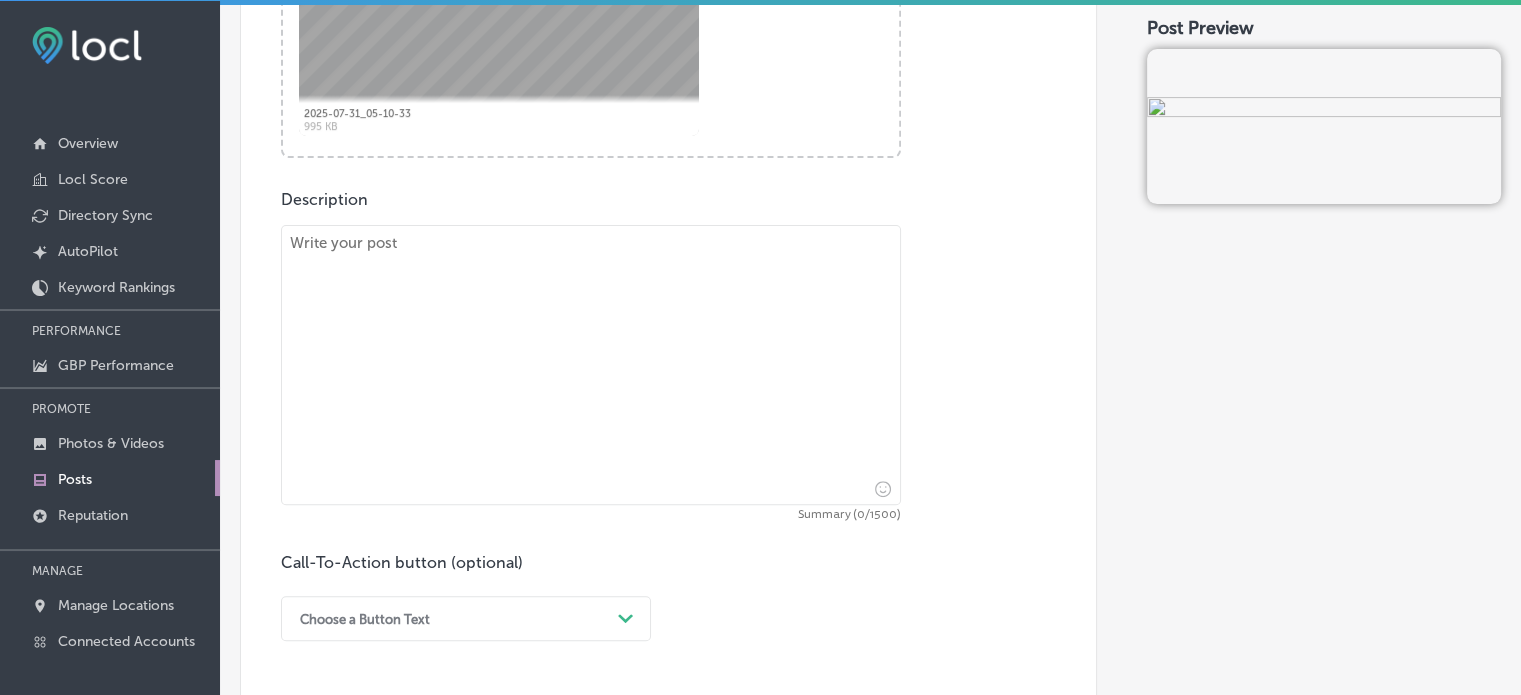 scroll, scrollTop: 744, scrollLeft: 0, axis: vertical 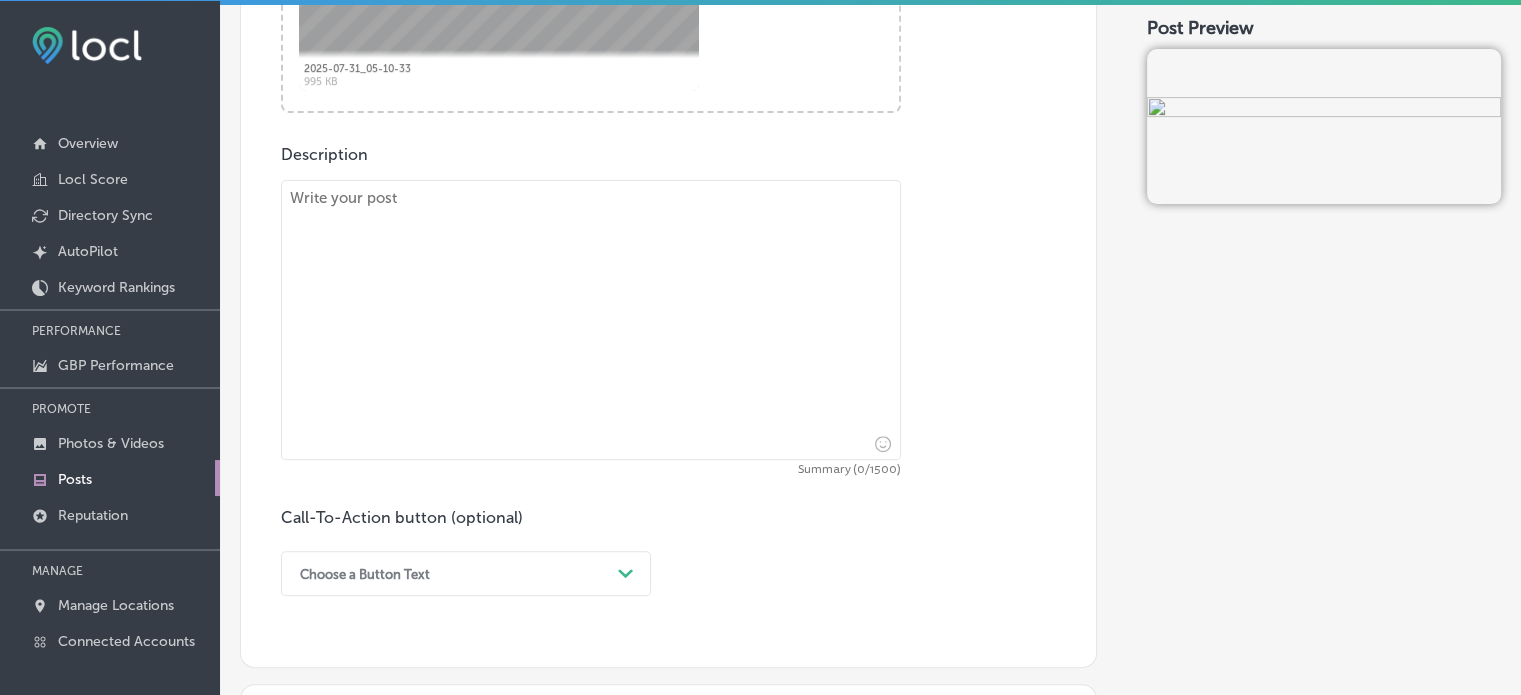 type on "coo" 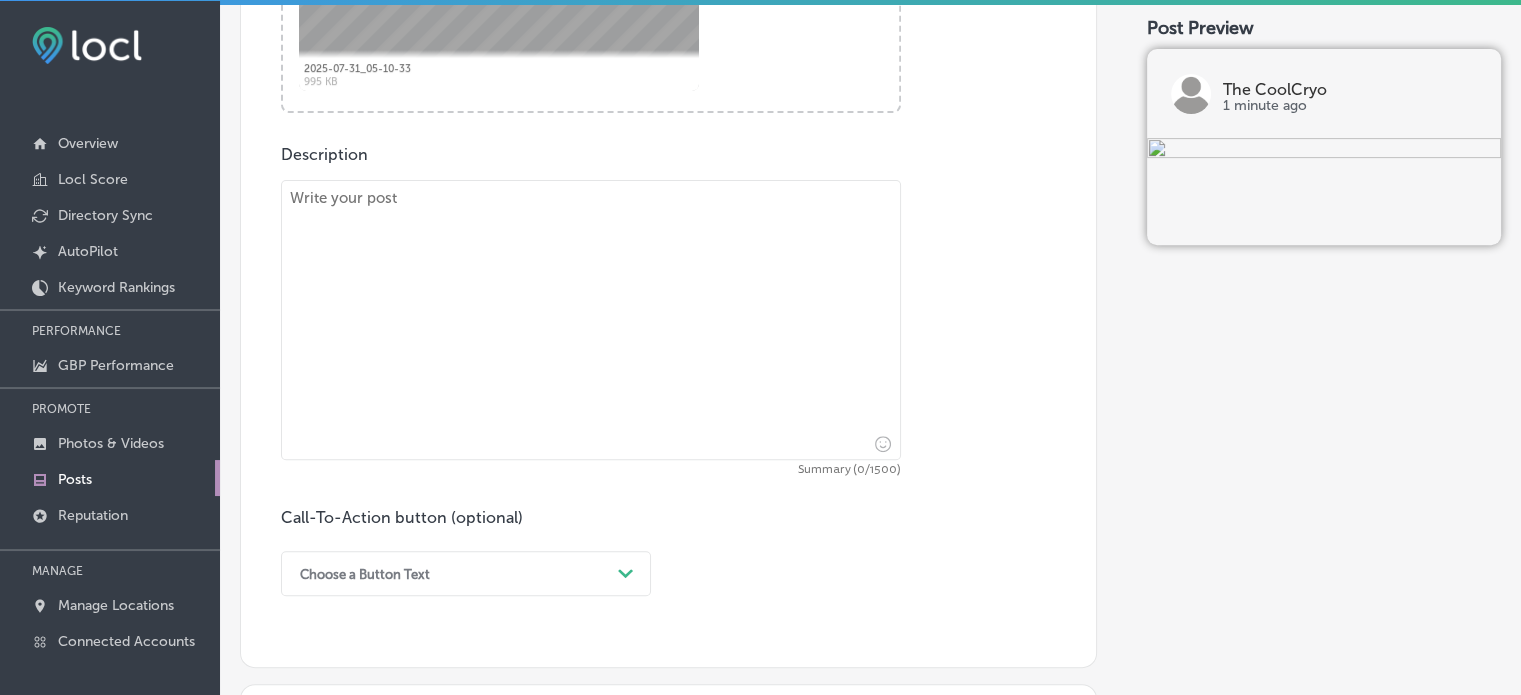 click at bounding box center [591, 320] 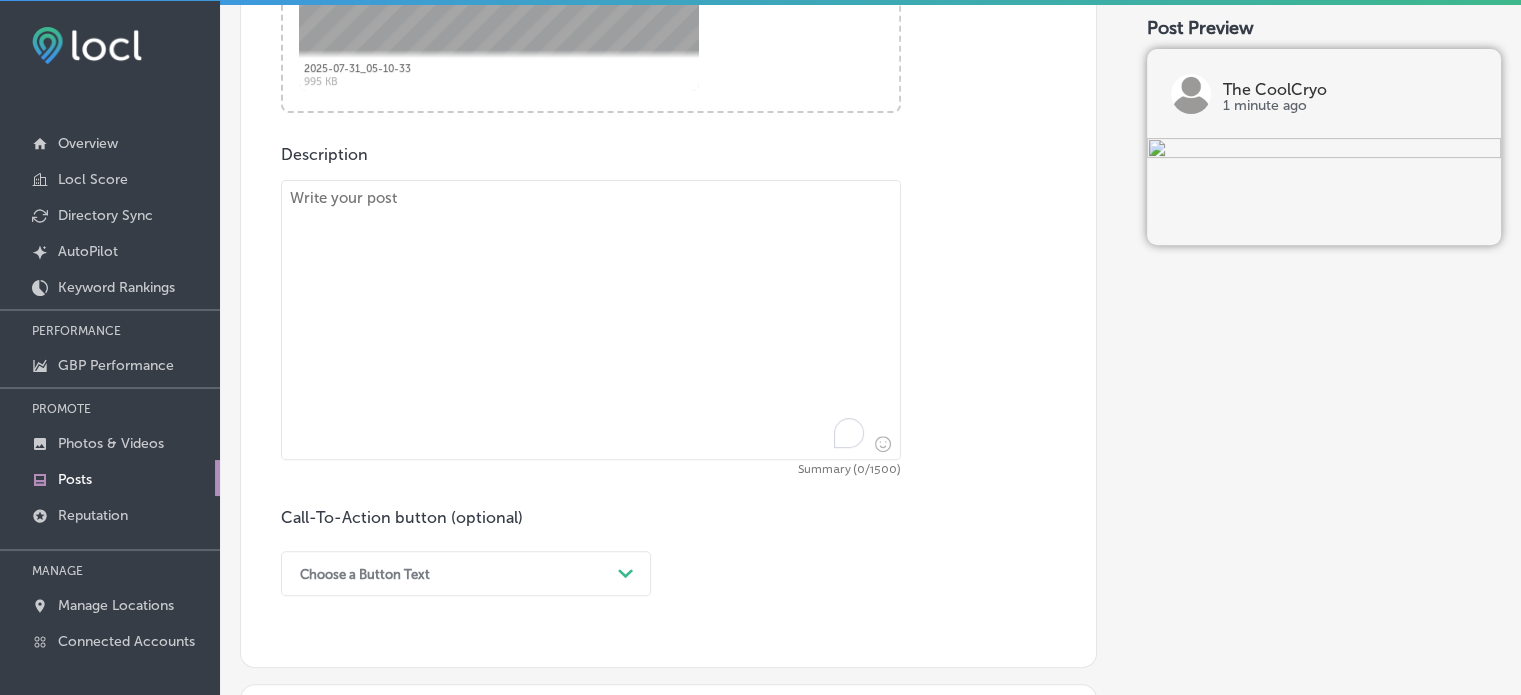 paste on "At The CoolCryo, we proudly serve Palm Desert, Indian Wells, and La Quinta with advanced CryoFacial and cellulite reduction treatments that enhance your natural beauty. Our Cryoskin wellness clinic specializes in non-invasive fat loss and skin tightening therapies. These services help you sculpt and tone your body while improving skin texture and radiance for a youthful glow.
CryoFacials at our clinic promote skin revitalization by reducing pore size and diminishing fine lines with targeted cold therapy. When combined with CryoToning, our treatments support skin tightening and smooth cellulite. This combination is perfect for those who are committed to a healthy lifestyle and want to achieve optimal results.
Visit The CoolCryo for a personalized consultation and experience the benefits of advanced cryotherapy technology. Our expert team will tailor each session to your unique wellness needs. Take the next step in your wellness journey today and see the difference!" 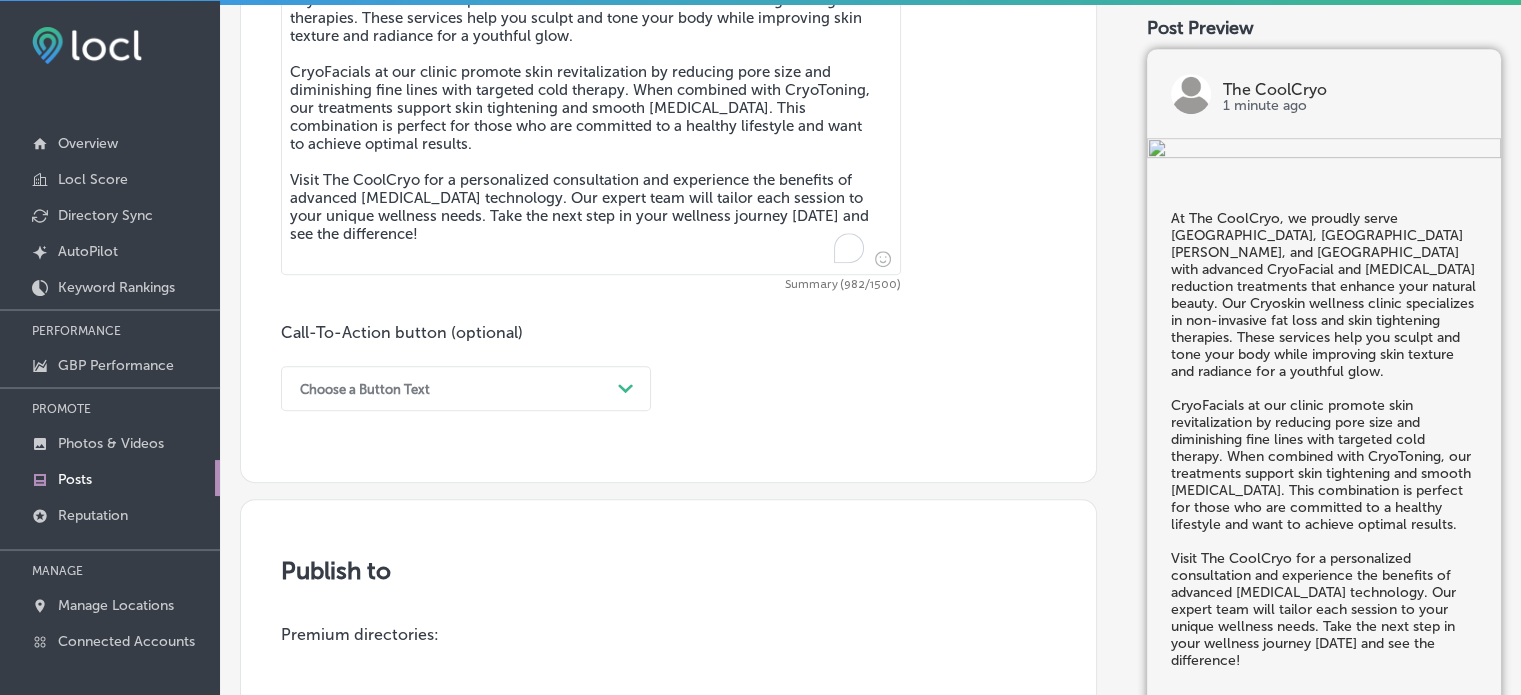 scroll, scrollTop: 996, scrollLeft: 0, axis: vertical 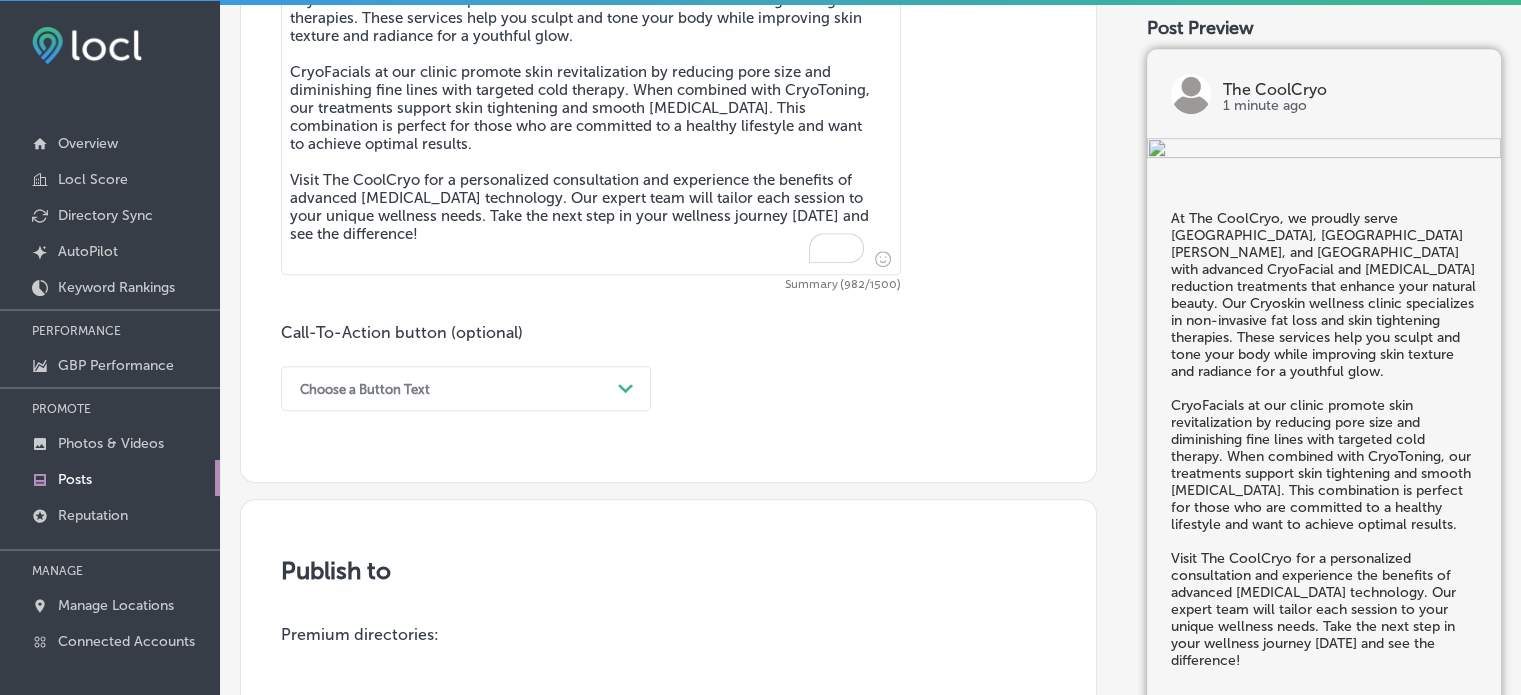 type on "At The CoolCryo, we proudly serve Palm Desert, Indian Wells, and La Quinta with advanced CryoFacial and cellulite reduction treatments that enhance your natural beauty. Our Cryoskin wellness clinic specializes in non-invasive fat loss and skin tightening therapies. These services help you sculpt and tone your body while improving skin texture and radiance for a youthful glow.
CryoFacials at our clinic promote skin revitalization by reducing pore size and diminishing fine lines with targeted cold therapy. When combined with CryoToning, our treatments support skin tightening and smooth cellulite. This combination is perfect for those who are committed to a healthy lifestyle and want to achieve optimal results.
Visit The CoolCryo for a personalized consultation and experience the benefits of advanced cryotherapy technology. Our expert team will tailor each session to your unique wellness needs. Take the next step in your wellness journey today and see the difference!" 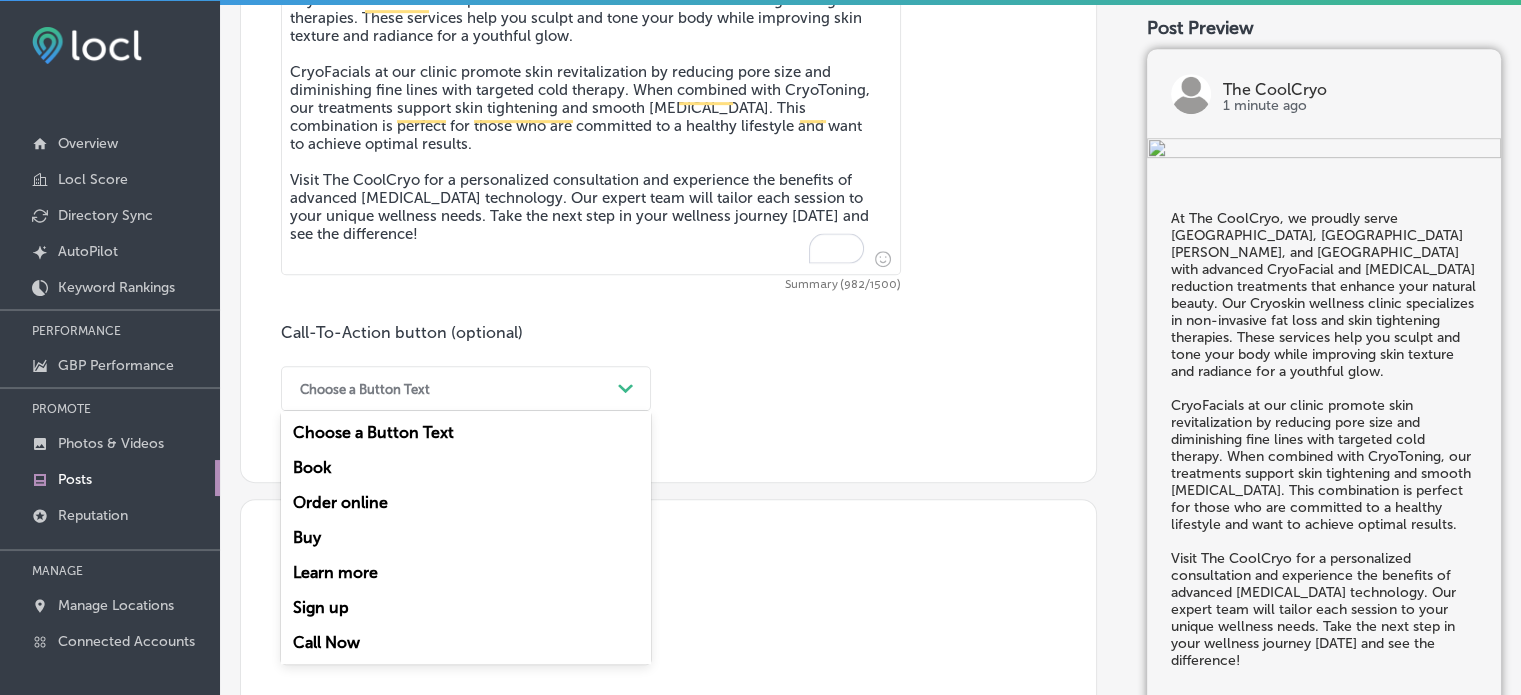 click on "Learn more" at bounding box center (466, 572) 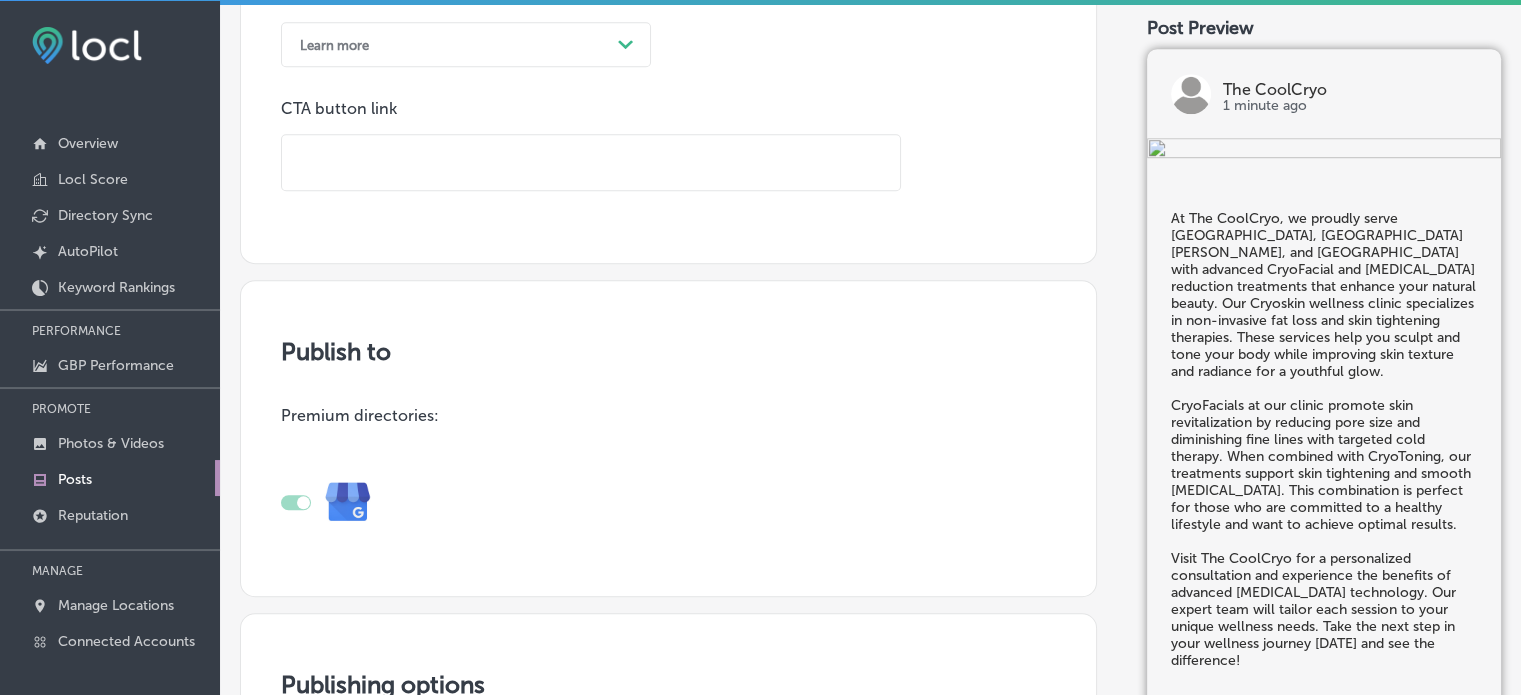 scroll, scrollTop: 1340, scrollLeft: 0, axis: vertical 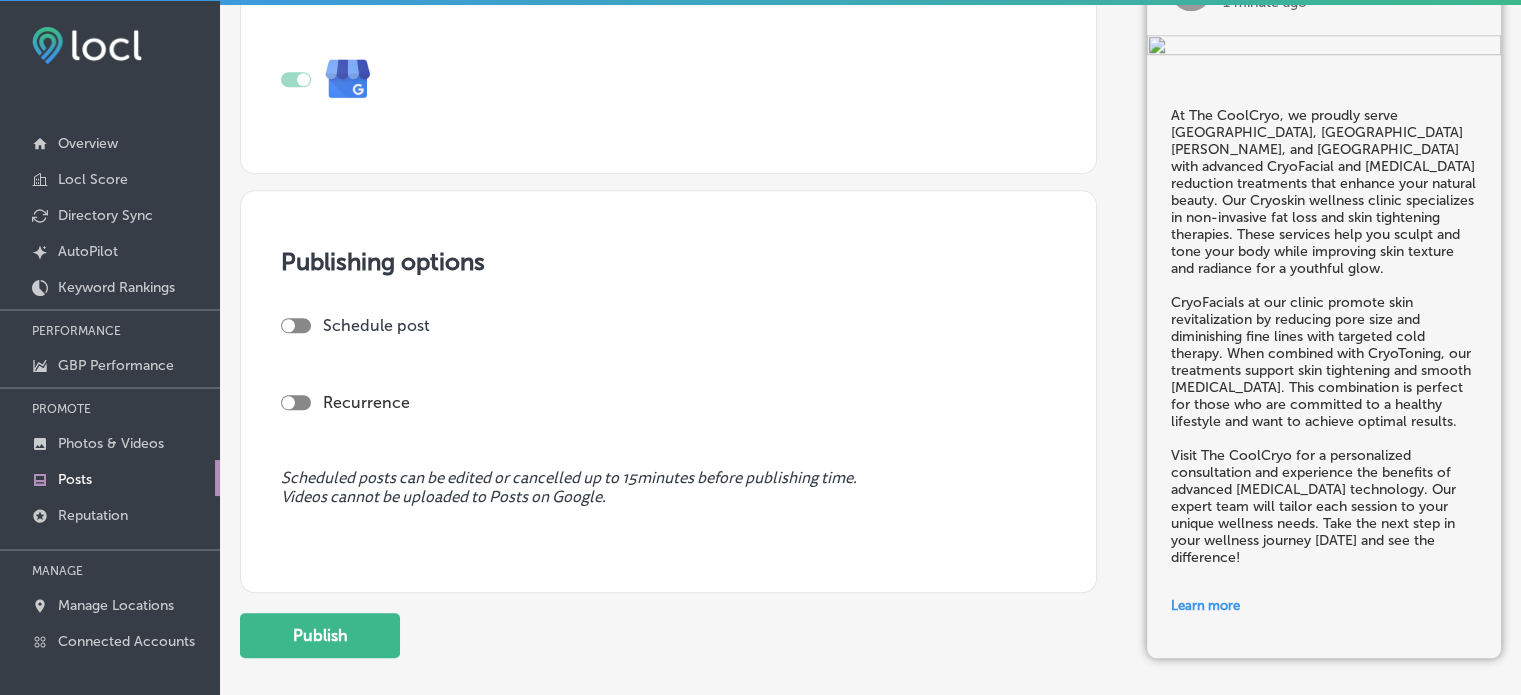 type on "https://www.thecoolcryo.com/" 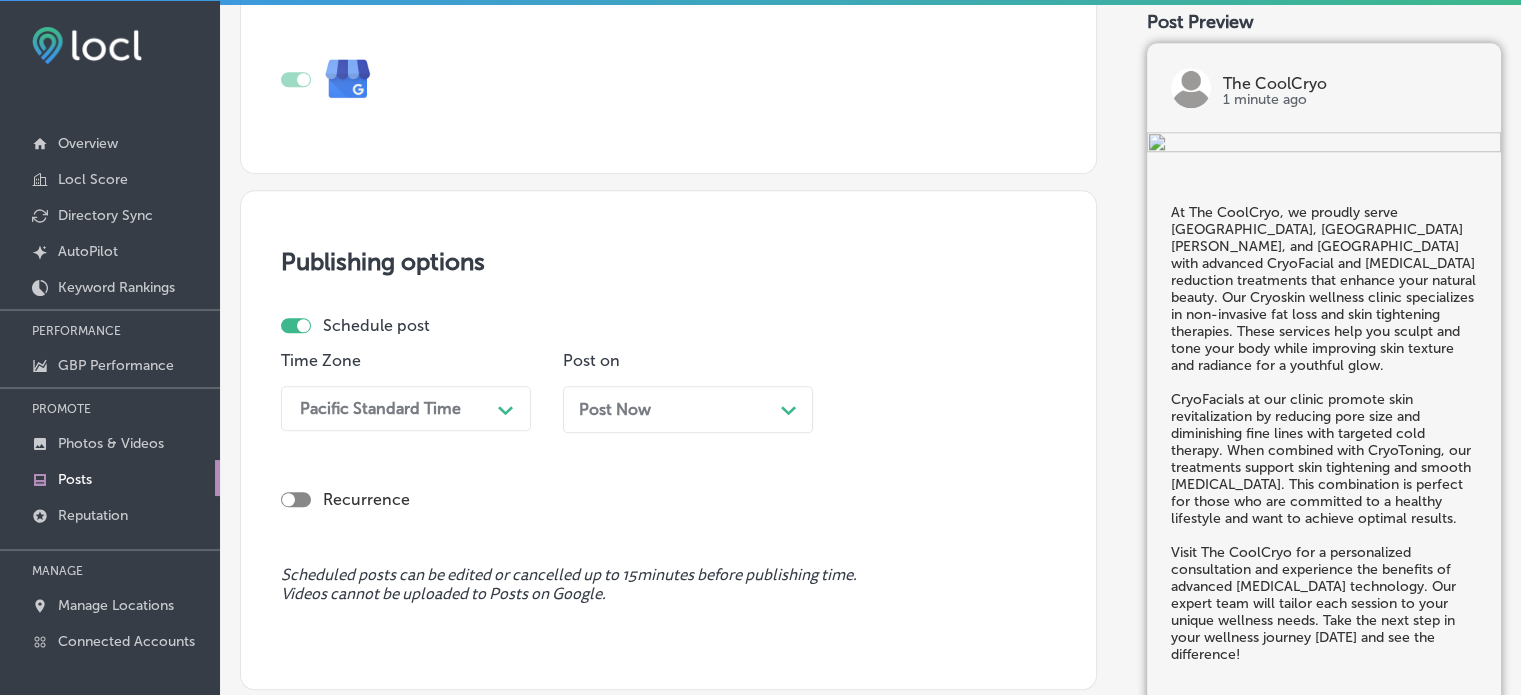 scroll, scrollTop: 1876, scrollLeft: 0, axis: vertical 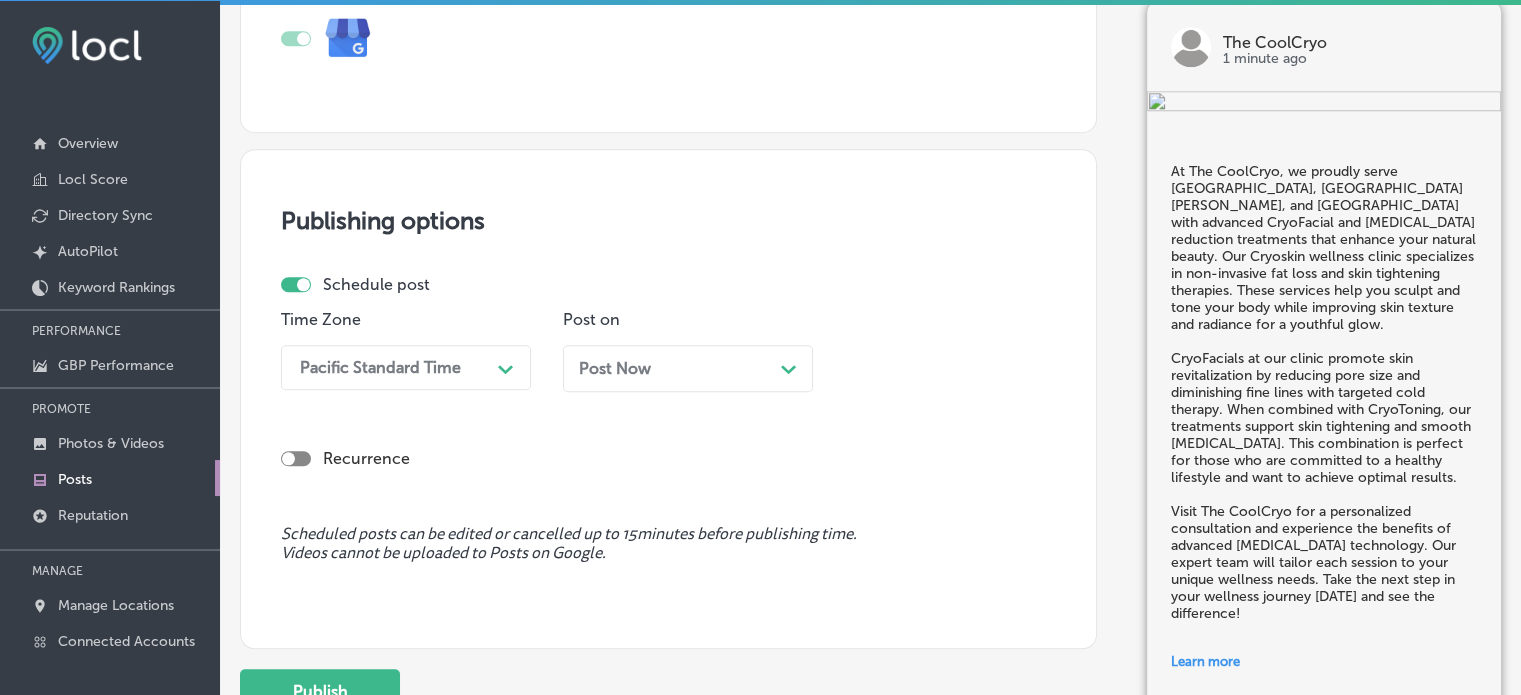 click on "Pacific Standard Time
Path
Created with Sketch." at bounding box center [406, 367] 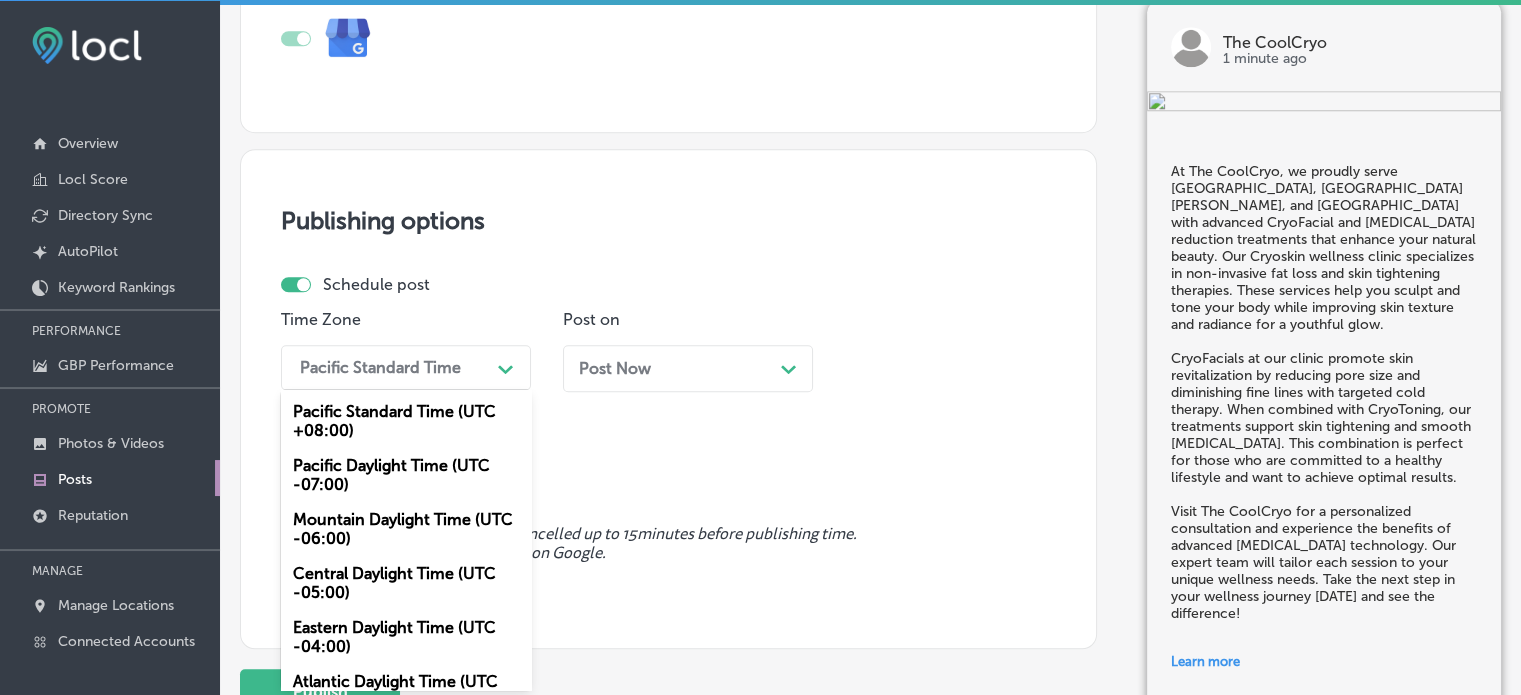click on "Mountain Daylight Time (UTC -06:00)" at bounding box center [406, 529] 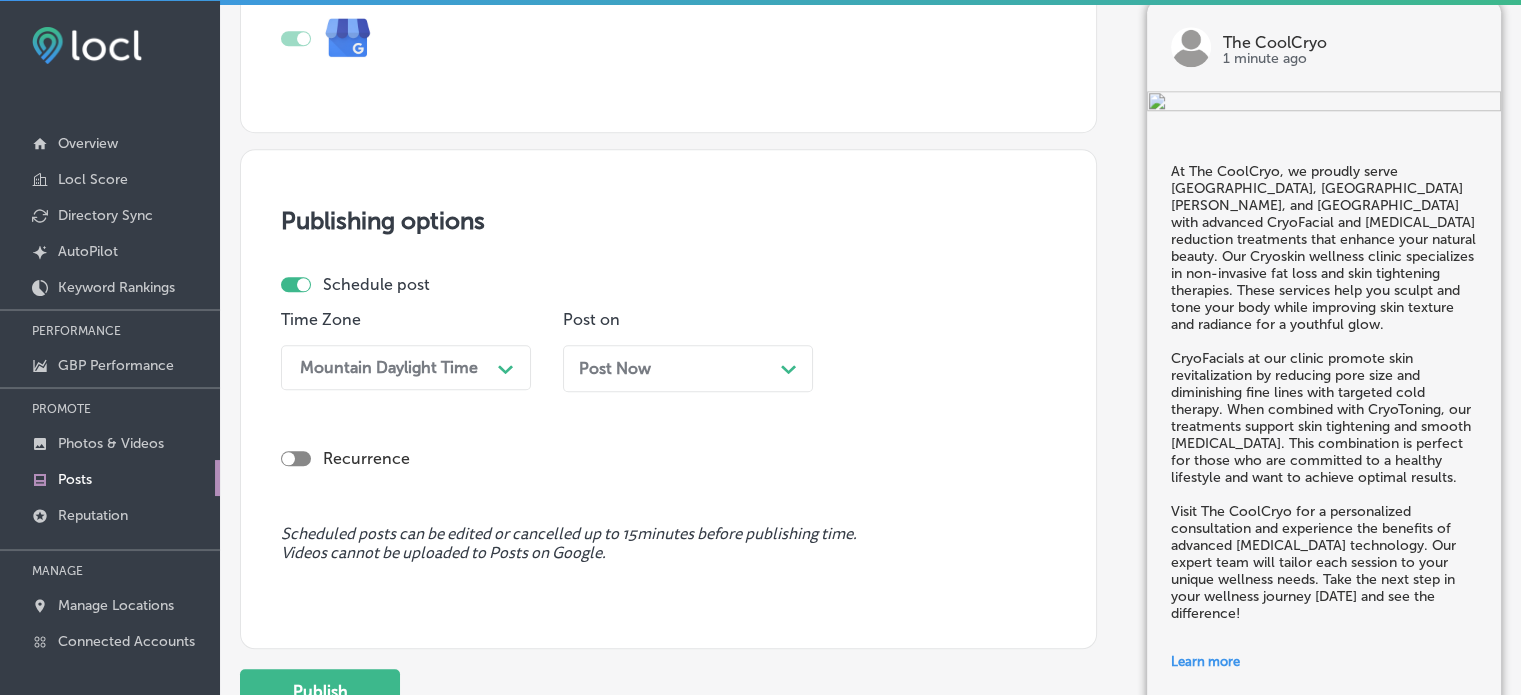 click on "Post Now
Path
Created with Sketch." at bounding box center [688, 368] 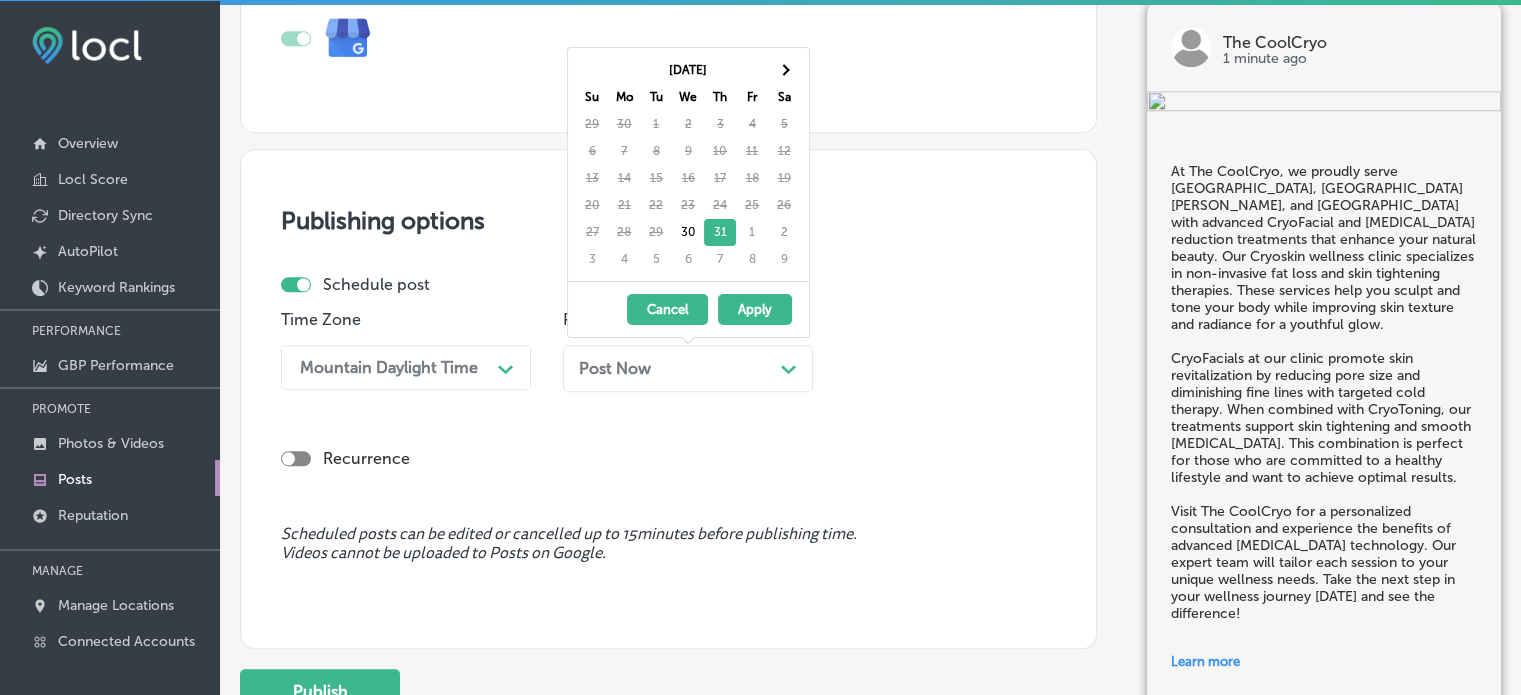 click on "Apply" at bounding box center (755, 309) 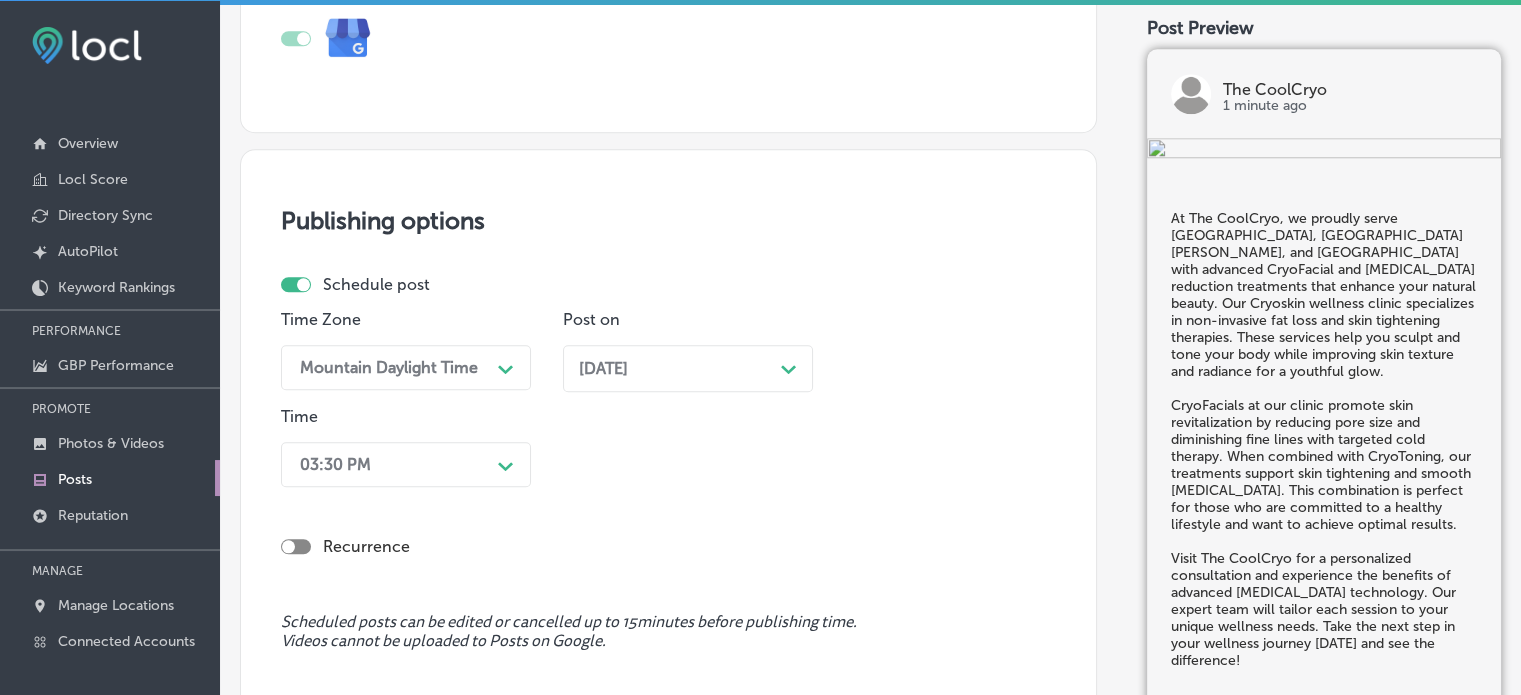 click on "Jul 31, 2025
Path
Created with Sketch." at bounding box center (688, 368) 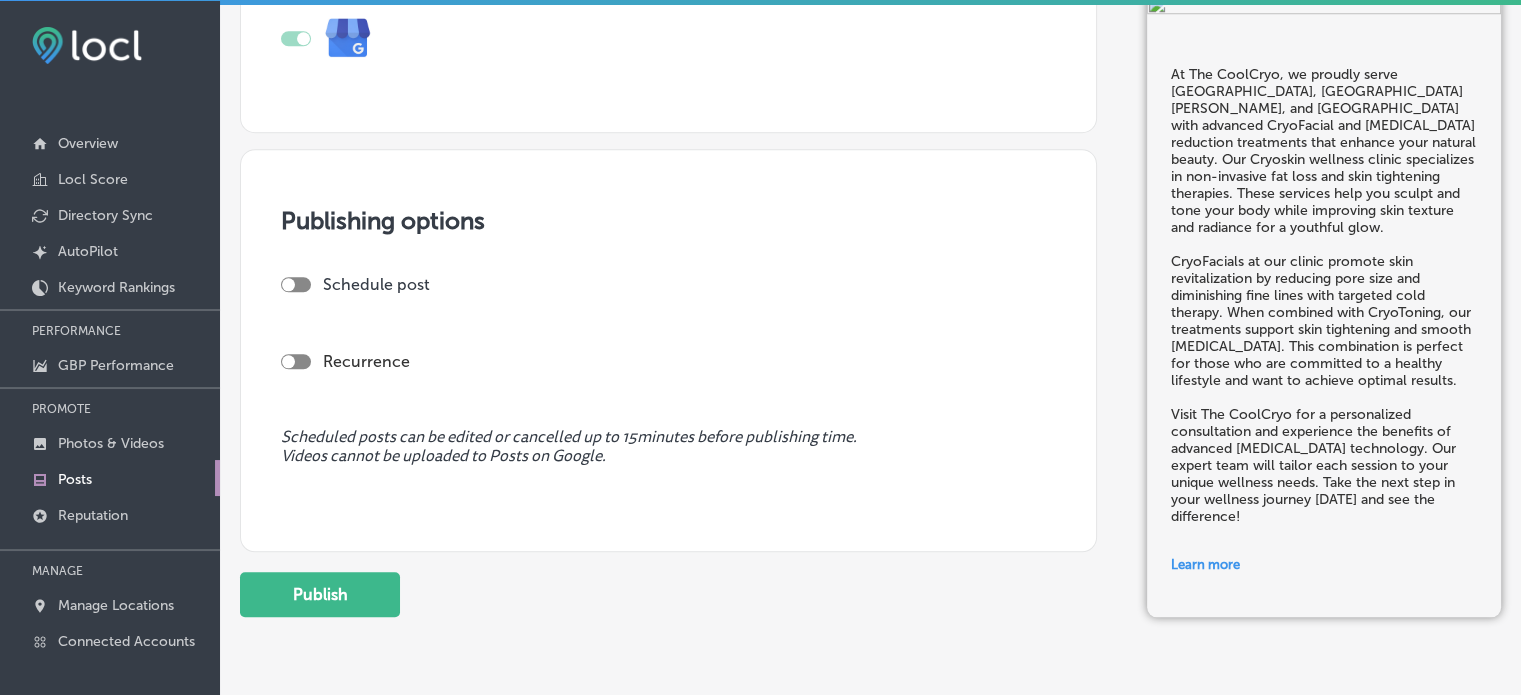 click at bounding box center [296, 284] 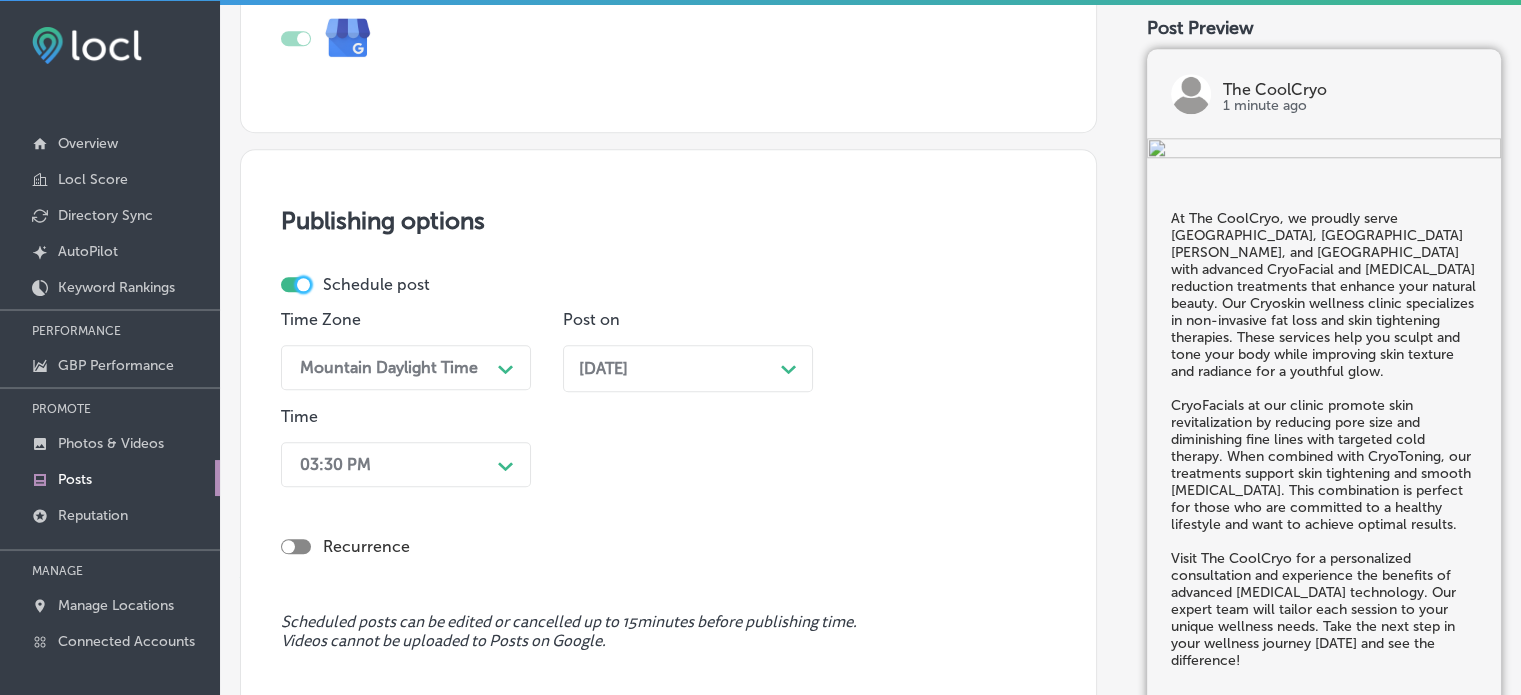 click at bounding box center [303, 284] 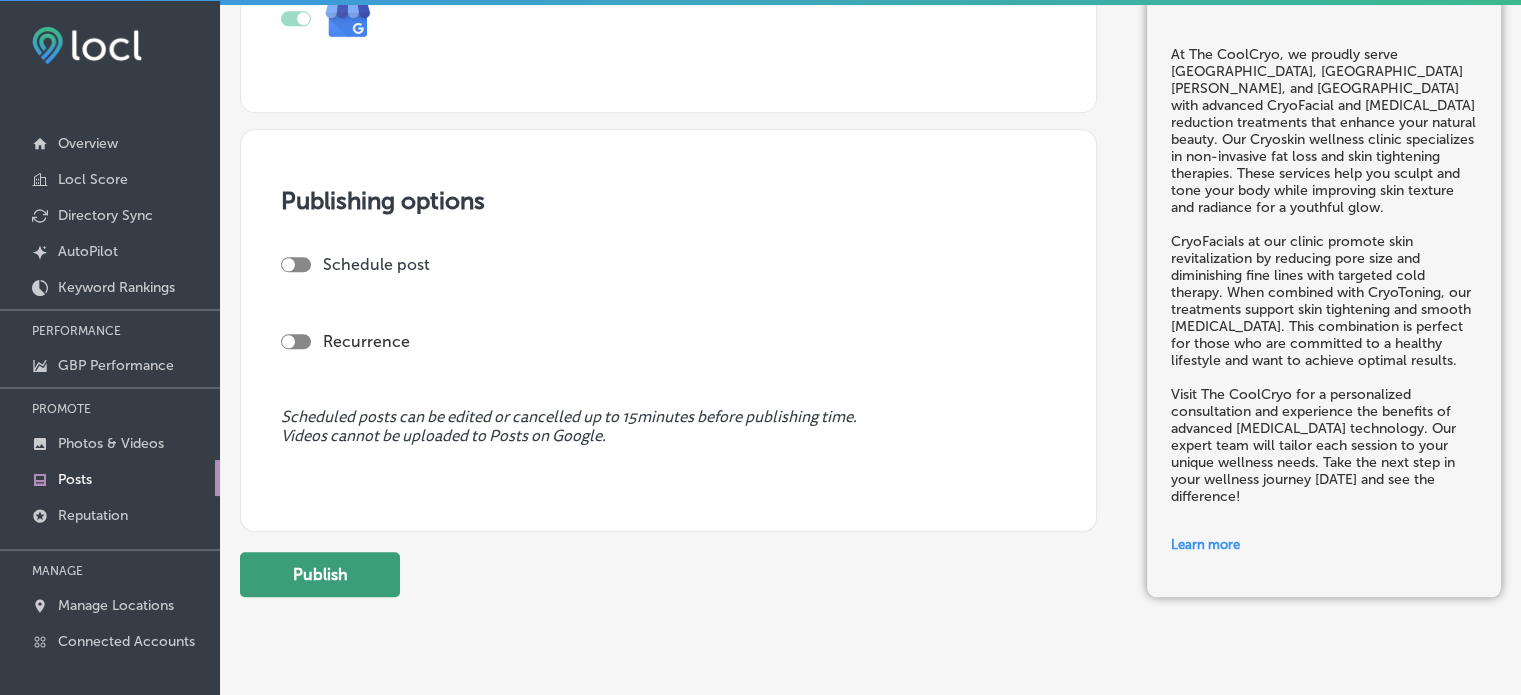 scroll, scrollTop: 1897, scrollLeft: 0, axis: vertical 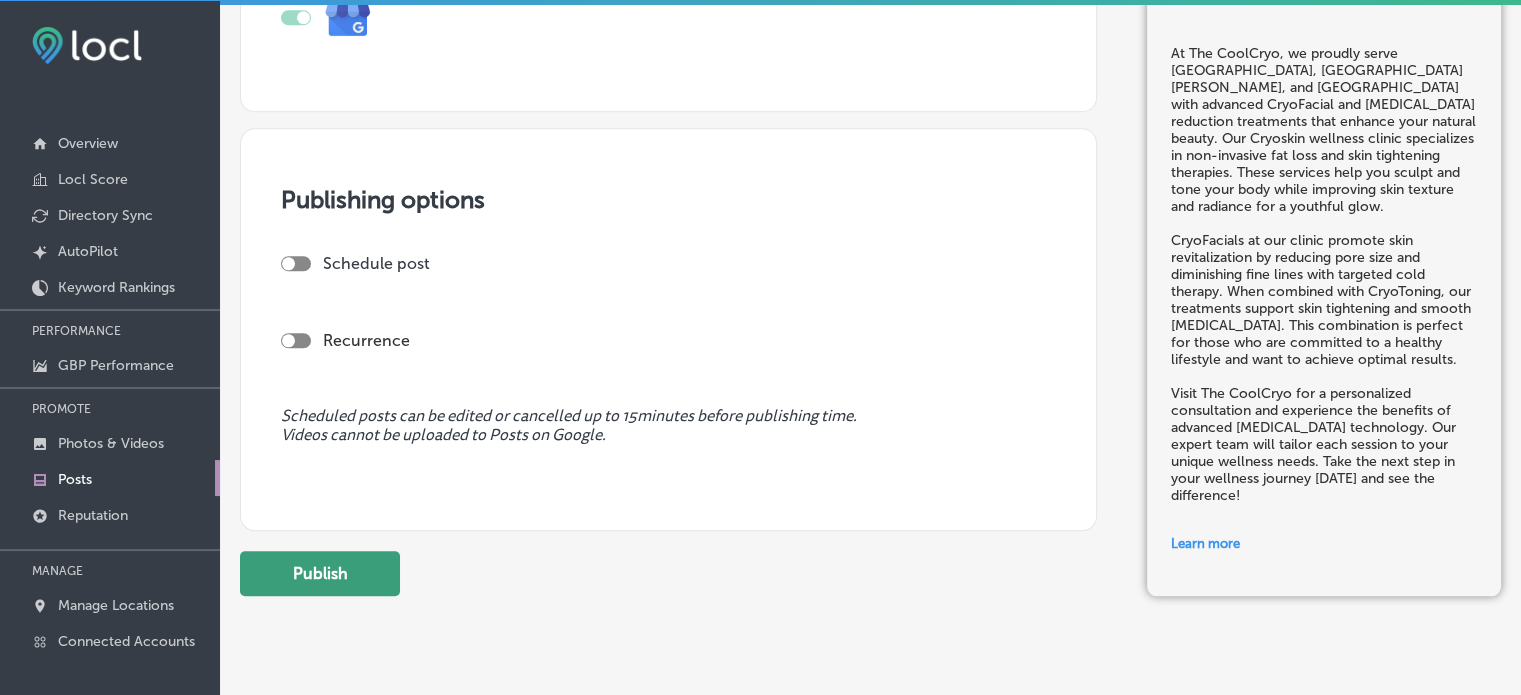 click on "Publish" at bounding box center [320, 573] 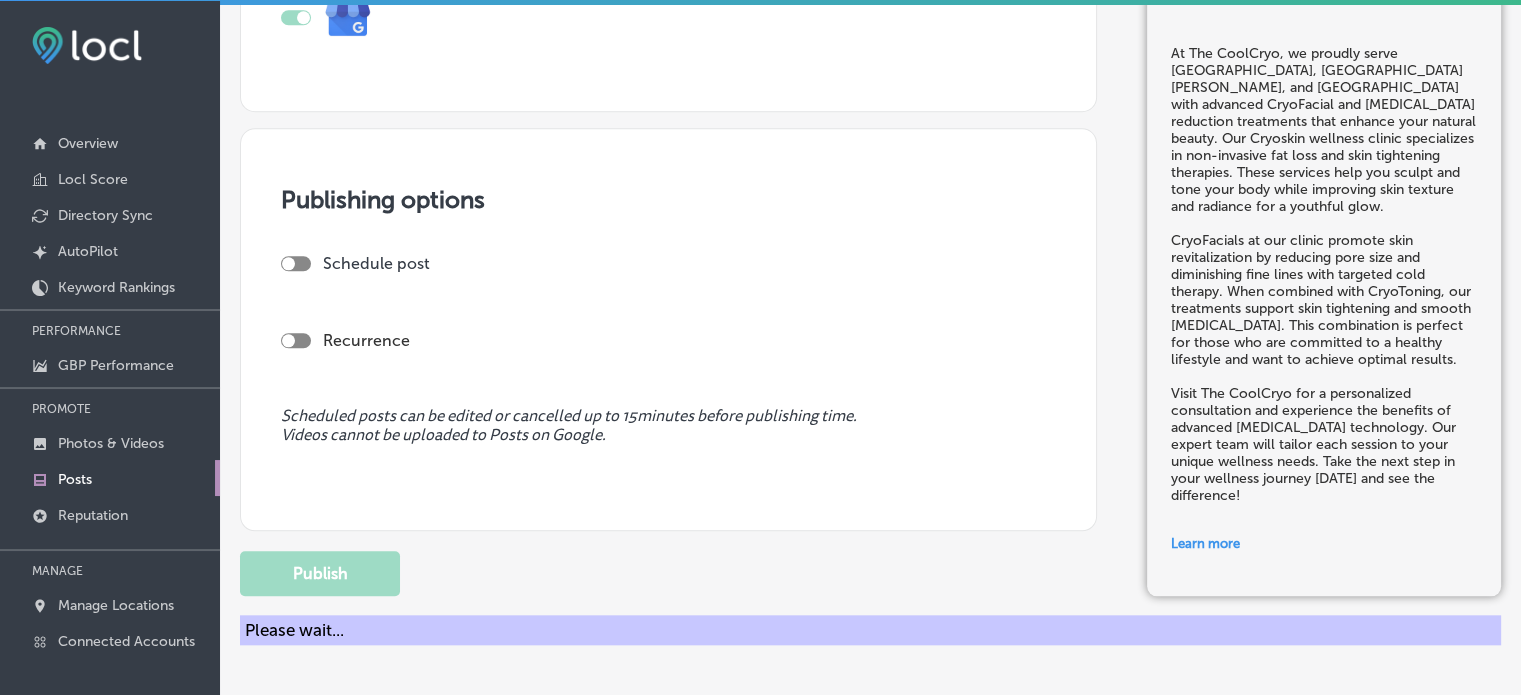 scroll, scrollTop: 1976, scrollLeft: 0, axis: vertical 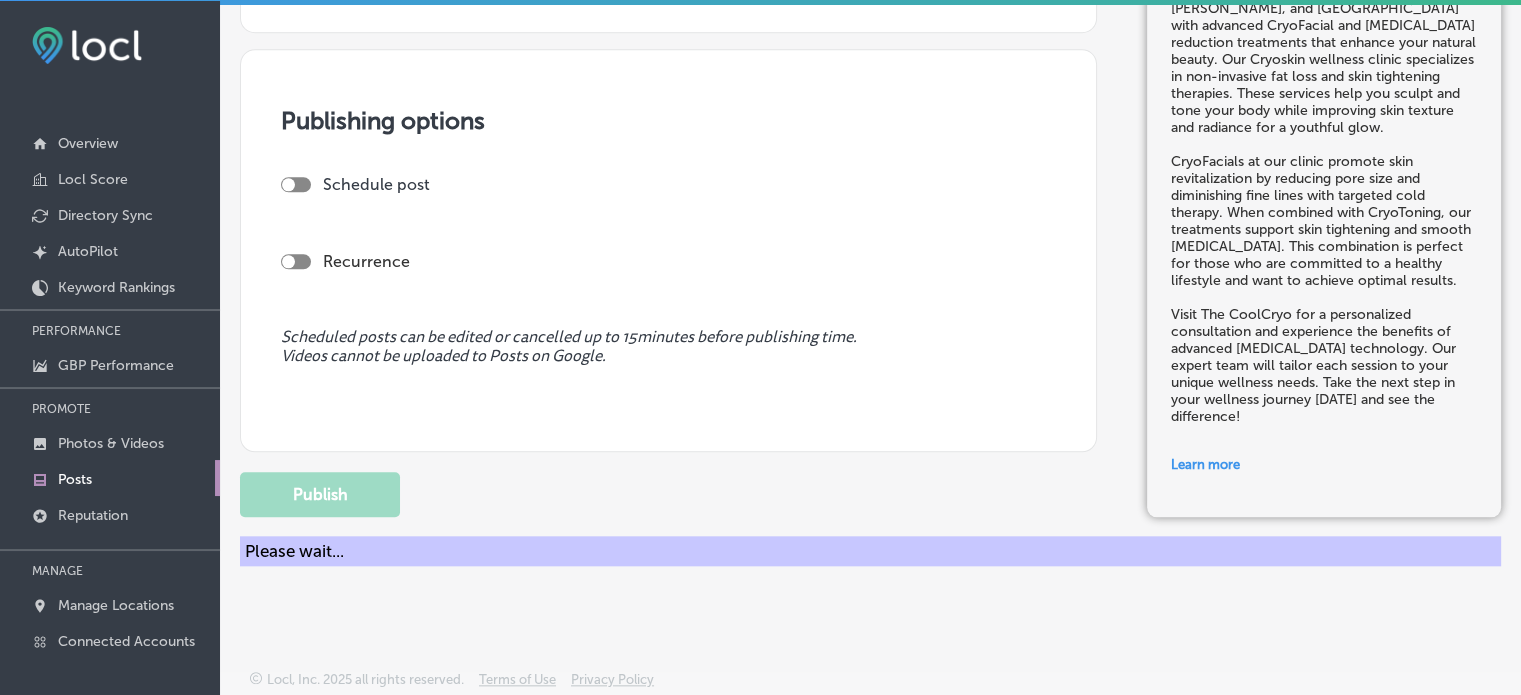 type 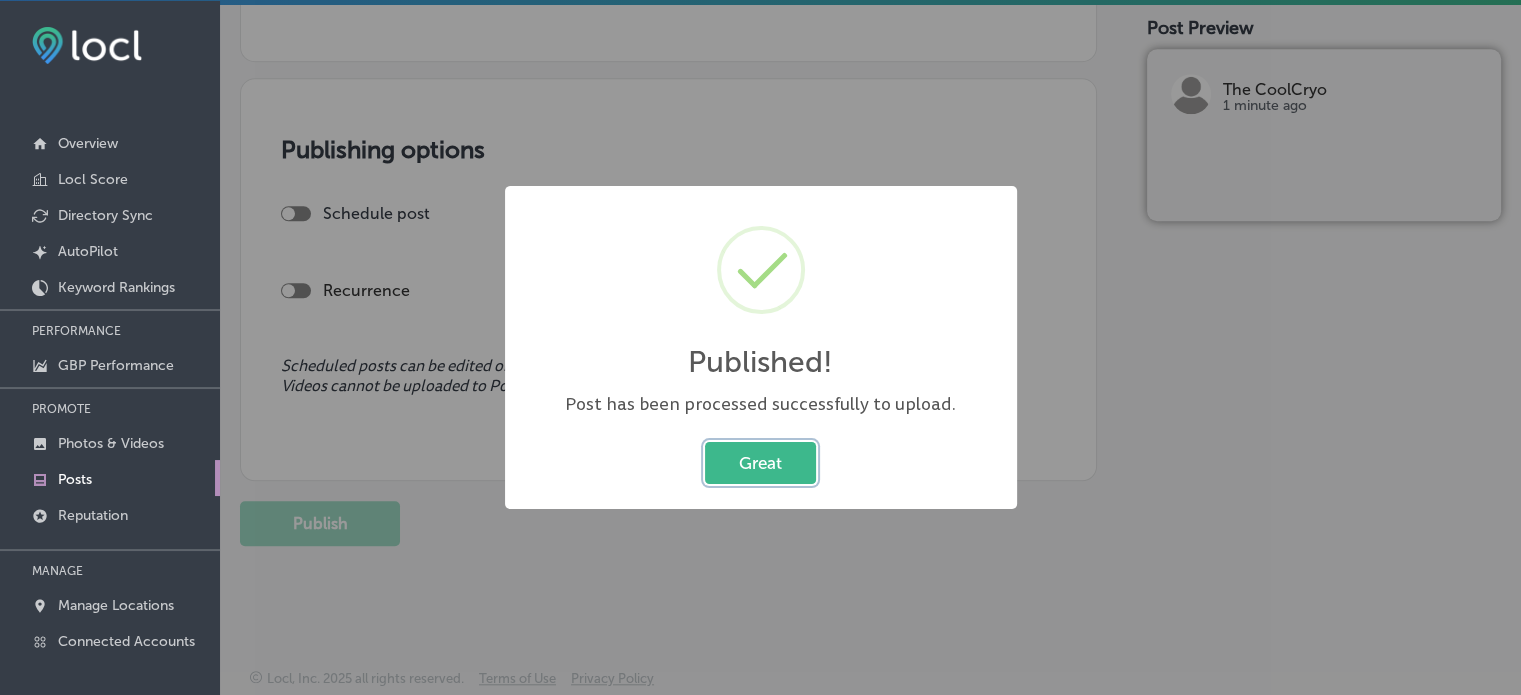 scroll, scrollTop: 1749, scrollLeft: 0, axis: vertical 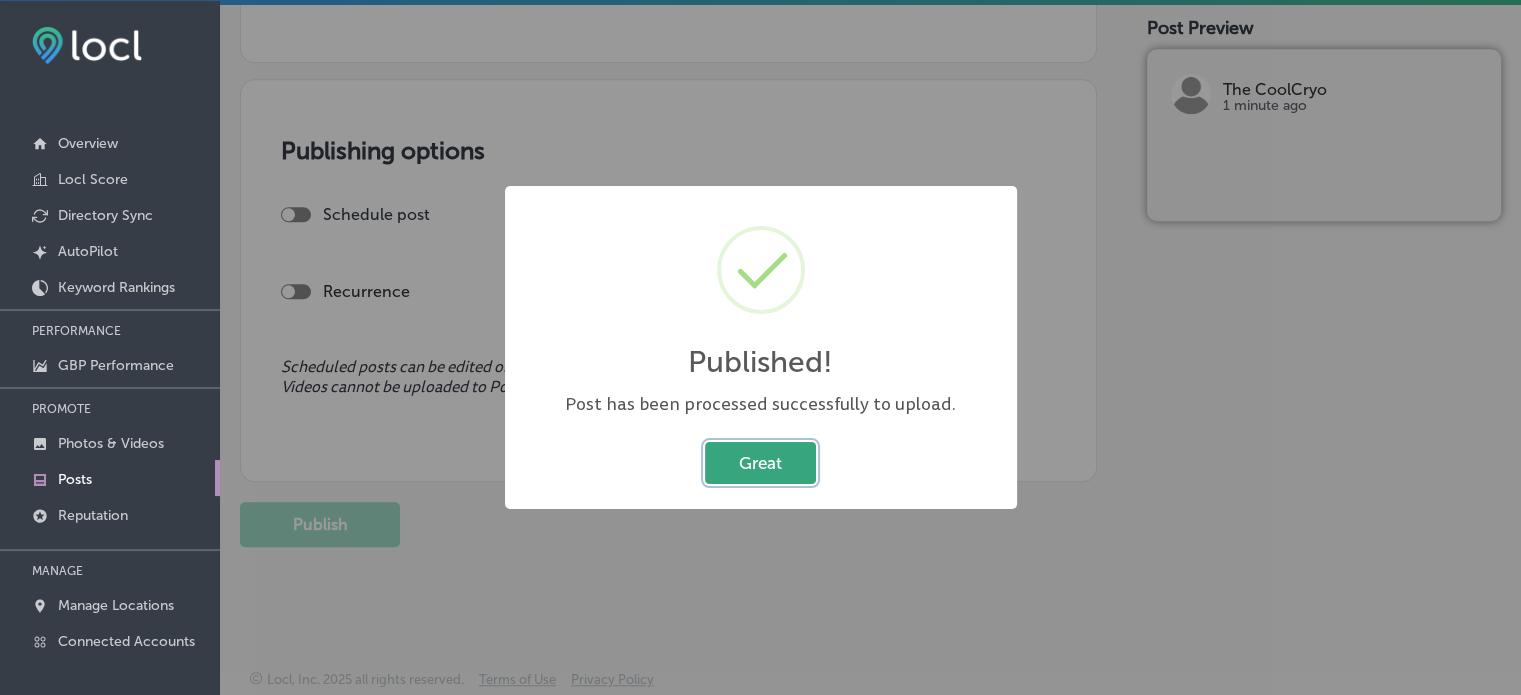 click on "Great" at bounding box center [760, 462] 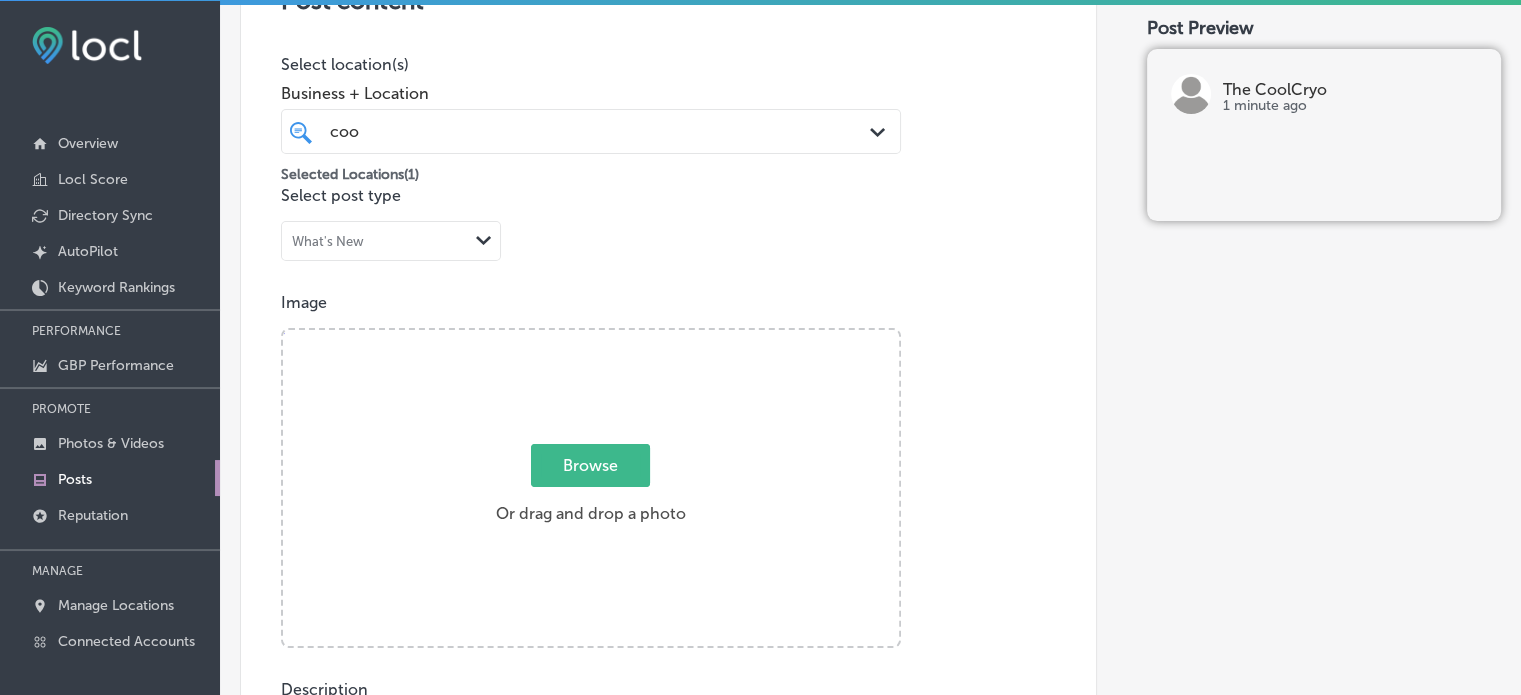scroll, scrollTop: 0, scrollLeft: 0, axis: both 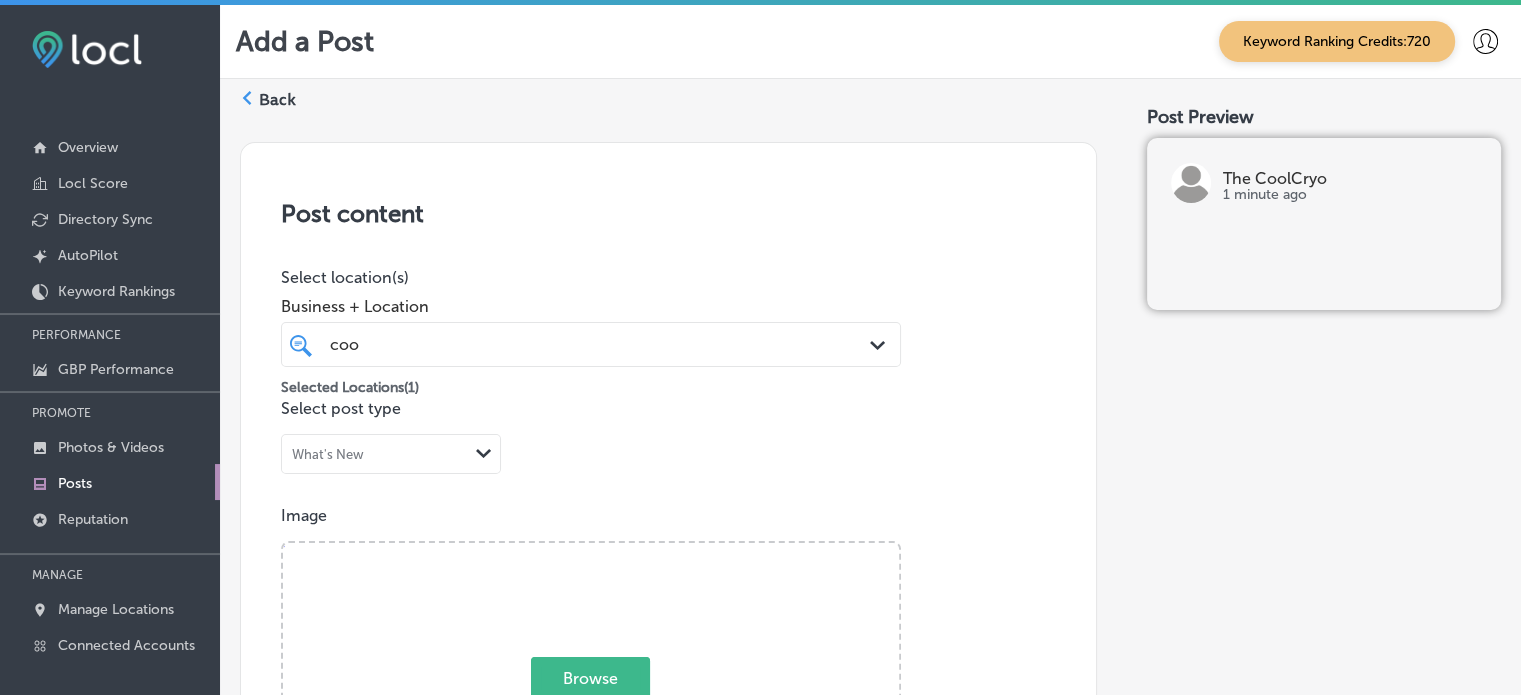 click on "Back" at bounding box center [277, 100] 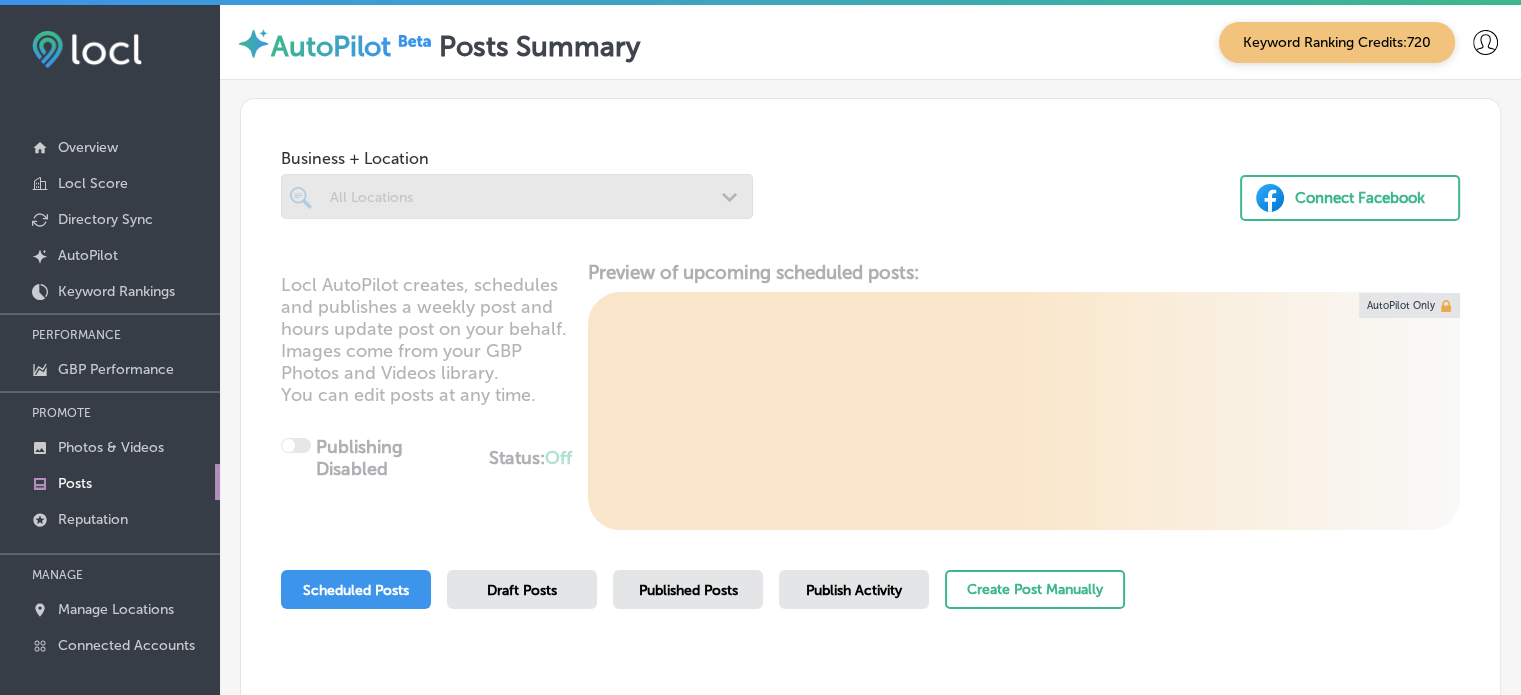scroll, scrollTop: 230, scrollLeft: 0, axis: vertical 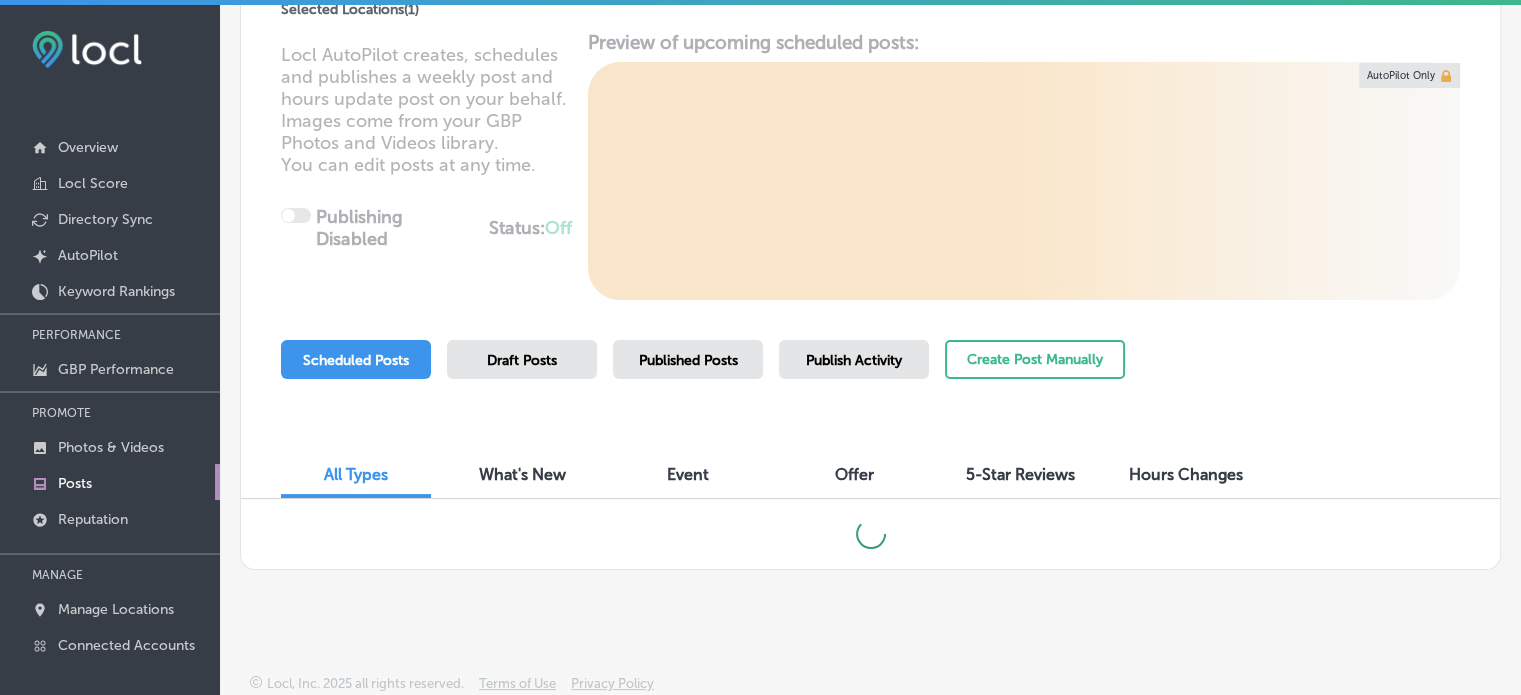 click on "Published Posts" at bounding box center (688, 360) 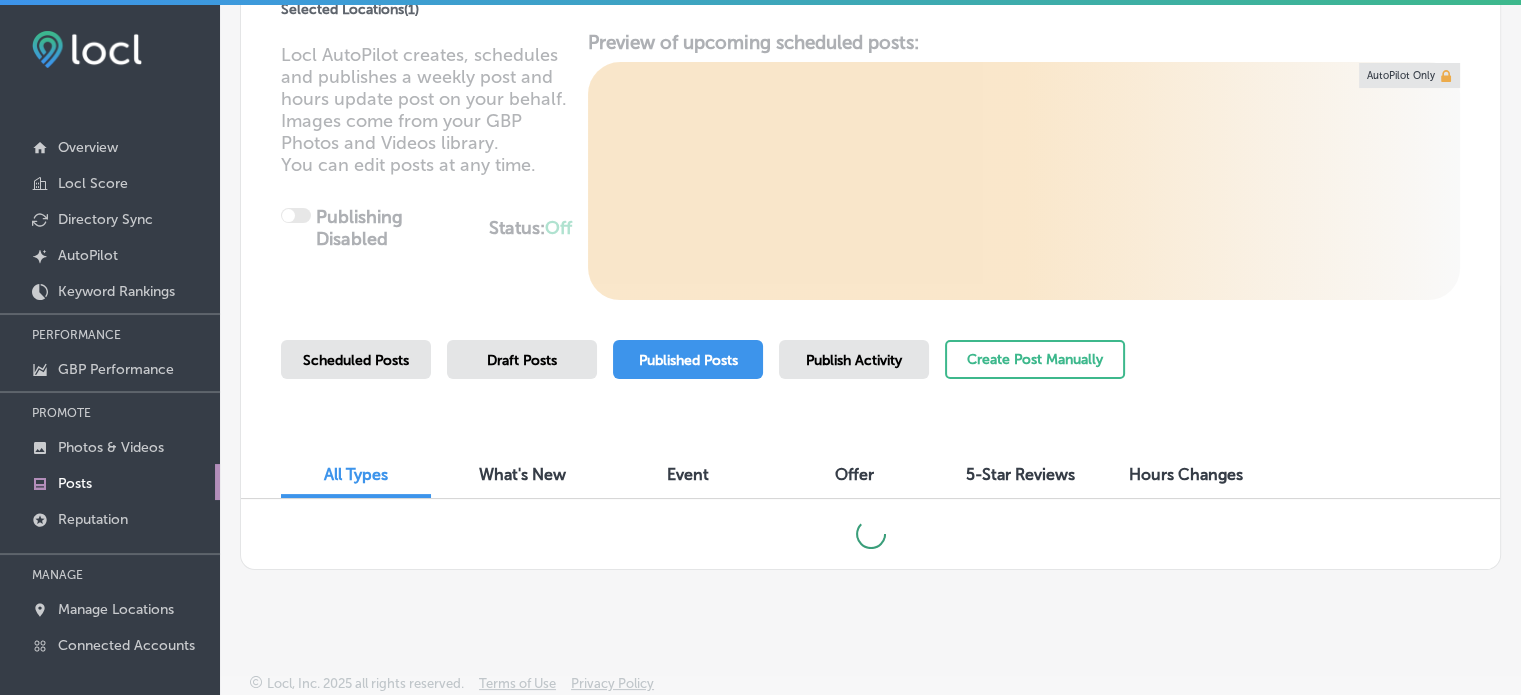 scroll, scrollTop: 4, scrollLeft: 0, axis: vertical 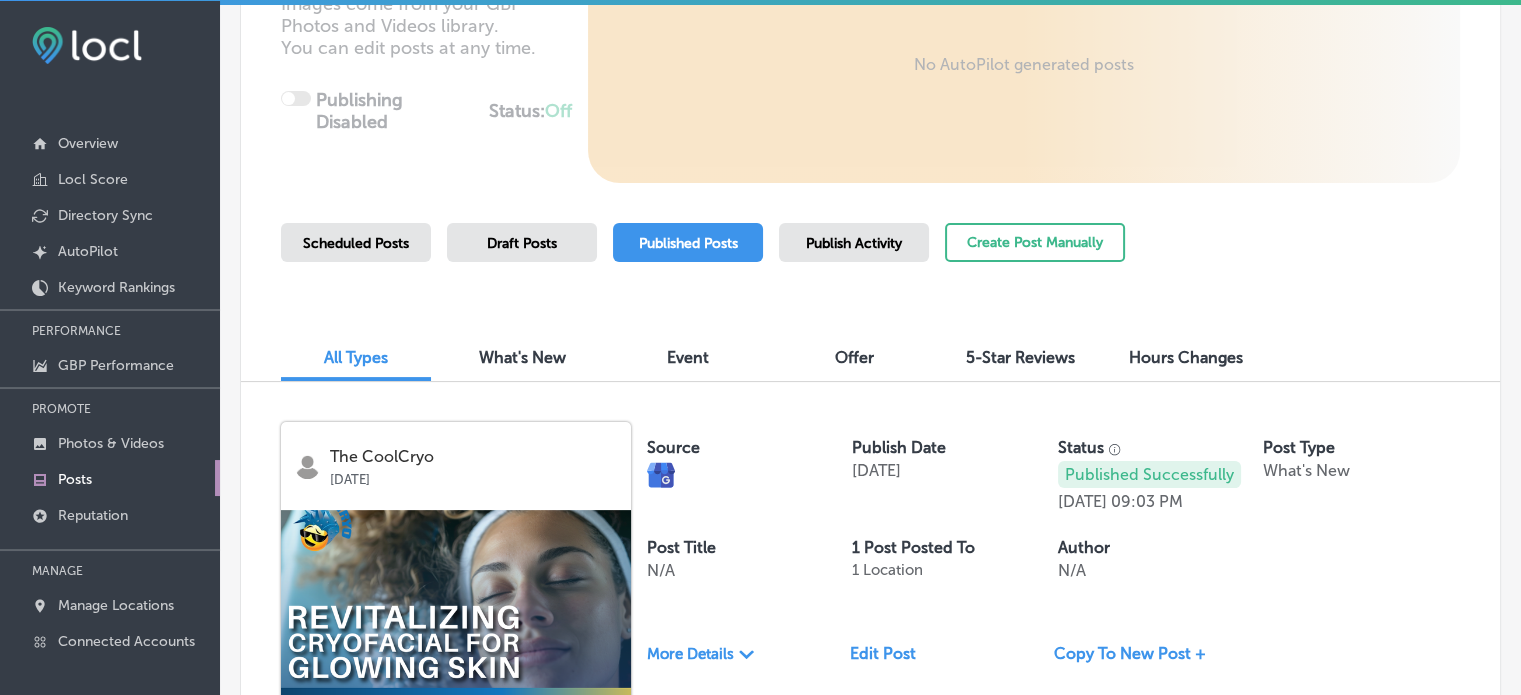 click on "Publish Activity" at bounding box center [854, 242] 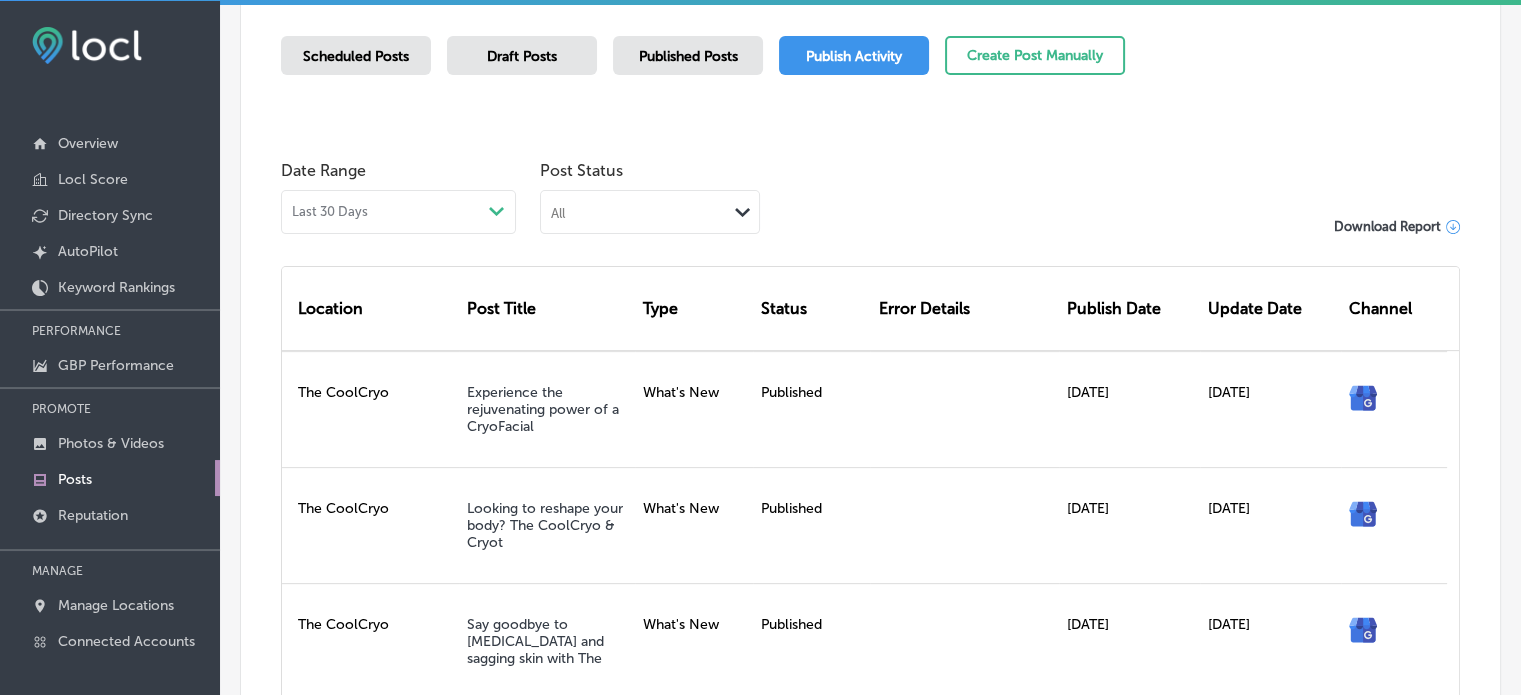scroll, scrollTop: 528, scrollLeft: 0, axis: vertical 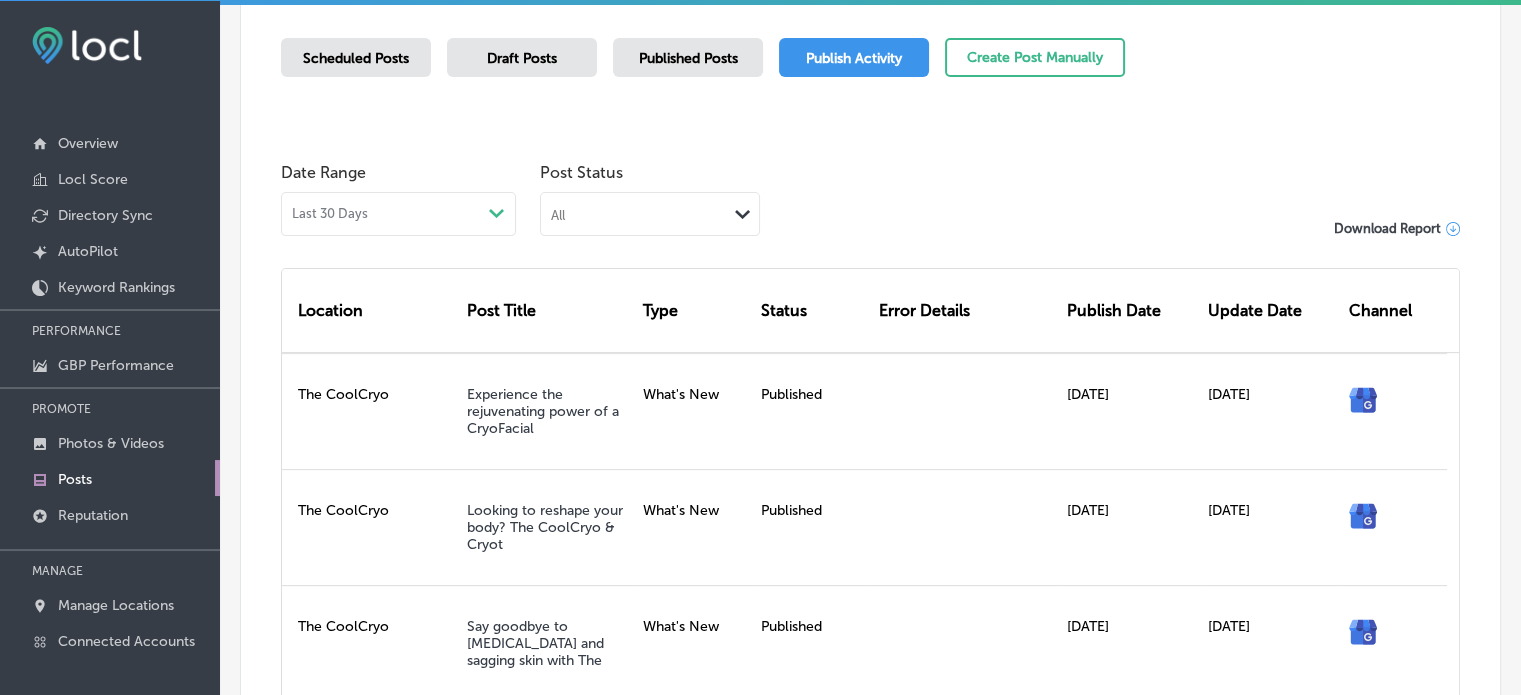 click on "Scheduled Posts" at bounding box center (356, 58) 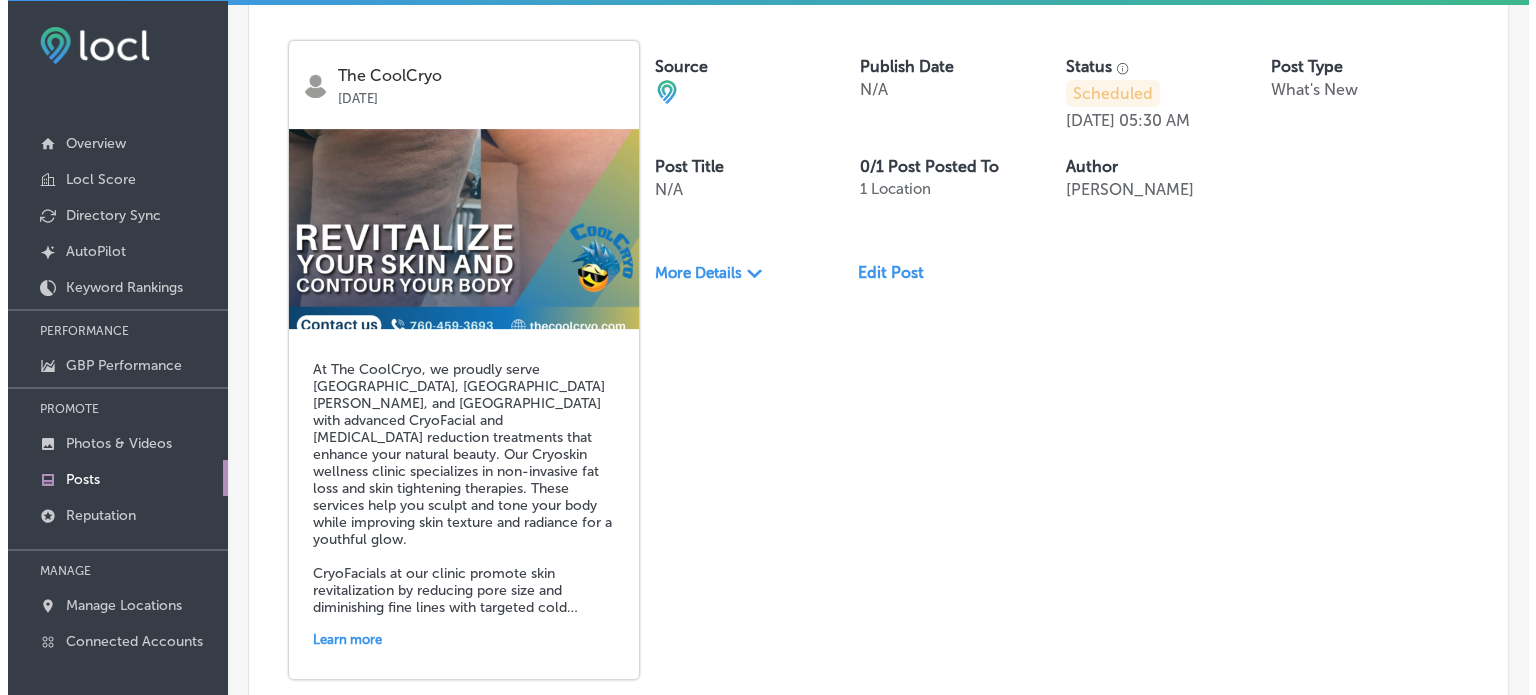 scroll, scrollTop: 723, scrollLeft: 0, axis: vertical 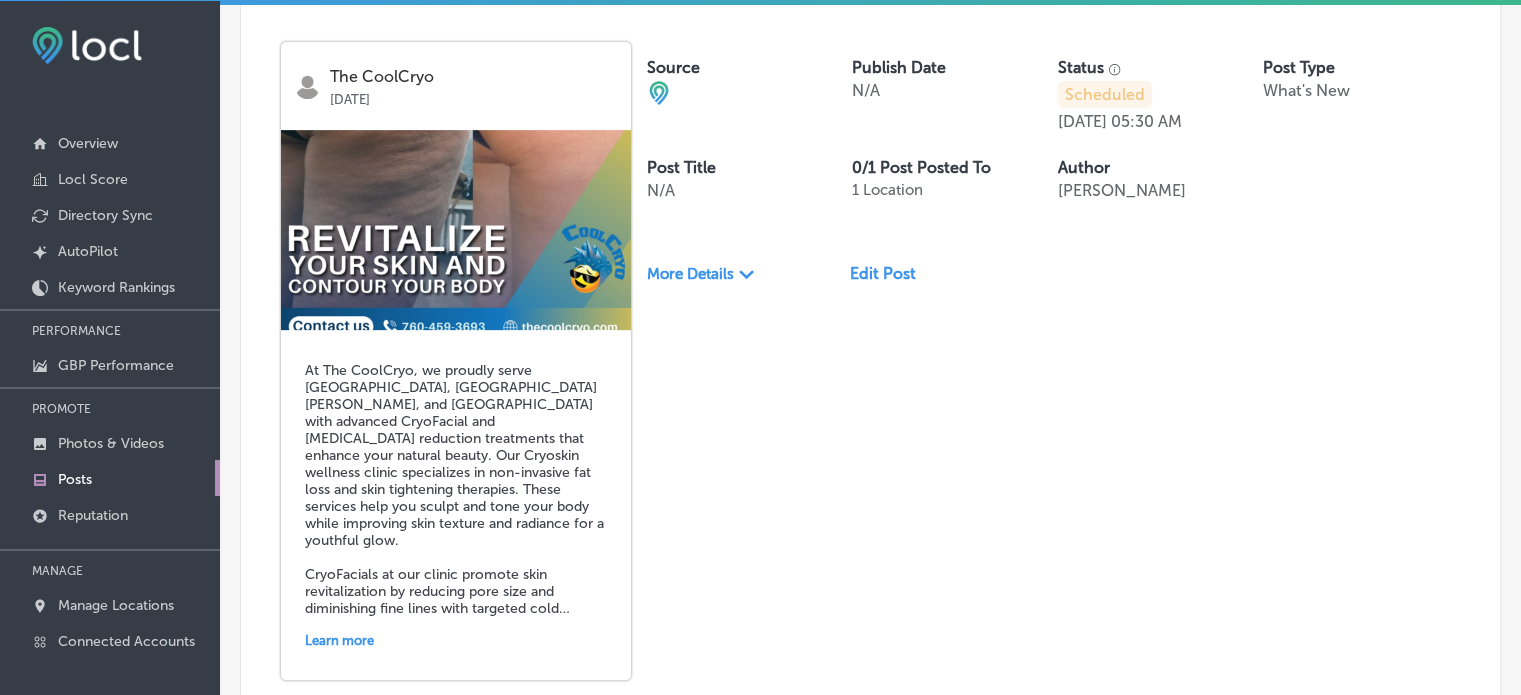 click on "Learn more" at bounding box center (456, 640) 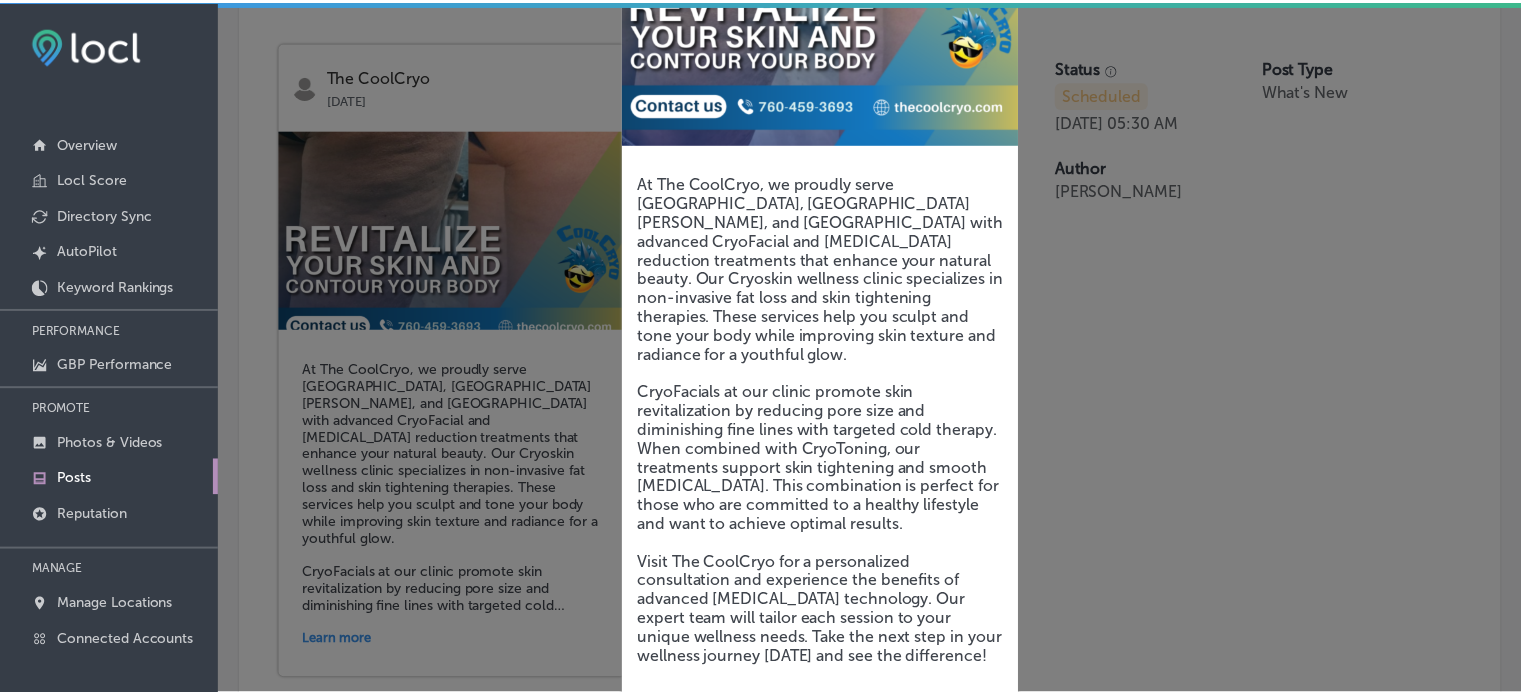 scroll, scrollTop: 338, scrollLeft: 0, axis: vertical 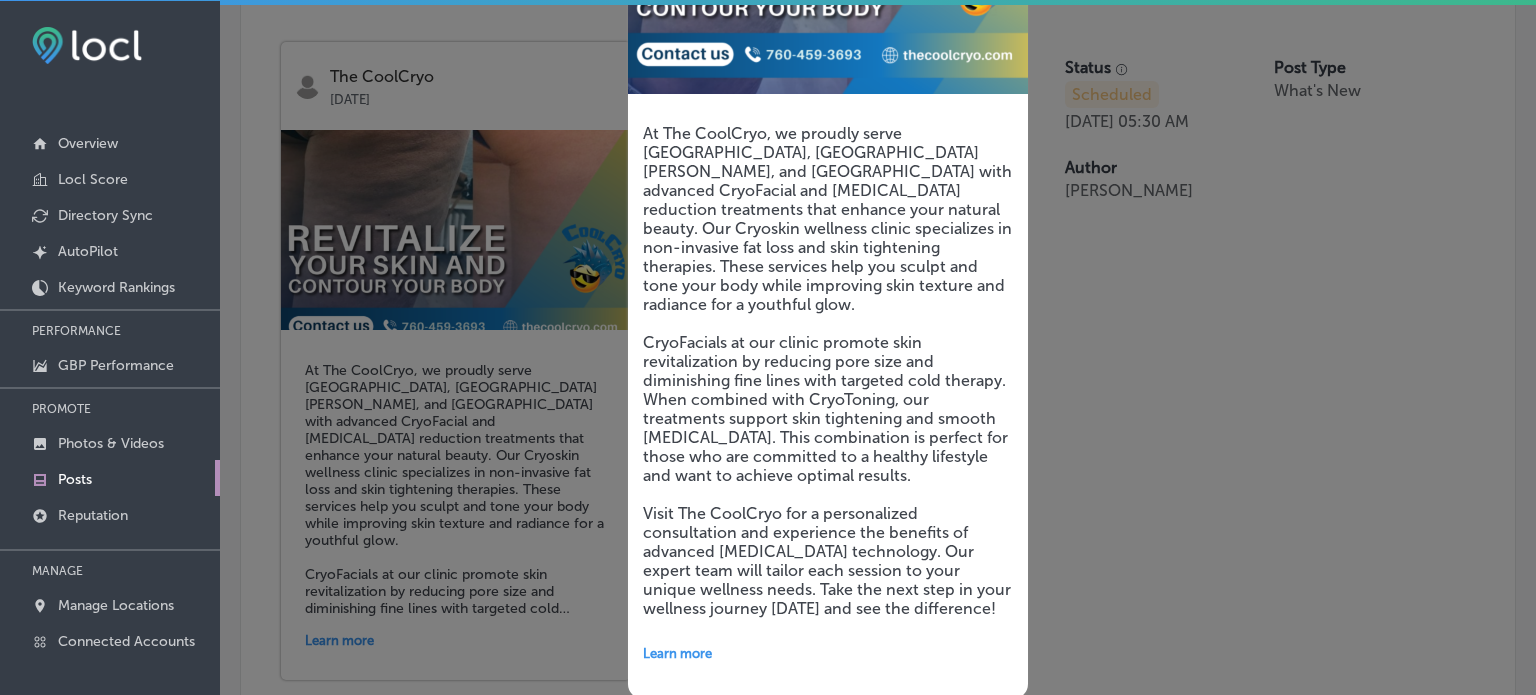 click at bounding box center (768, 347) 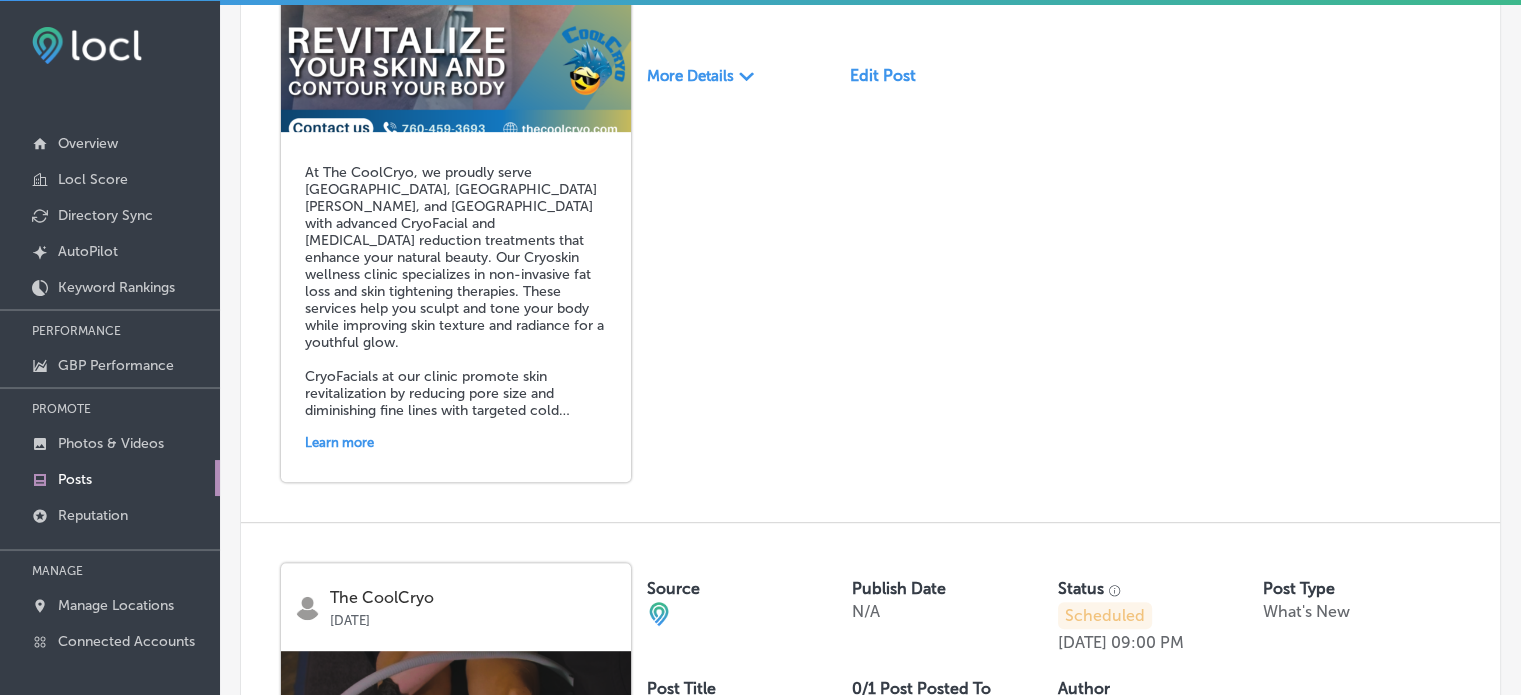 scroll, scrollTop: 633, scrollLeft: 0, axis: vertical 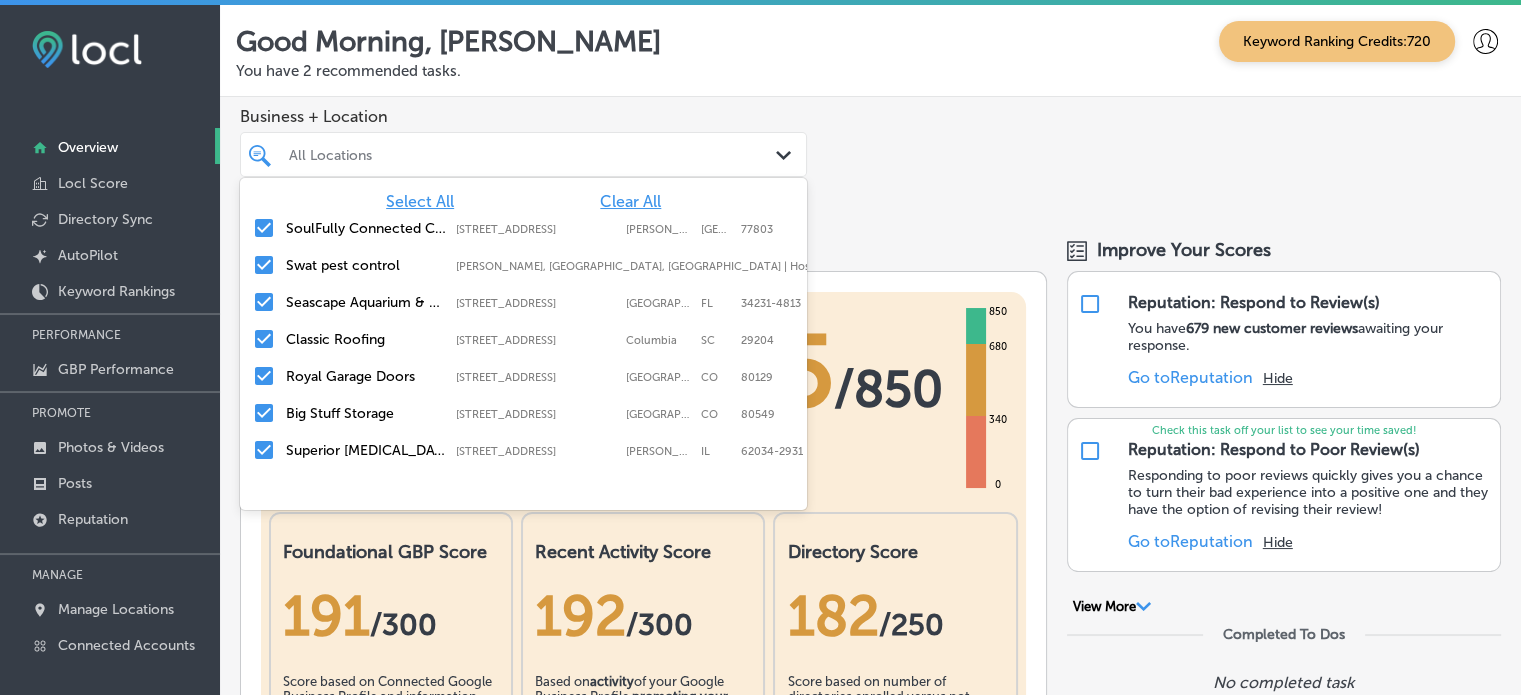 click on "All Locations" at bounding box center [533, 154] 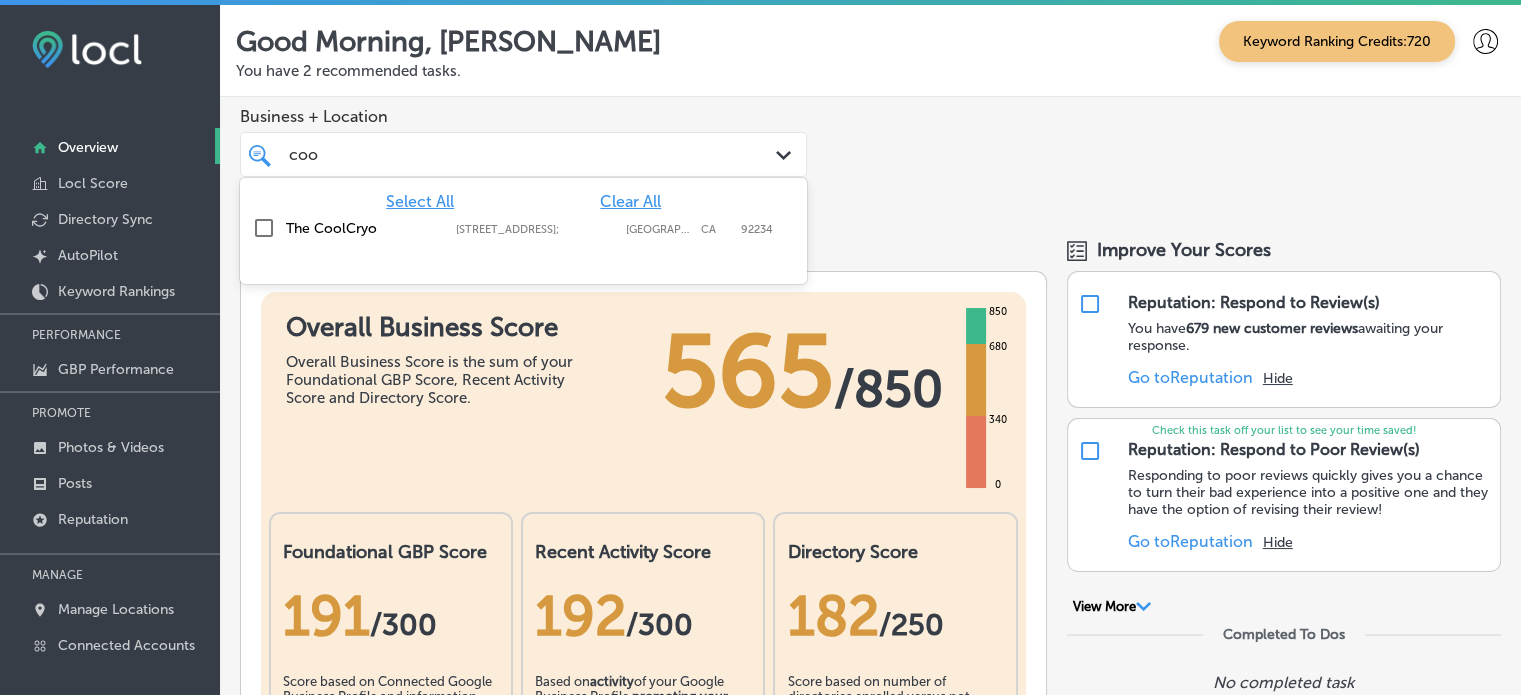 click on "The CoolCryo" at bounding box center [366, 228] 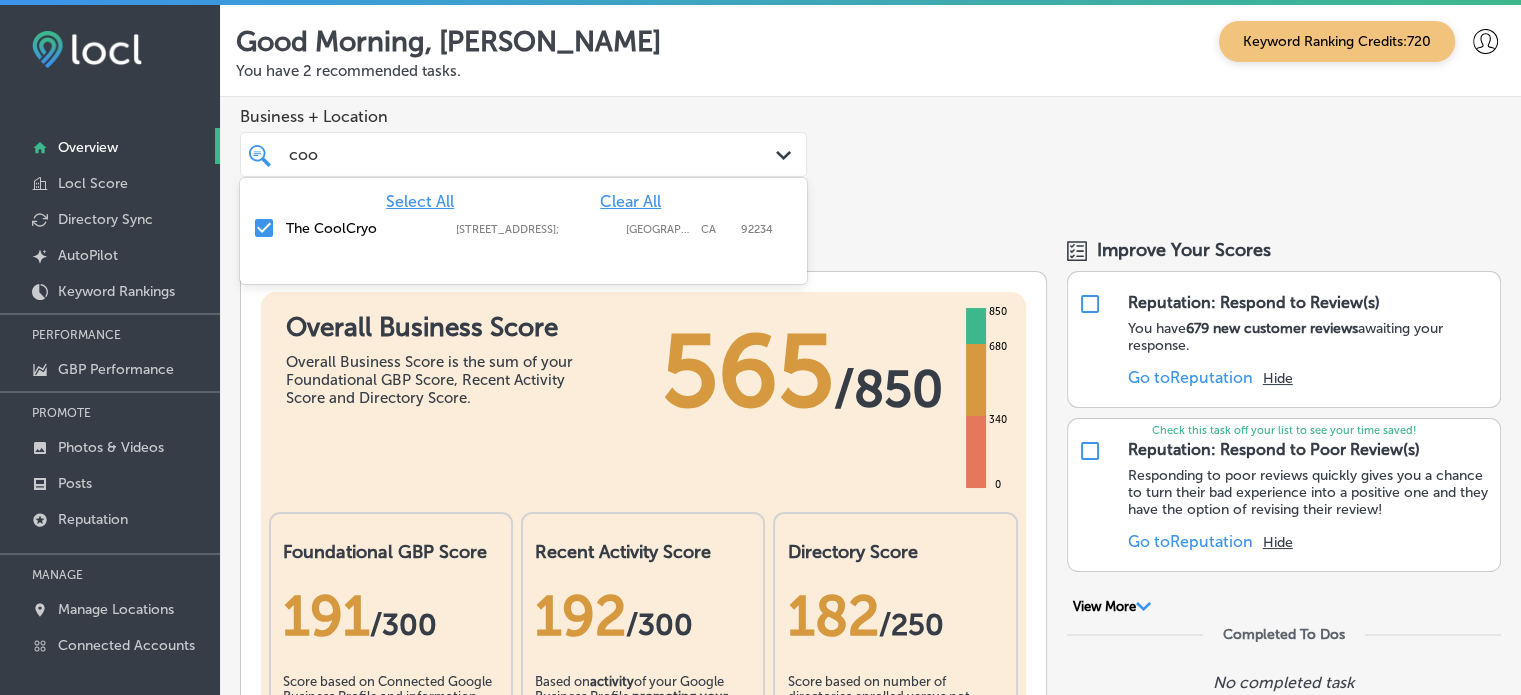 type on "coo" 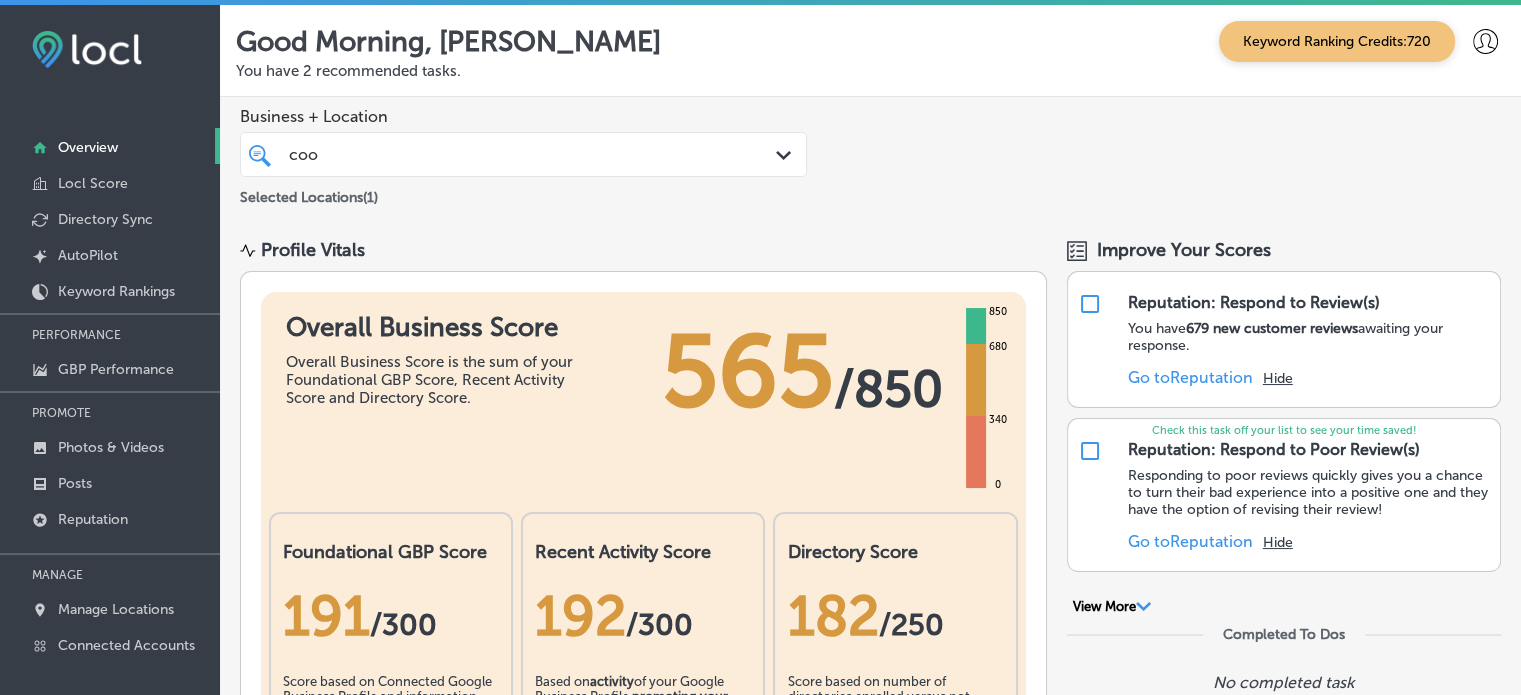 click on "Business + Location
coo coo
Path
Created with Sketch.
Selected Locations  ( 1 )" at bounding box center (870, 158) 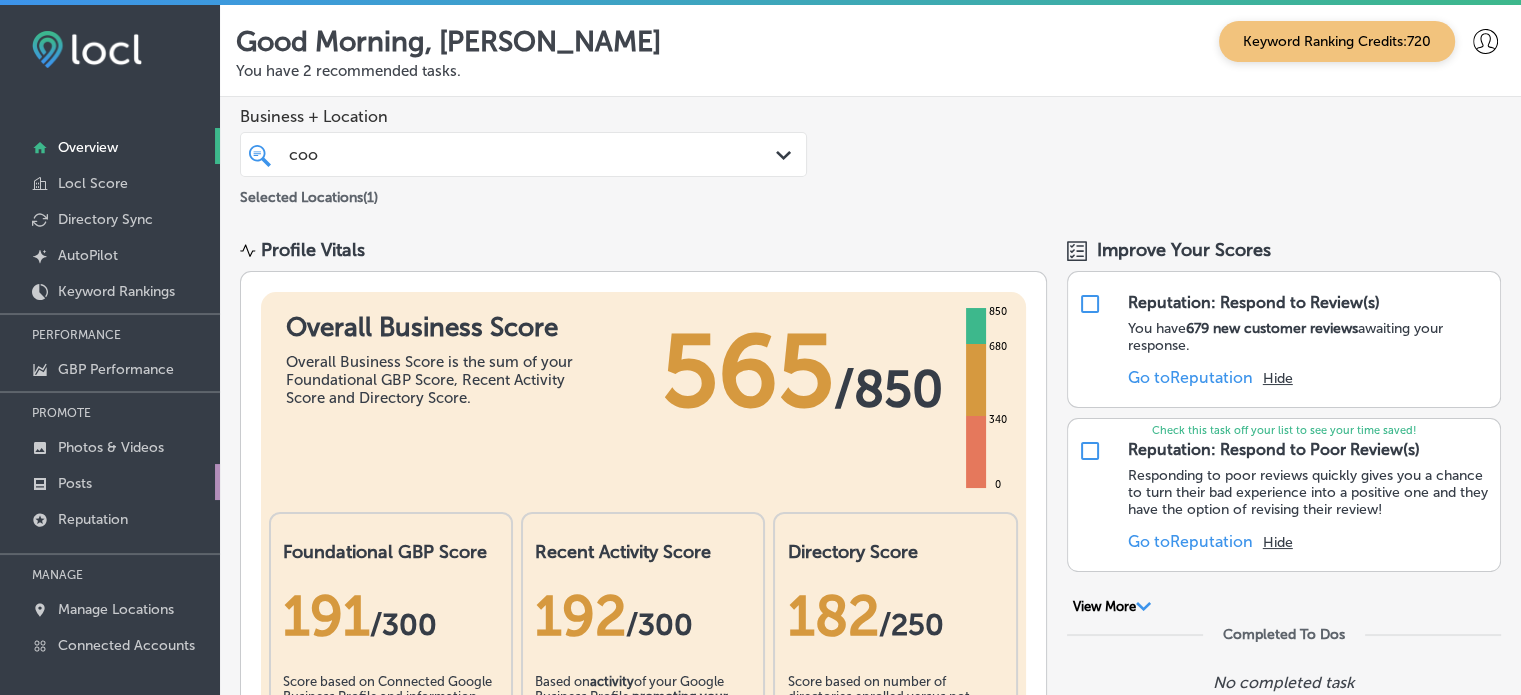 click on "Posts" at bounding box center (75, 483) 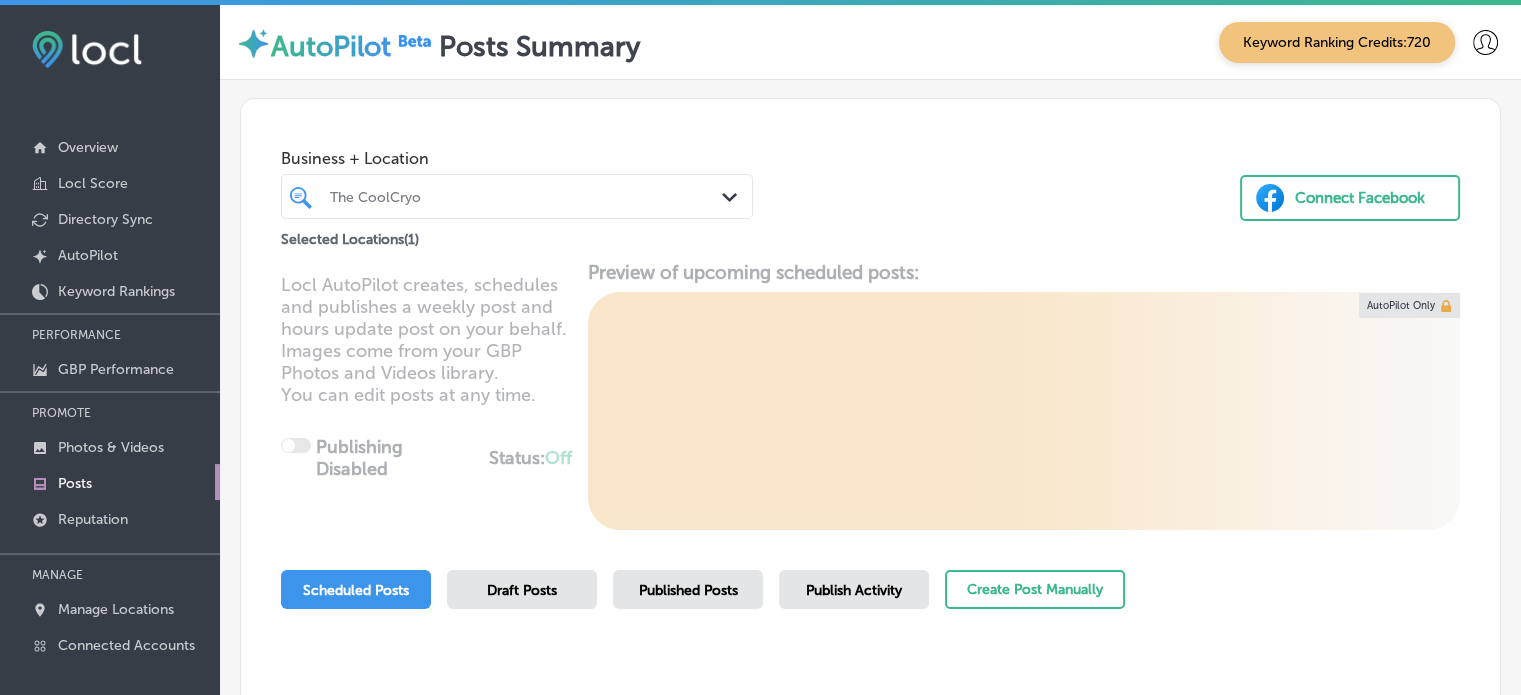 scroll, scrollTop: 230, scrollLeft: 0, axis: vertical 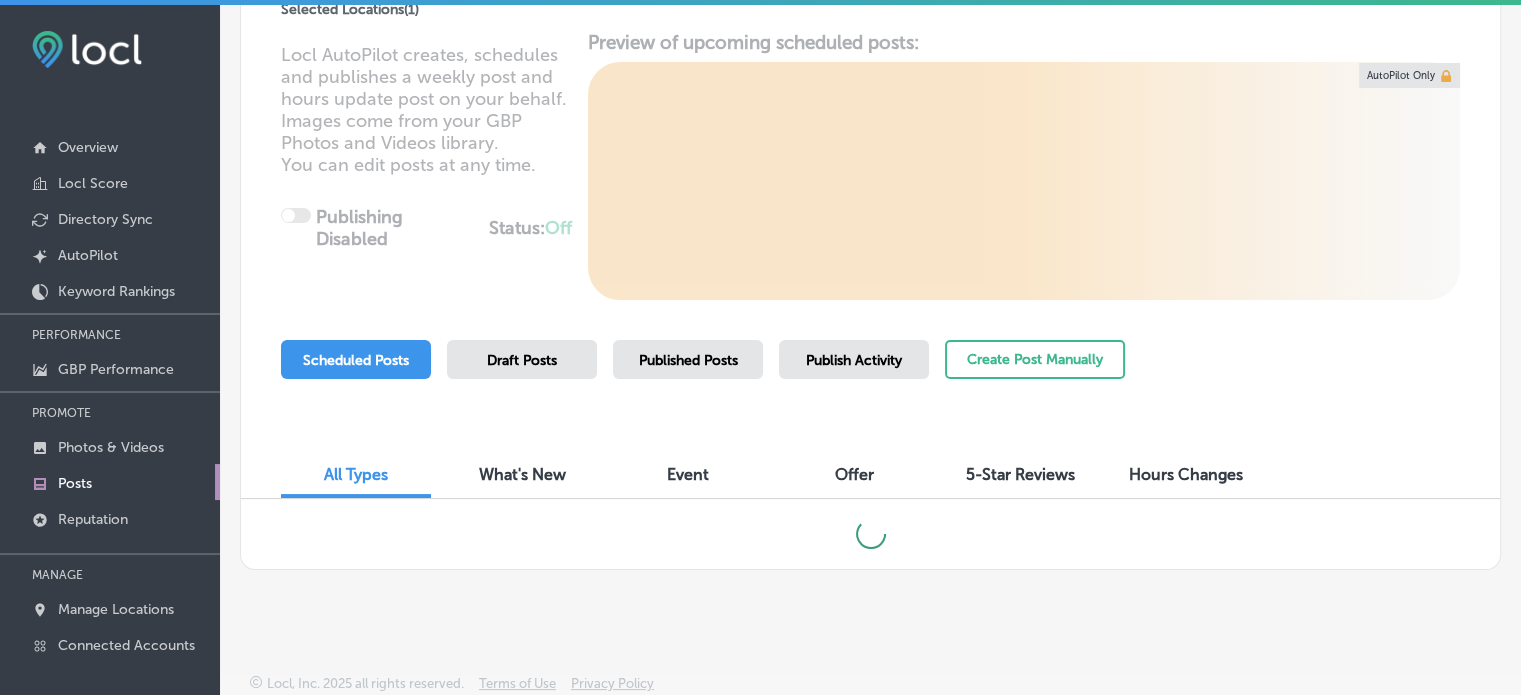 click on "Published Posts" at bounding box center (688, 360) 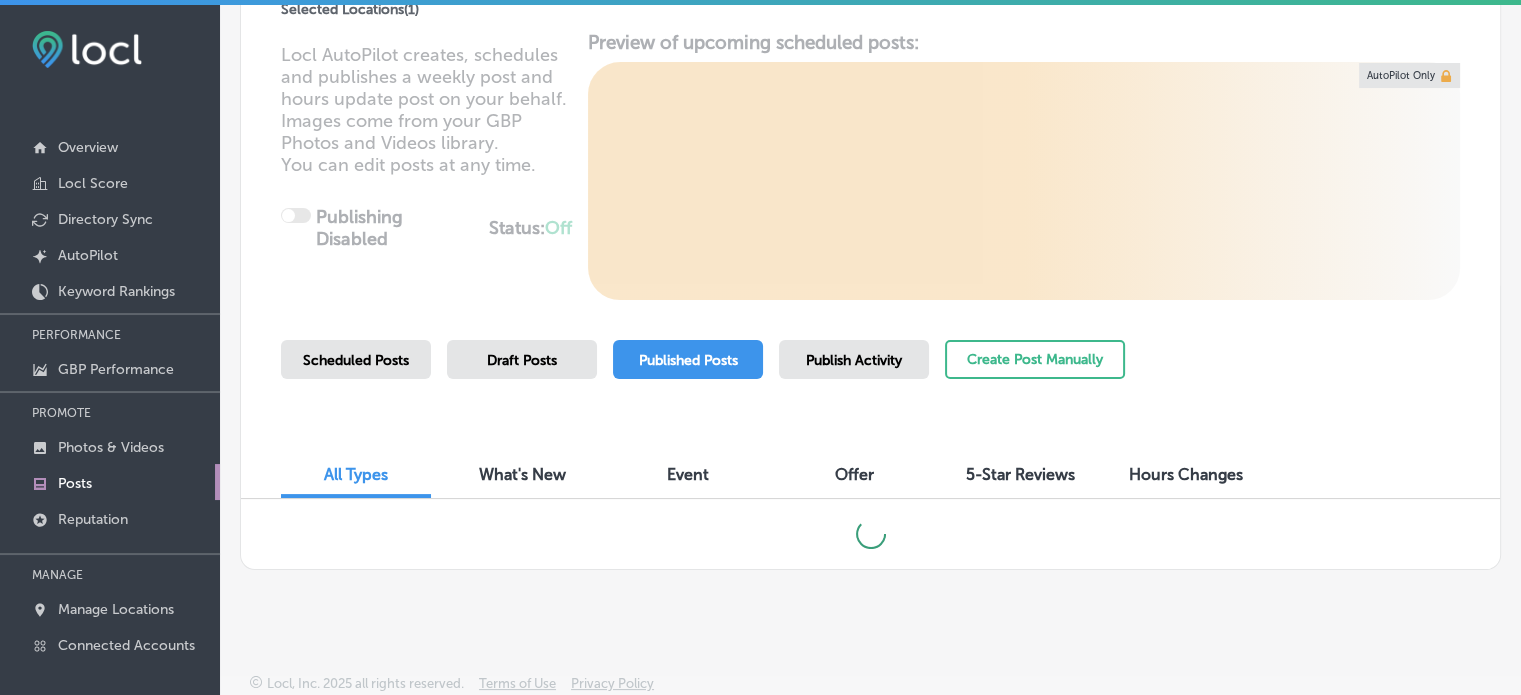 scroll, scrollTop: 4, scrollLeft: 0, axis: vertical 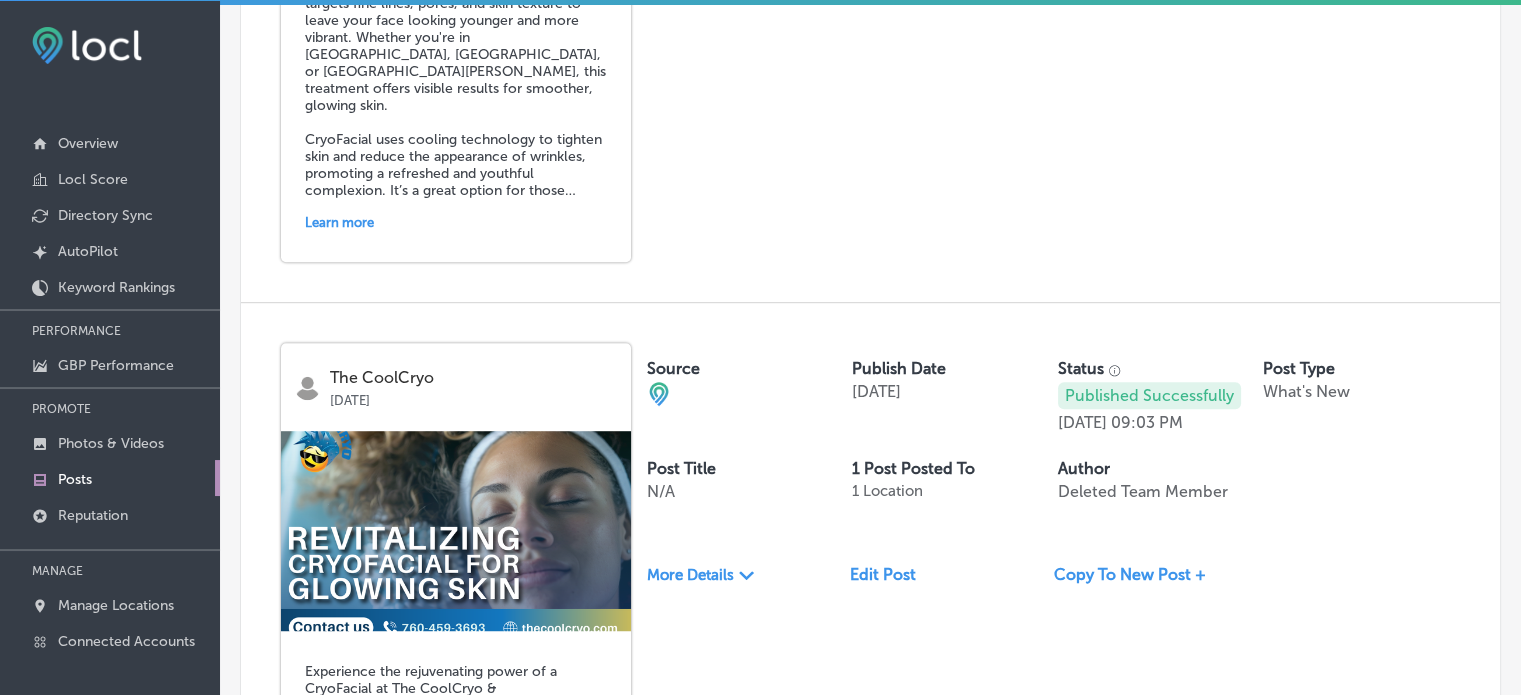 click on "Learn more" at bounding box center [456, 222] 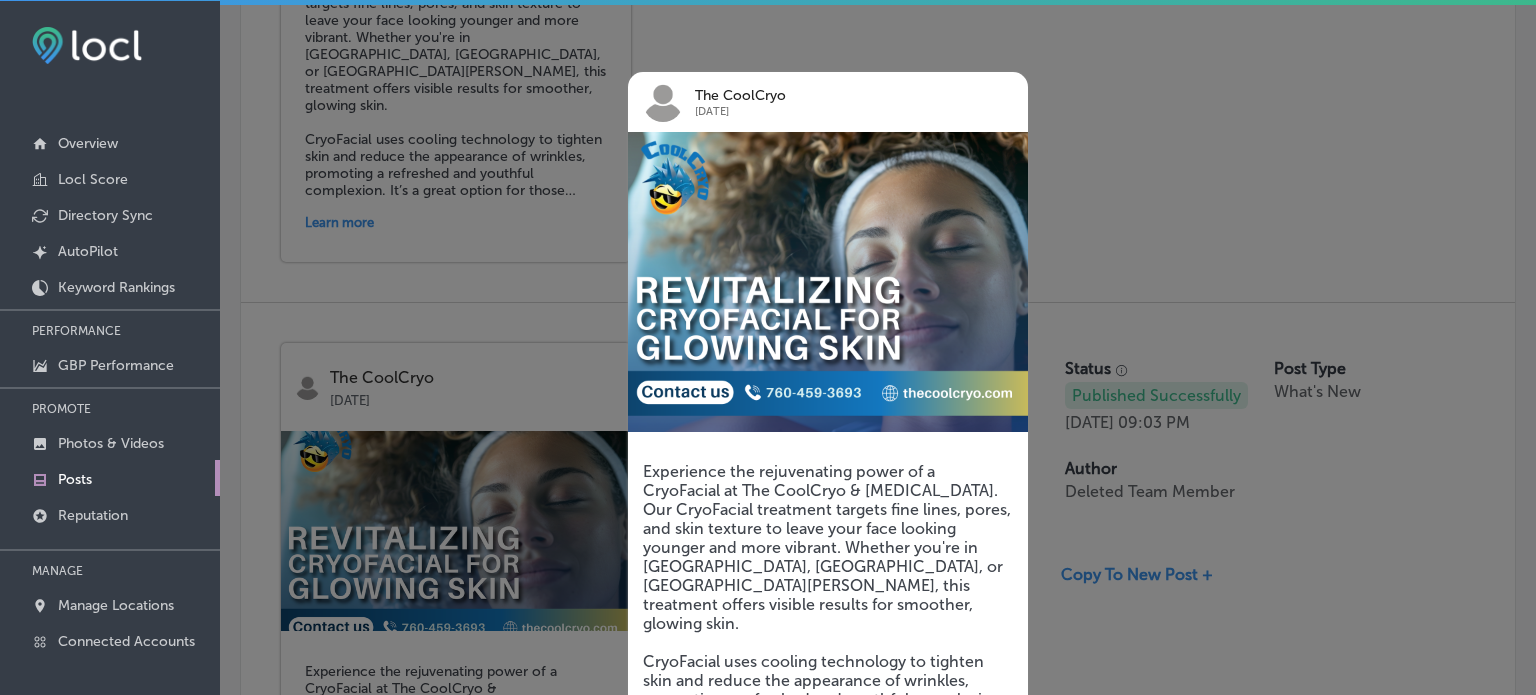 click on "Experience the rejuvenating power of a CryoFacial at The CoolCryo & Cryotherapy. Our CryoFacial treatment targets fine lines, pores, and skin texture to leave your face looking younger and more vibrant. Whether you're in Whitewater, Mission Hills, or Vista Santa Rosa, this treatment offers visible results for smoother, glowing skin.
CryoFacial uses cooling technology to tighten skin and reduce the appearance of wrinkles, promoting a refreshed and youthful complexion. It’s a great option for those looking to enhance their skin health without invasive procedures. Feel confident and radiant with just one CryoFacial session.
Learn more about CryoFacials and how they can transform your skin. Contact The CoolCryo & Cryotherapy to schedule your CryoFacial today. Let us help you achieve a glowing complexion with non-invasive, cutting-edge technology." at bounding box center [828, 690] 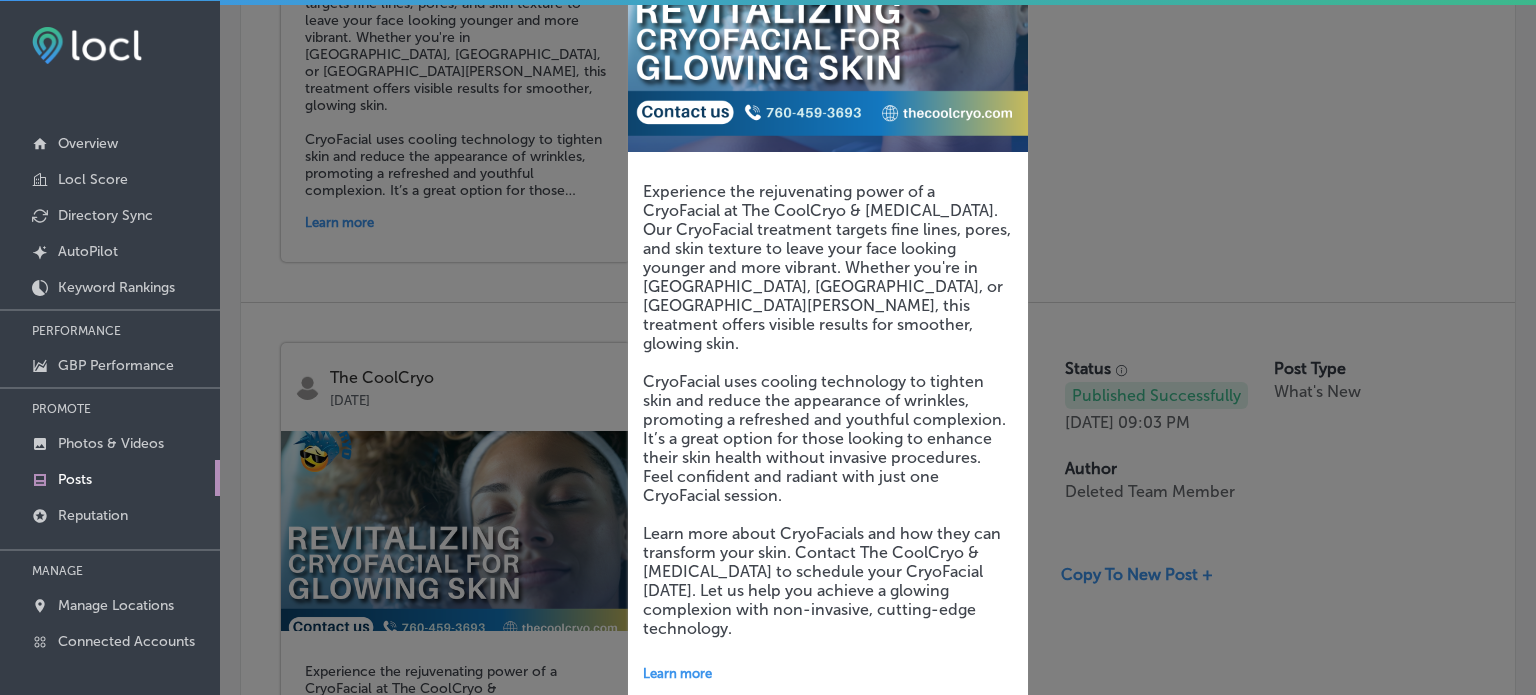 click on "Learn more" at bounding box center [677, 673] 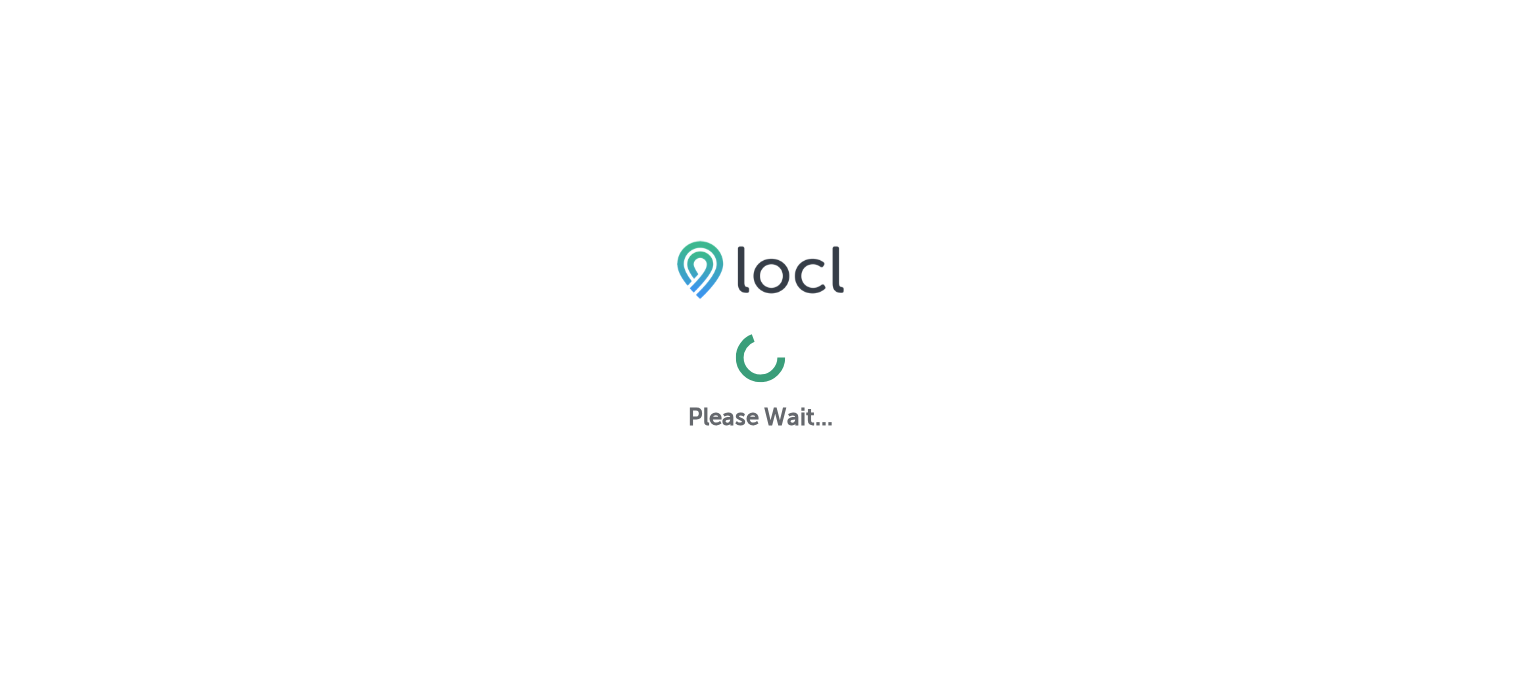 scroll, scrollTop: 0, scrollLeft: 0, axis: both 